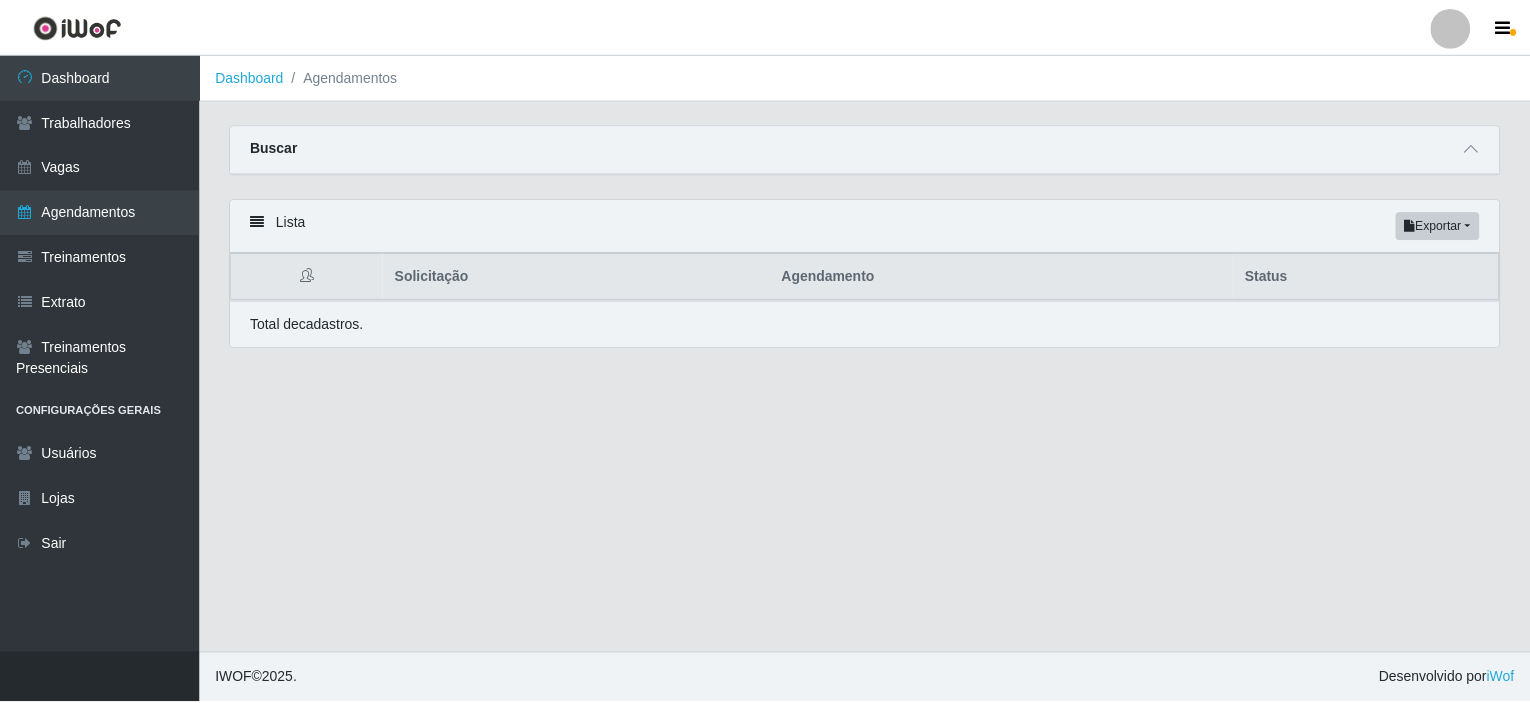 scroll, scrollTop: 0, scrollLeft: 0, axis: both 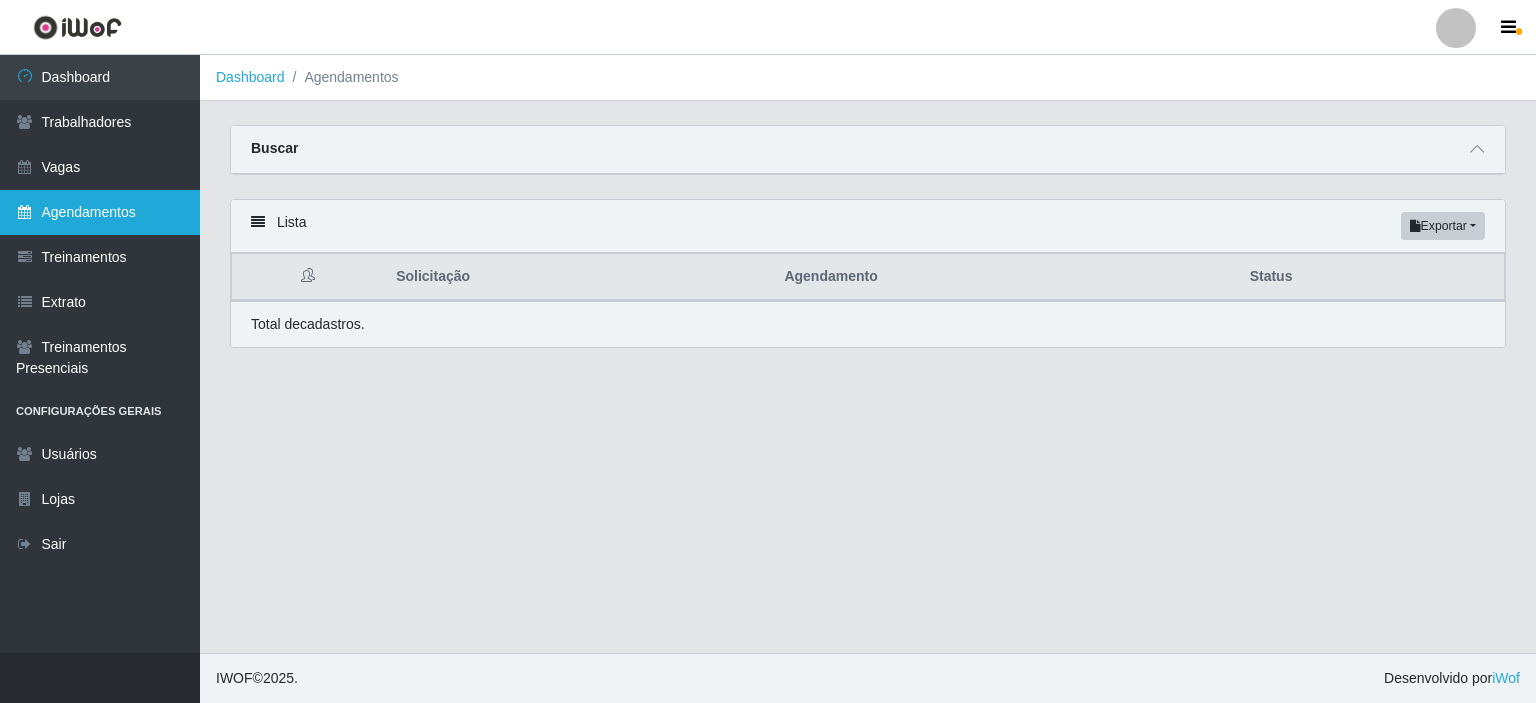 click on "Agendamentos" at bounding box center (100, 212) 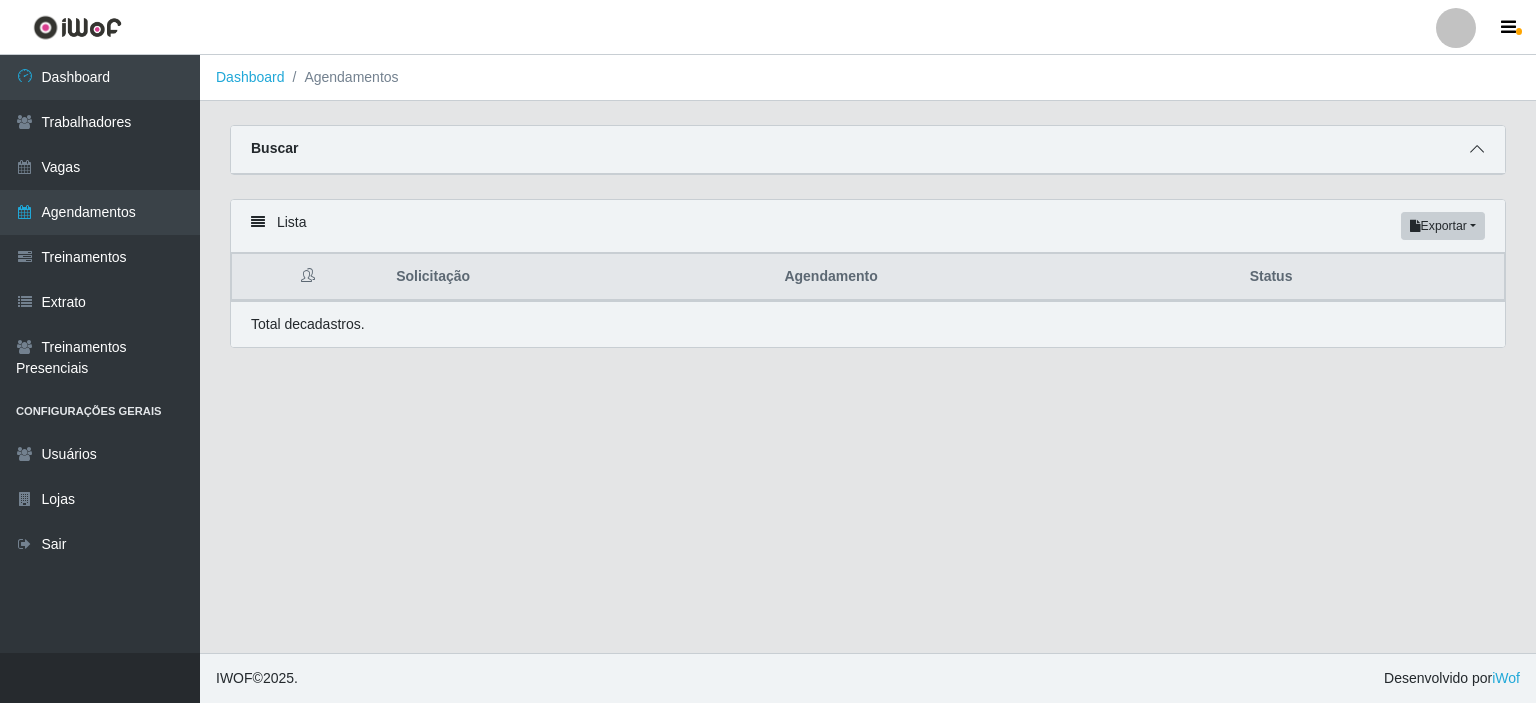 click at bounding box center (1477, 149) 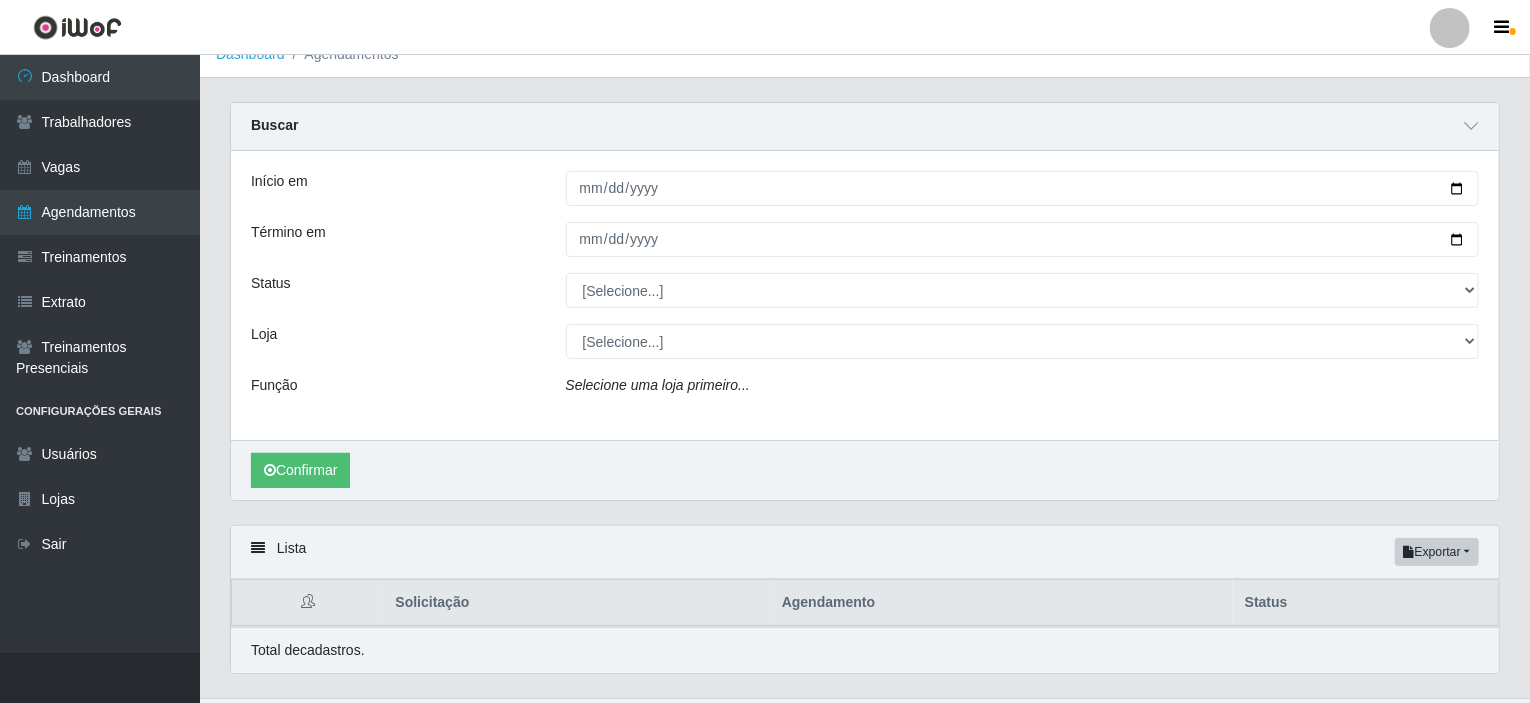 scroll, scrollTop: 0, scrollLeft: 0, axis: both 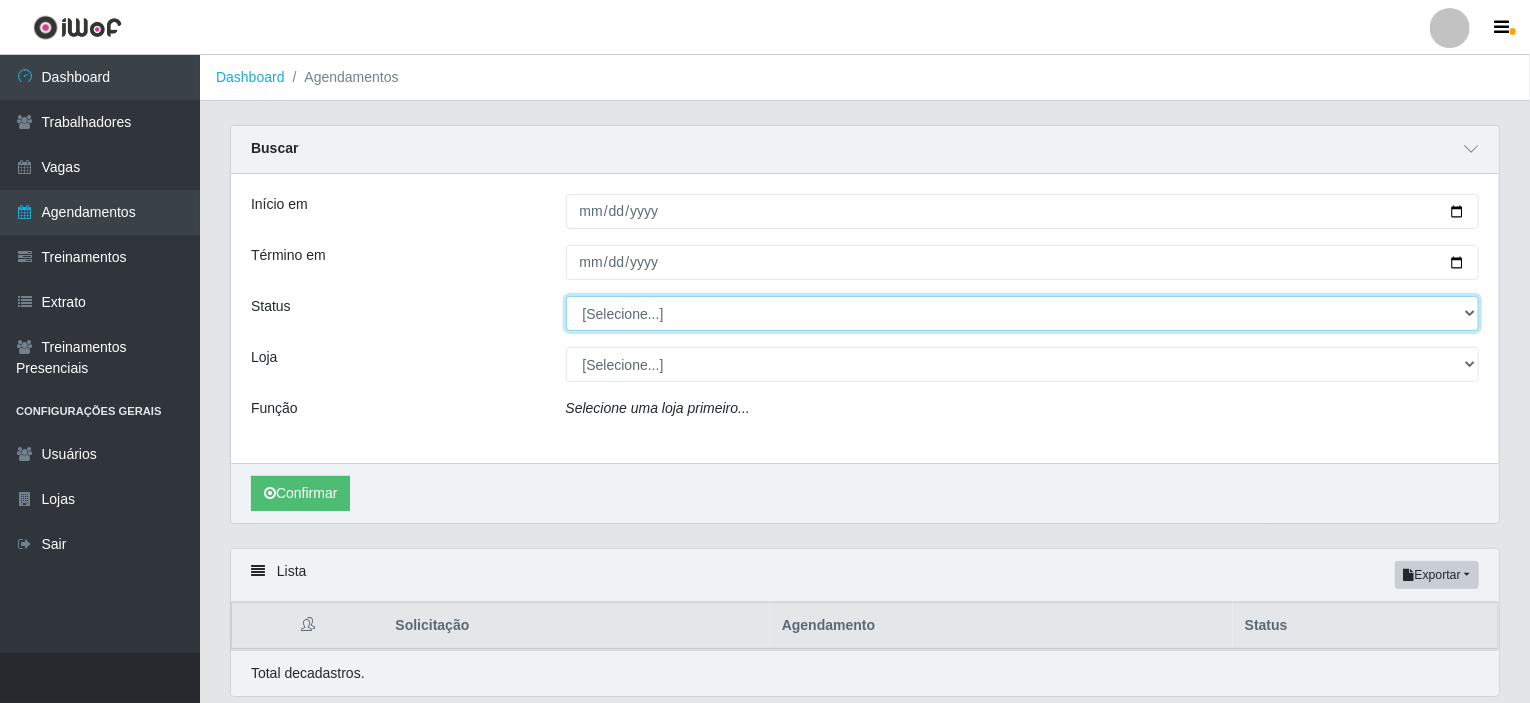 click on "[Selecione...] AGENDADO AGUARDANDO LIBERAR EM ANDAMENTO EM REVISÃO FINALIZADO CANCELADO FALTA" at bounding box center [1023, 313] 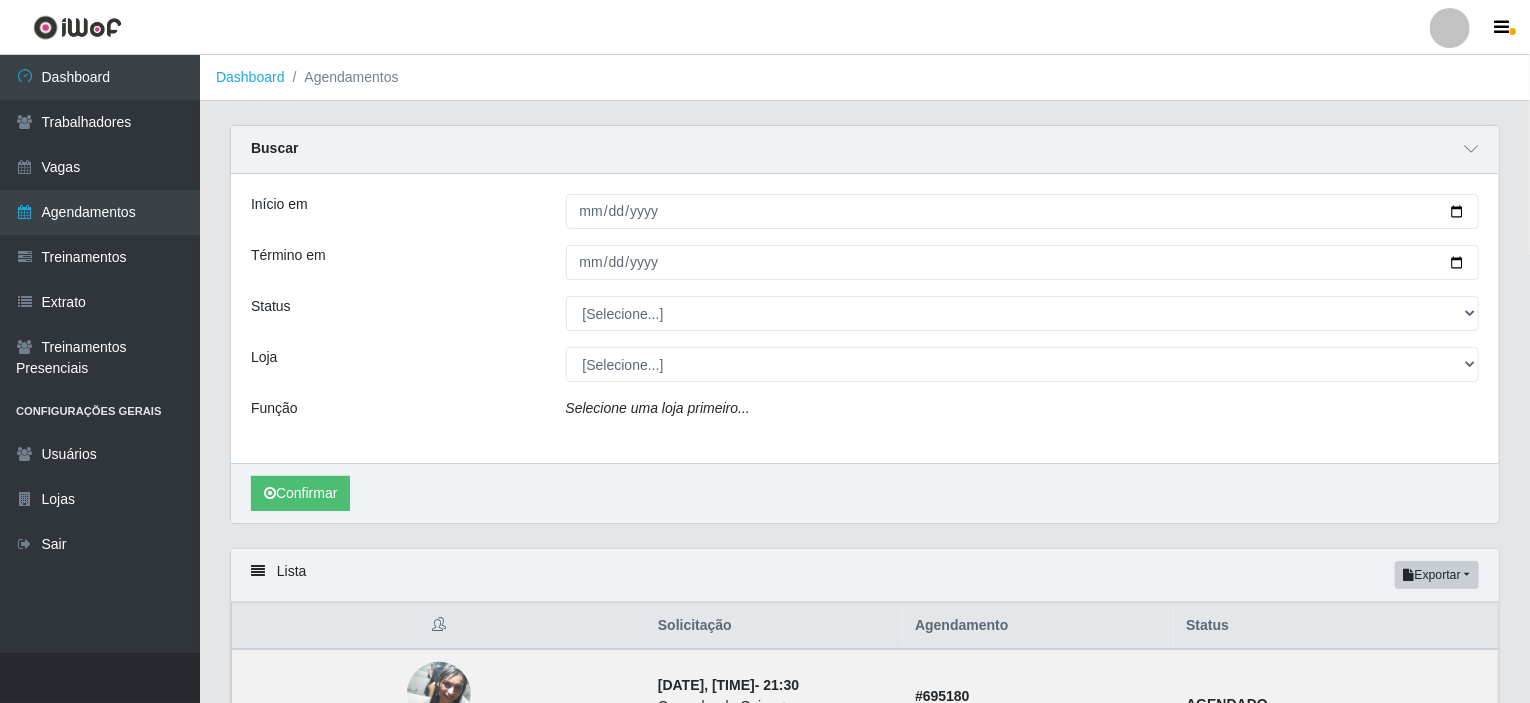 click on "Status" at bounding box center (393, 313) 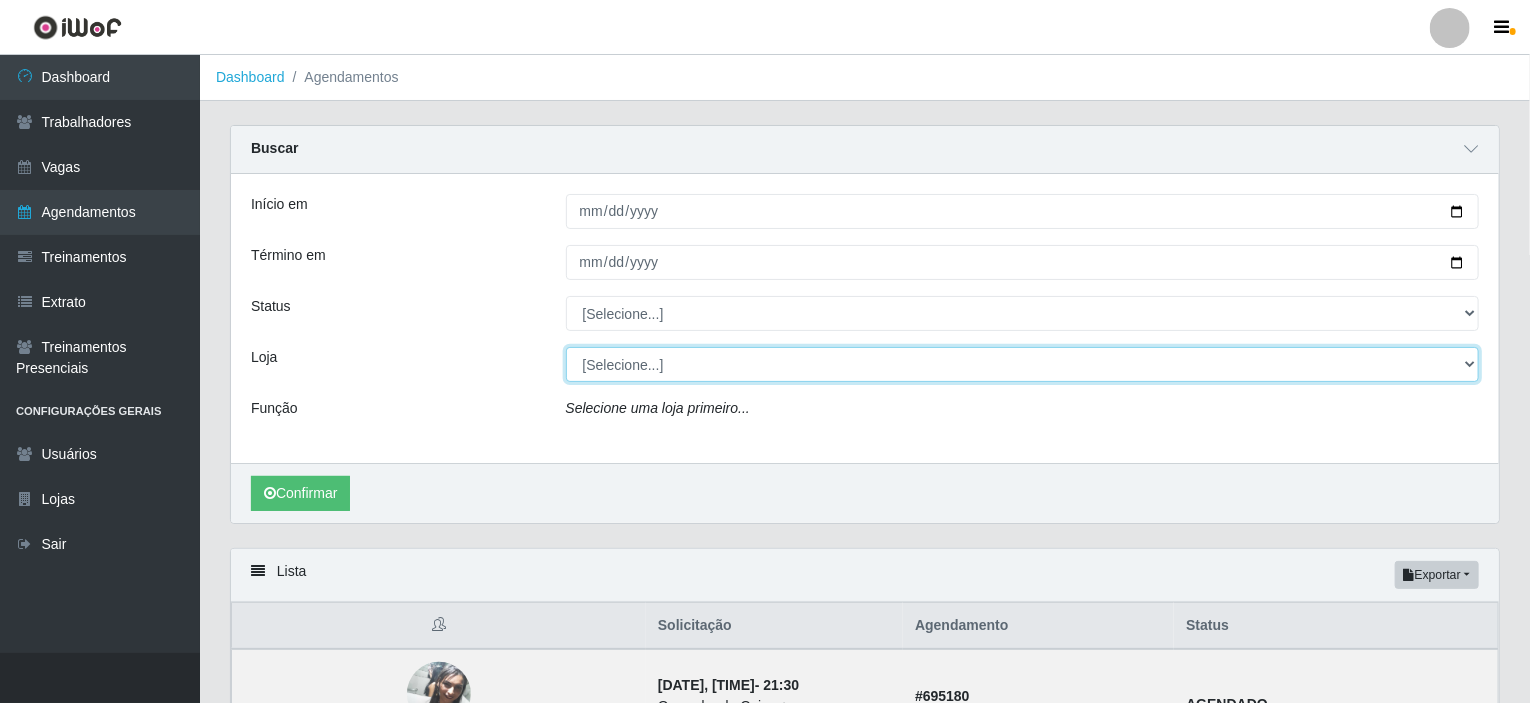 click on "[Selecione...] Iskisita Atakado - Shopping Midway Mall" at bounding box center [1023, 364] 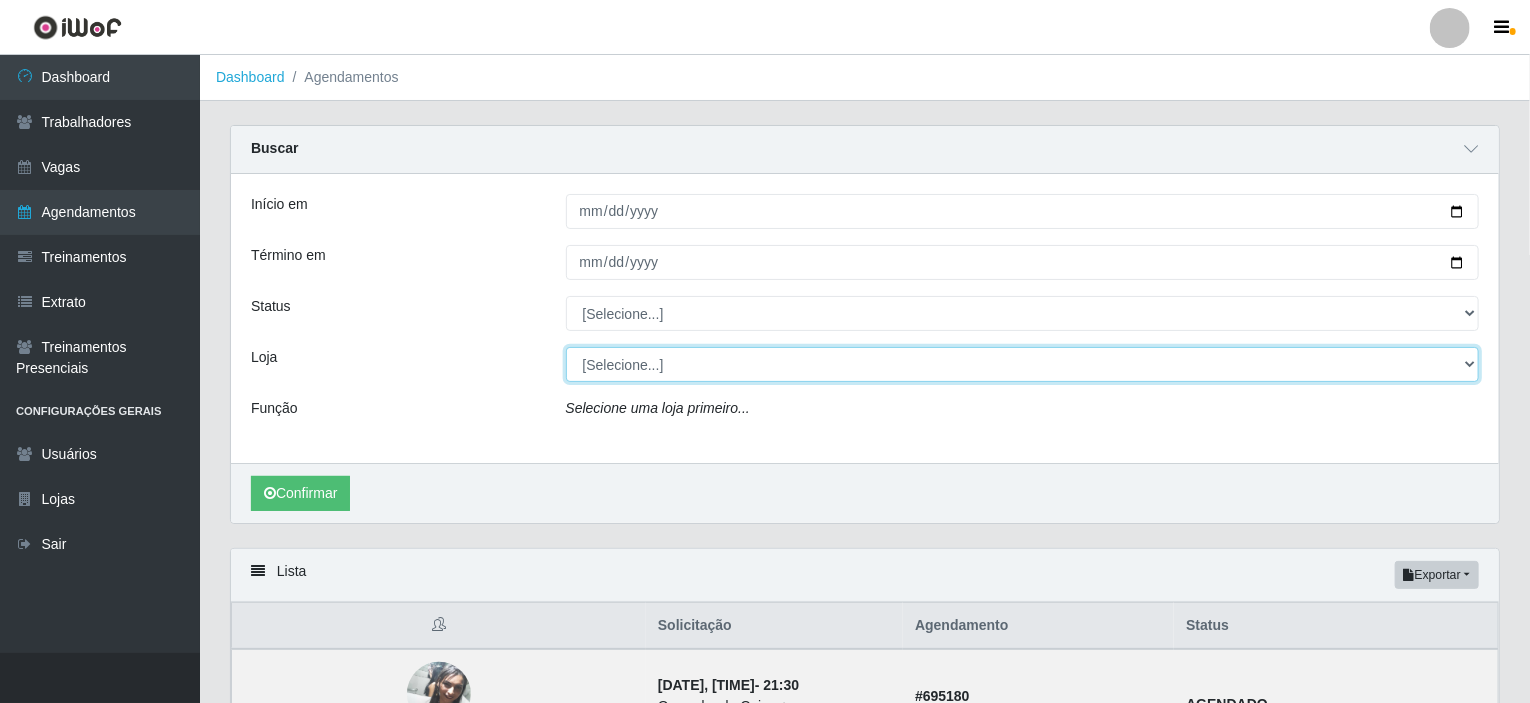 select on "424" 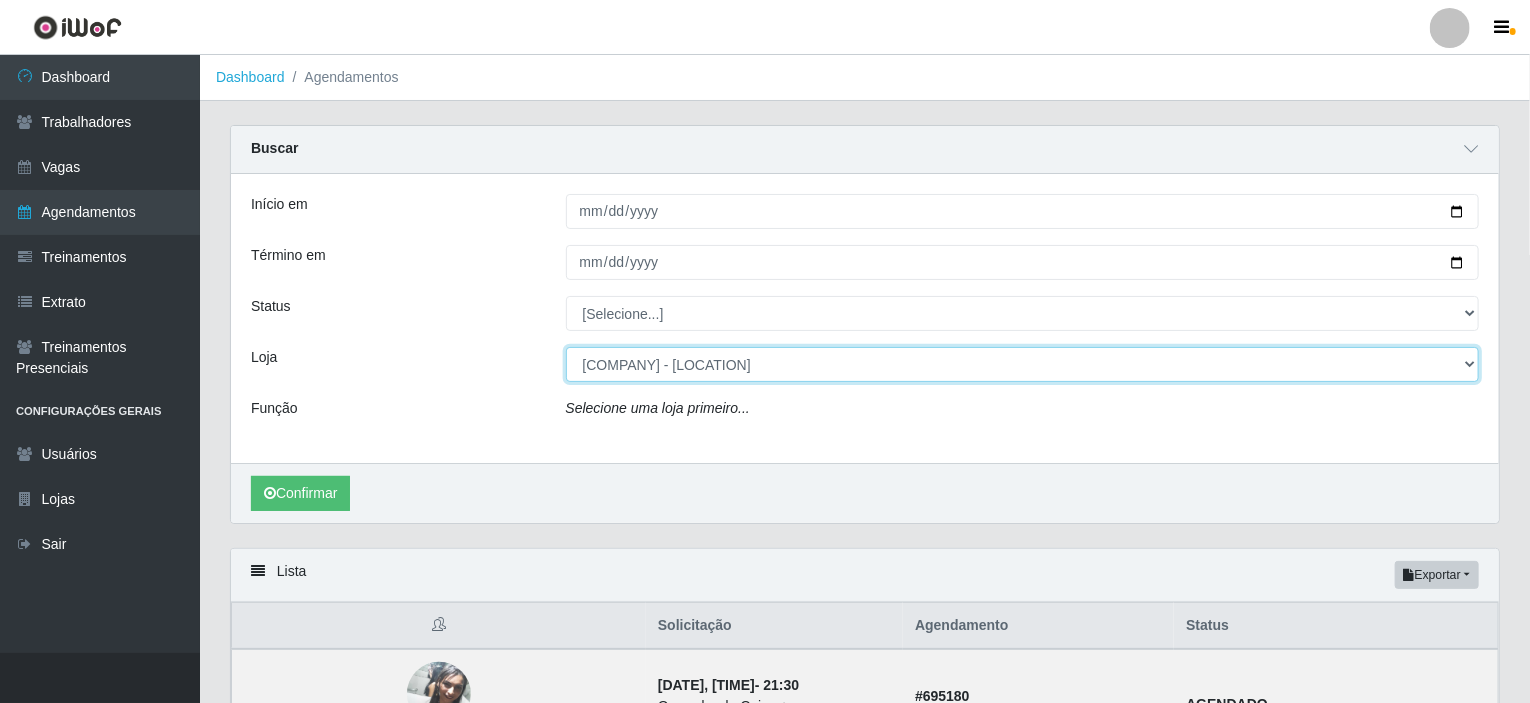 click on "[Selecione...] Iskisita Atakado - Shopping Midway Mall" at bounding box center (1023, 364) 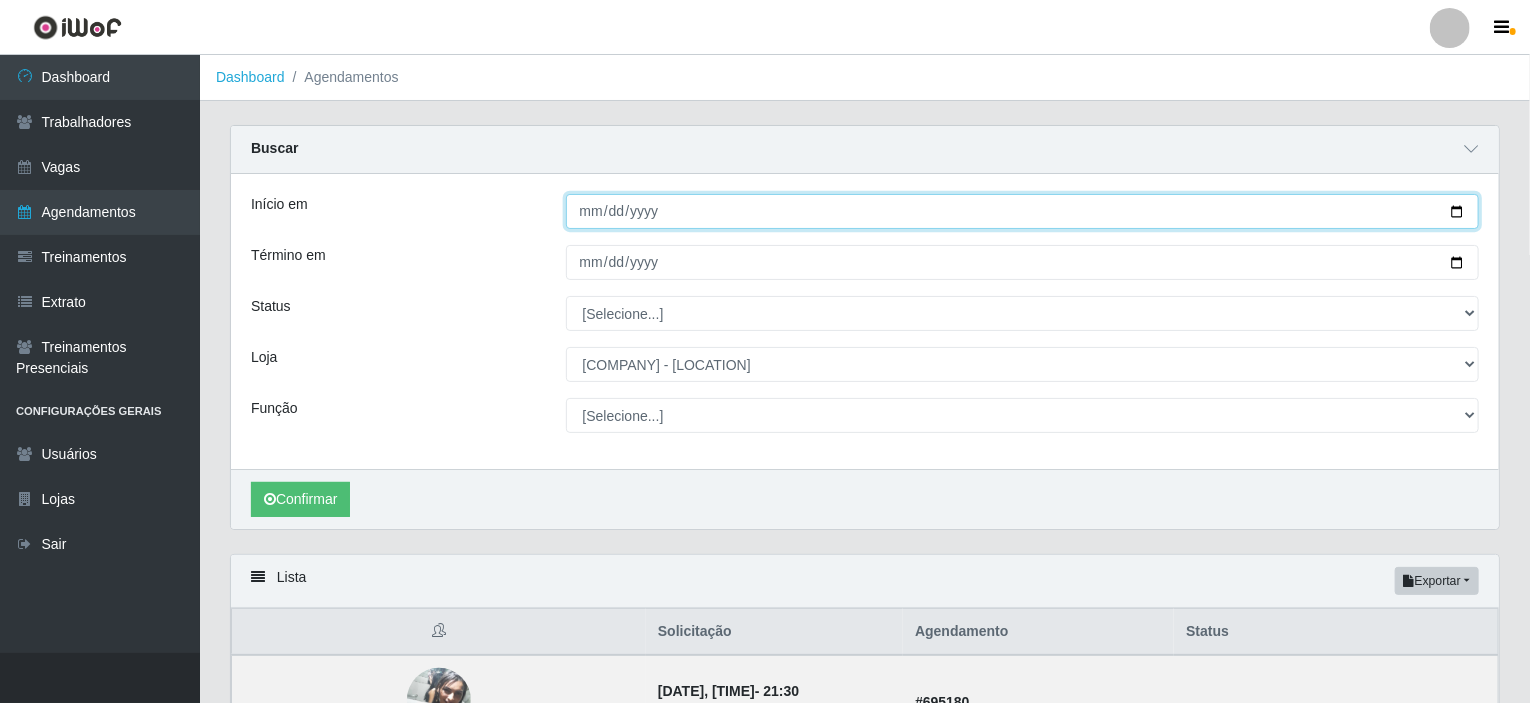 click on "Início em" at bounding box center (1023, 211) 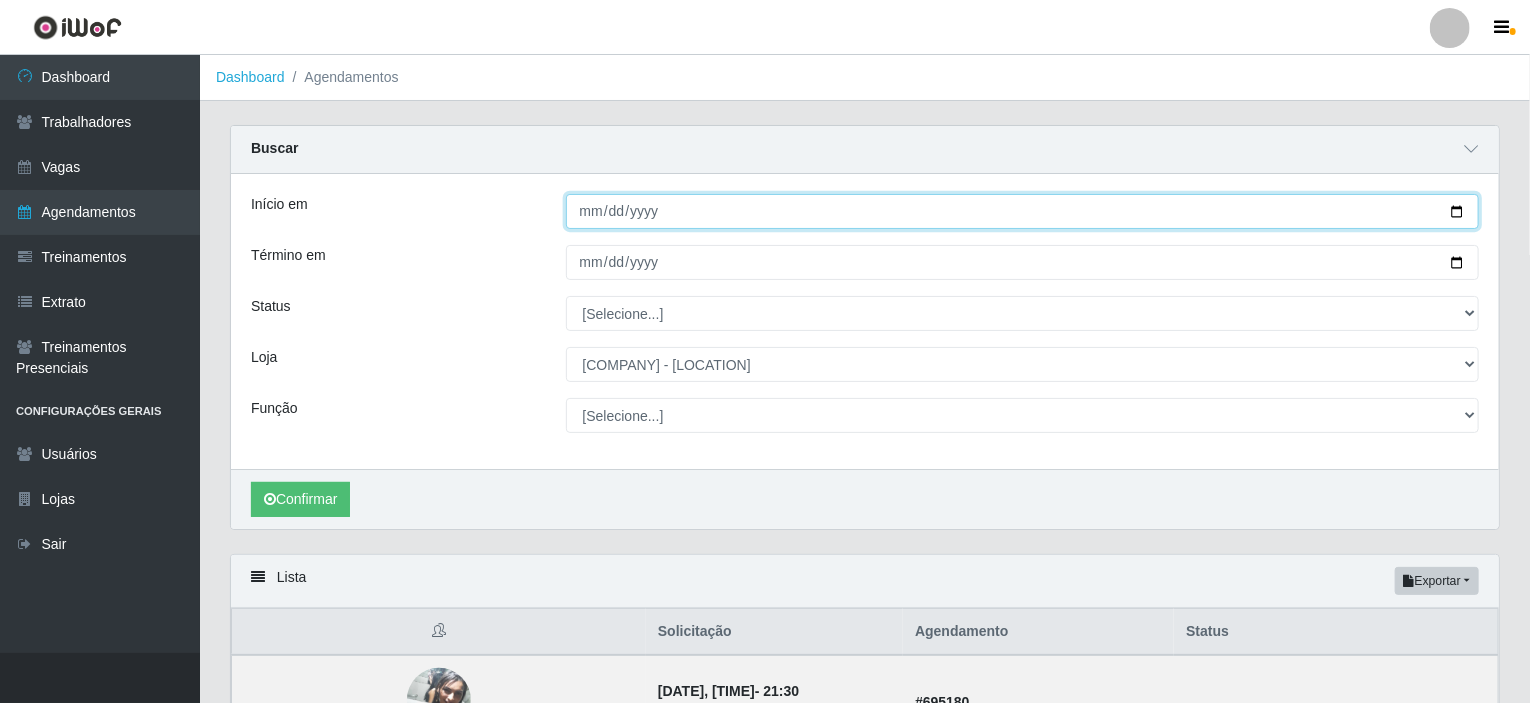 click on "Início em" at bounding box center (1023, 211) 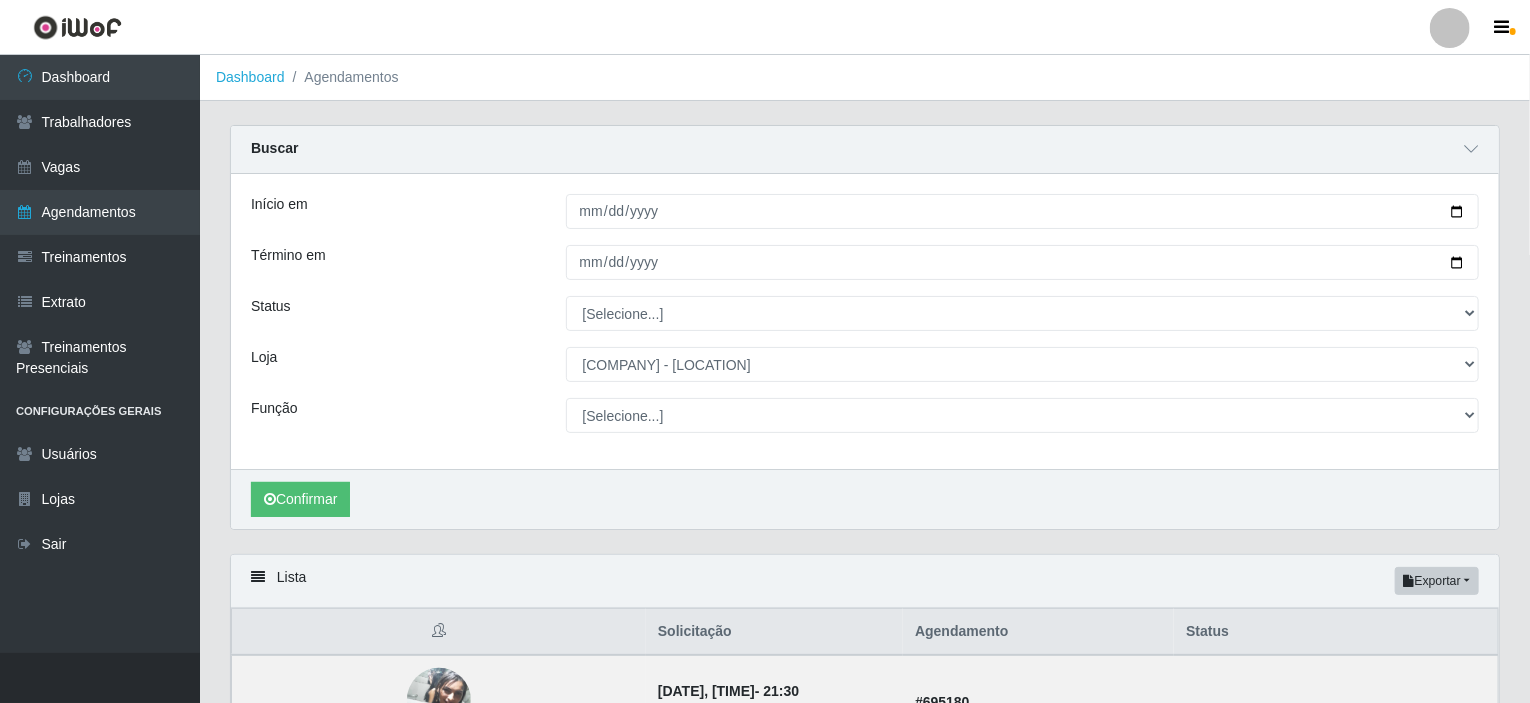 click on "Agendamentos" at bounding box center [342, 77] 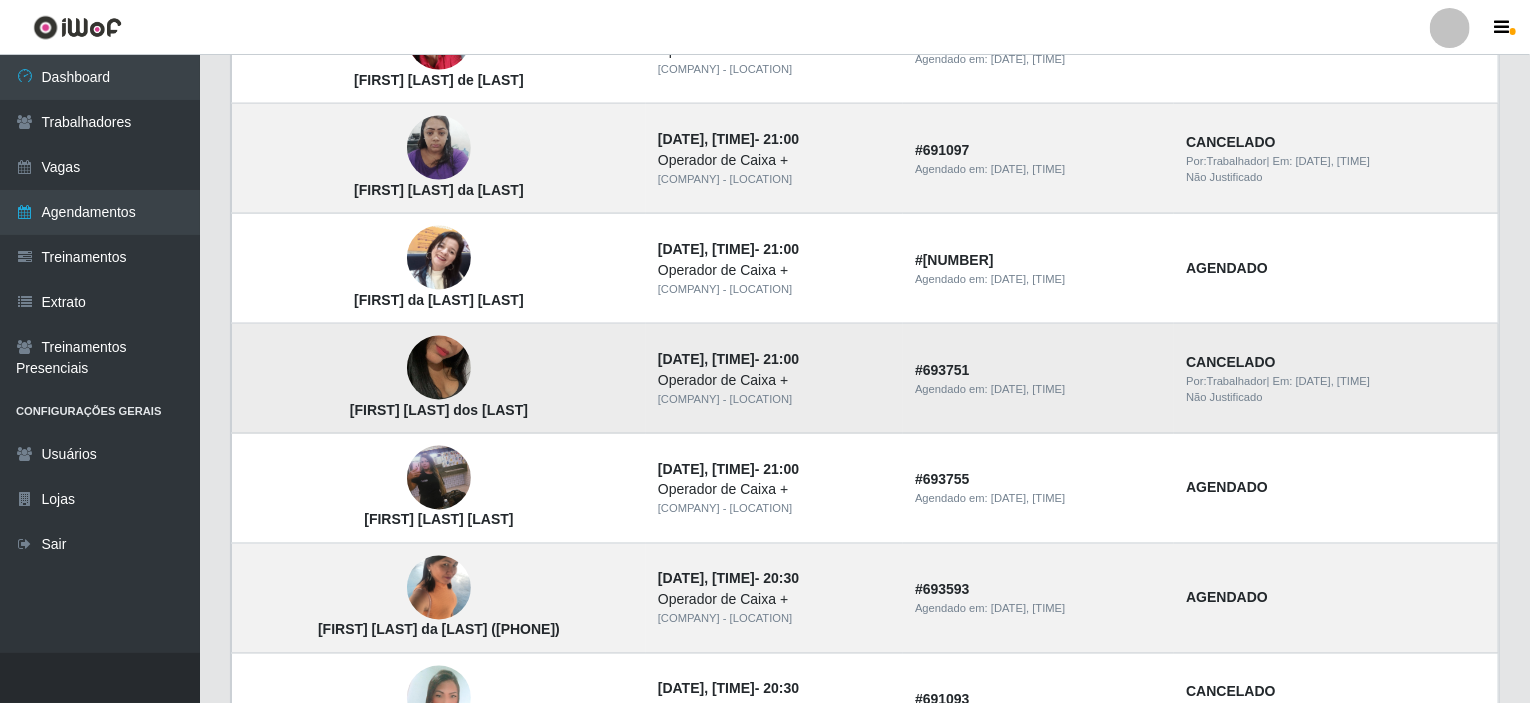 scroll, scrollTop: 1732, scrollLeft: 0, axis: vertical 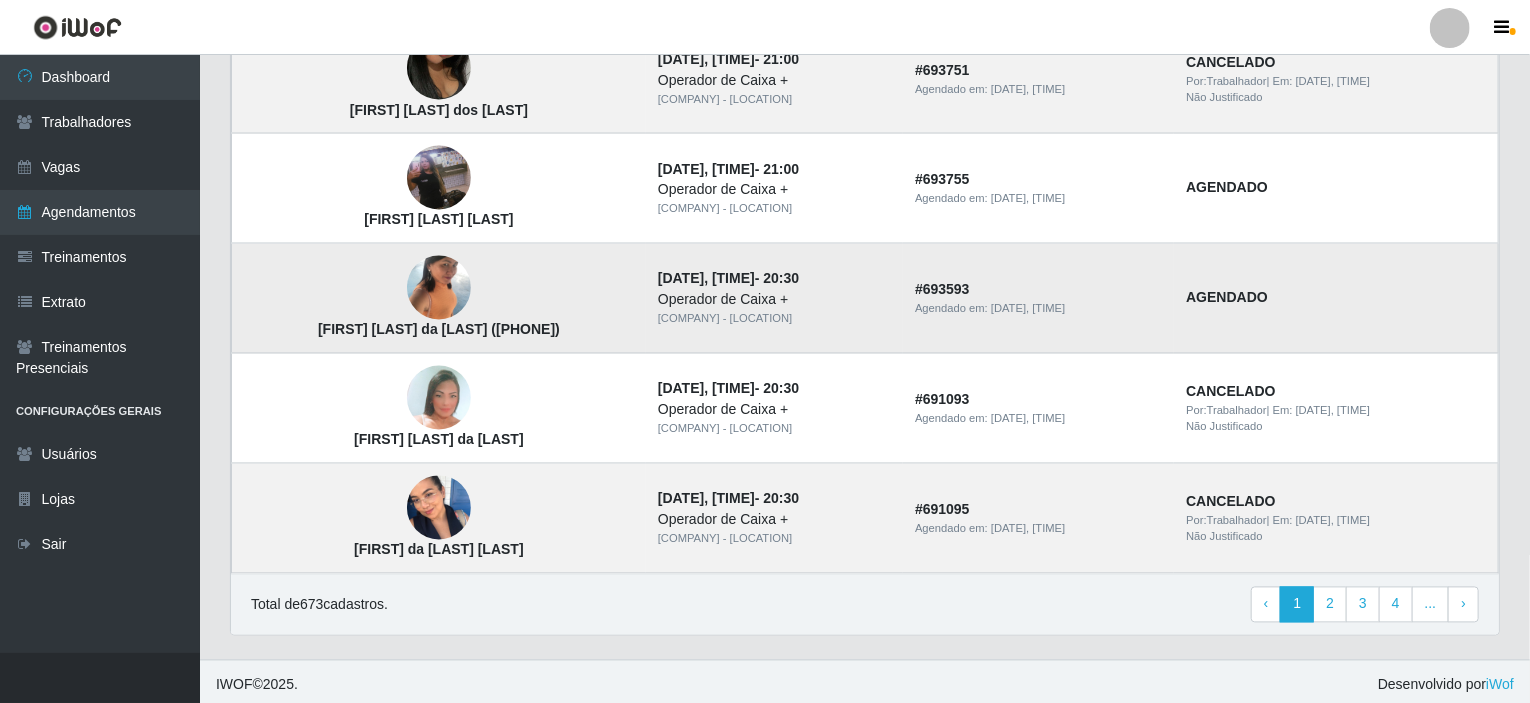 click on "AGENDADO" at bounding box center [1227, 298] 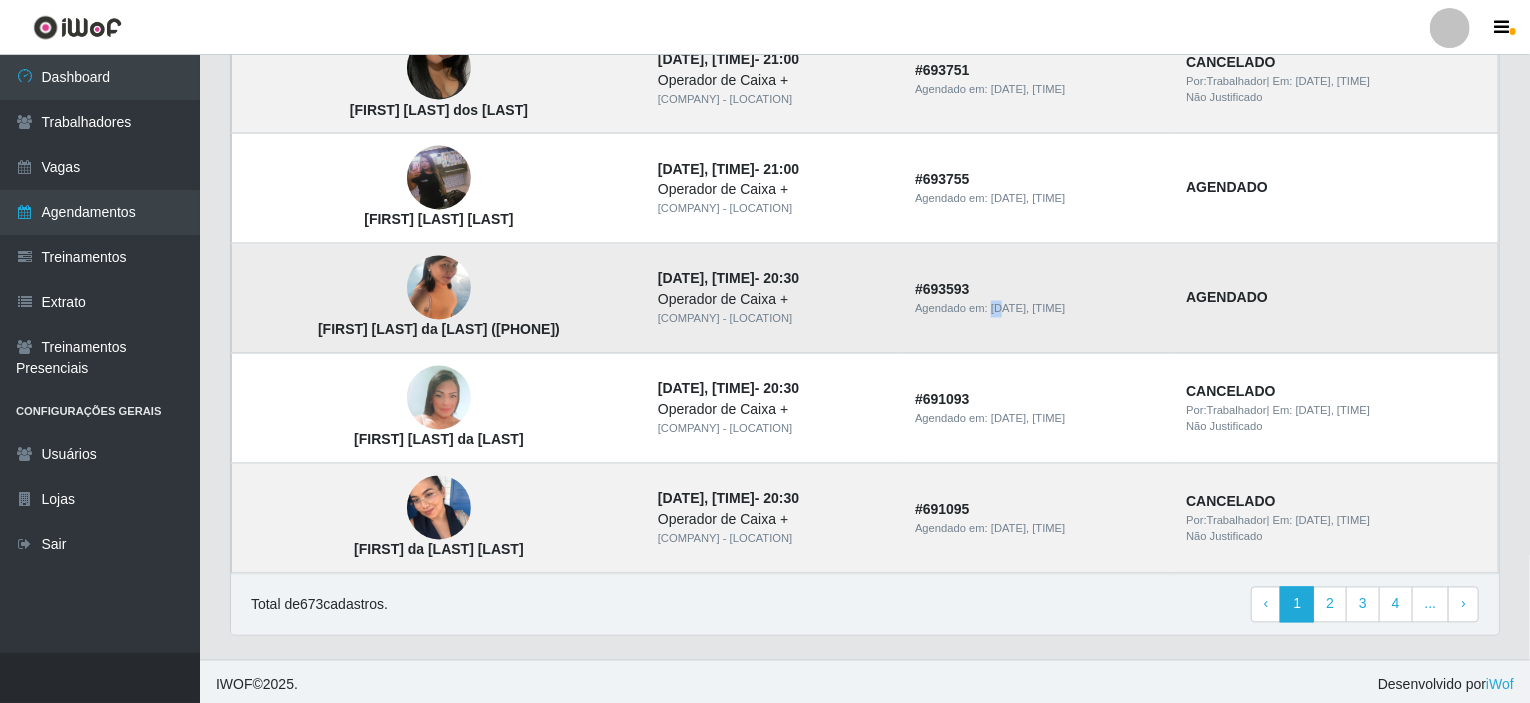 click on "[DATE], [TIME]" at bounding box center (1028, 309) 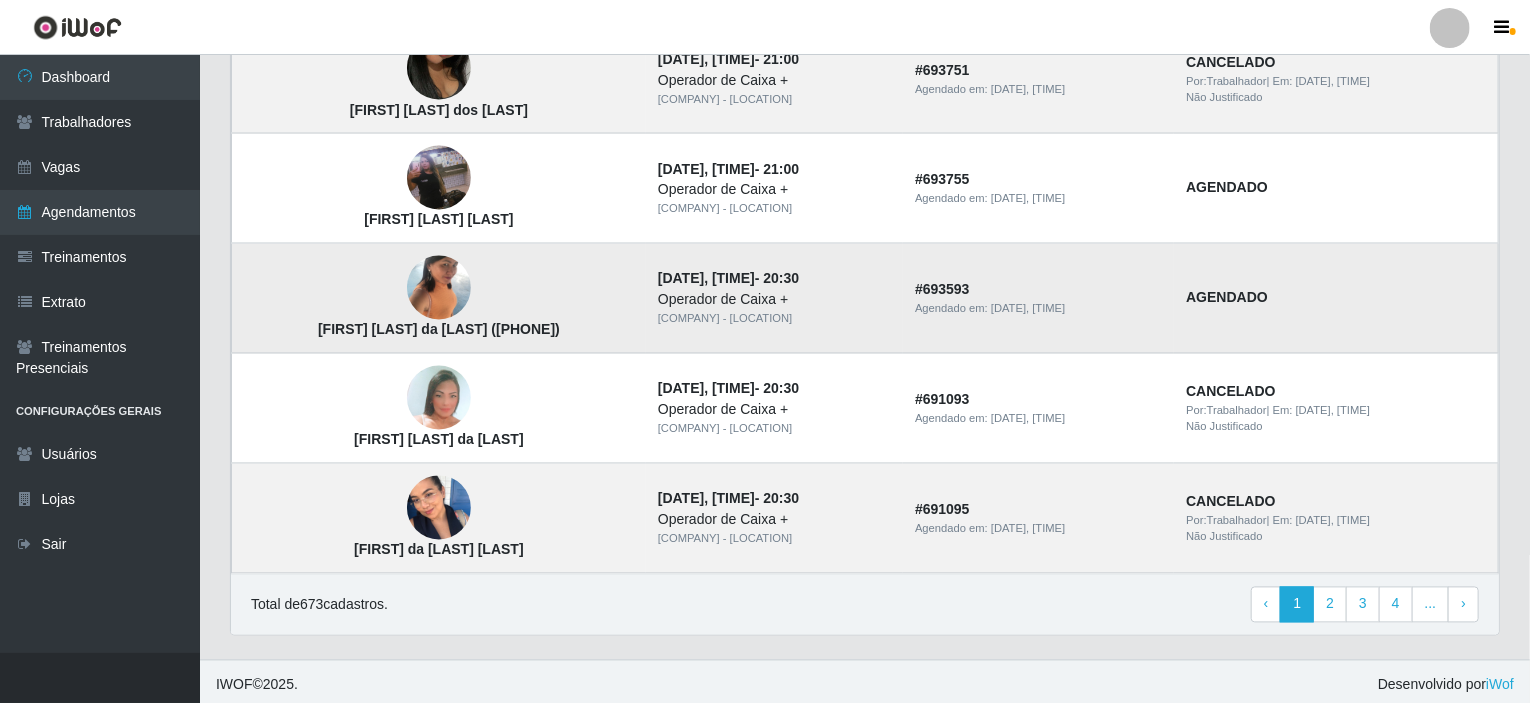 click on "[FIRST] gomes da [LAST] ([PHONE])" at bounding box center (439, 299) 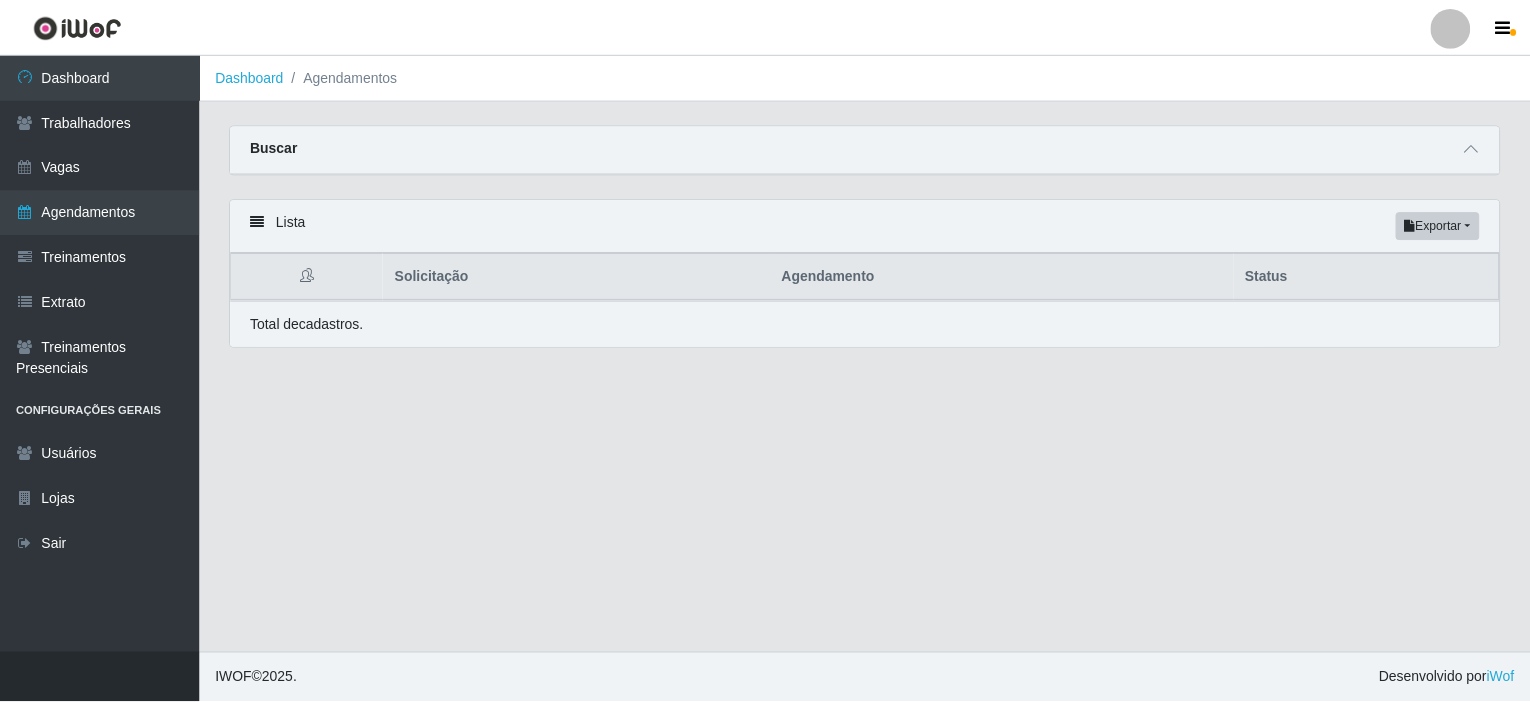 scroll, scrollTop: 0, scrollLeft: 0, axis: both 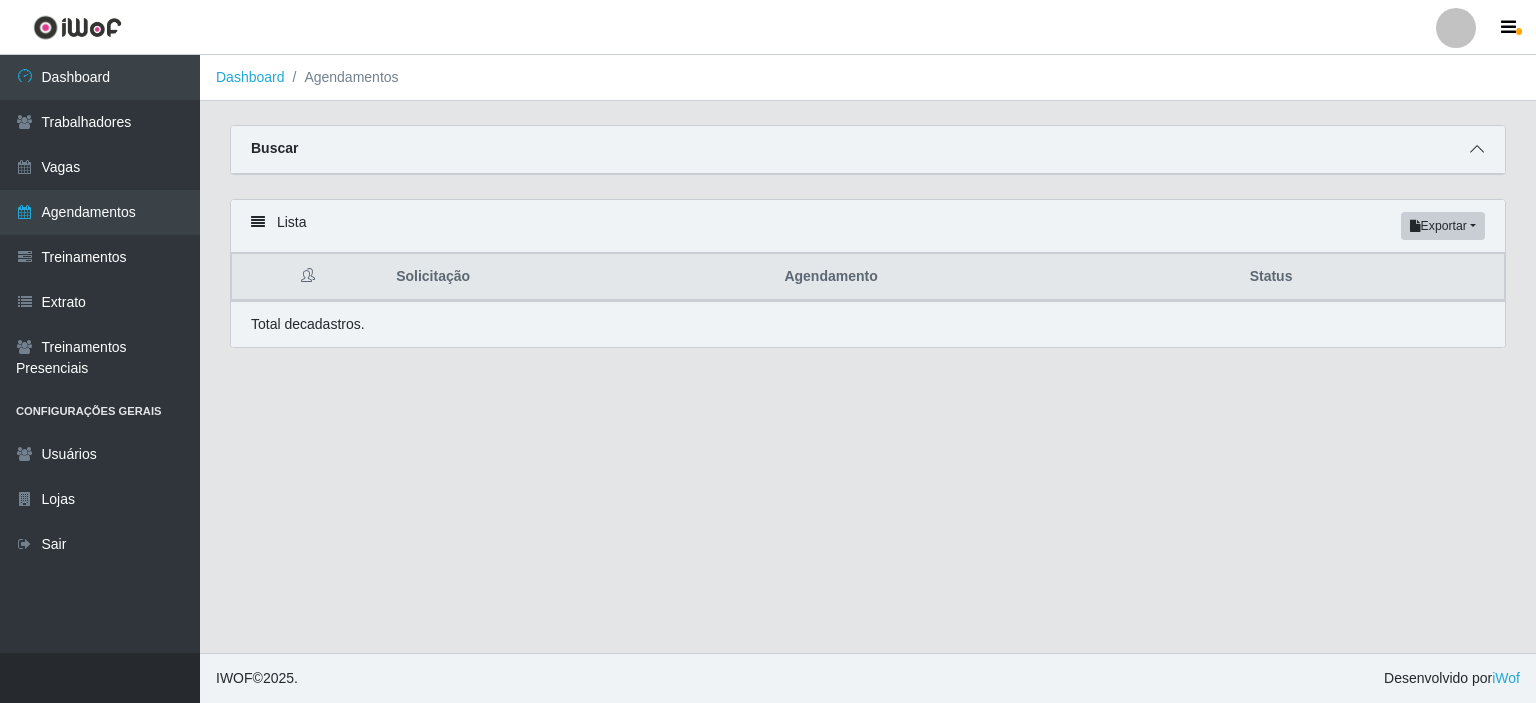click at bounding box center [1477, 149] 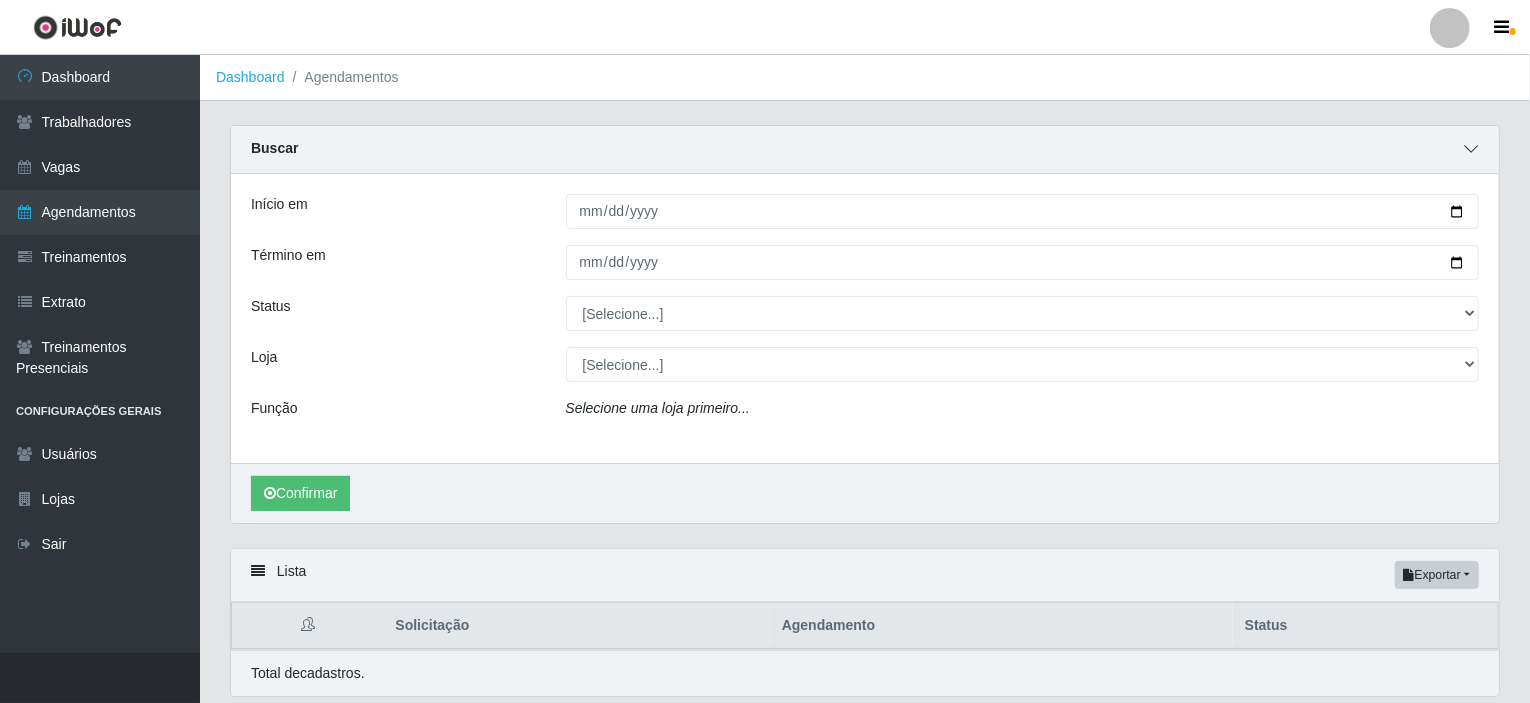 click at bounding box center (1471, 149) 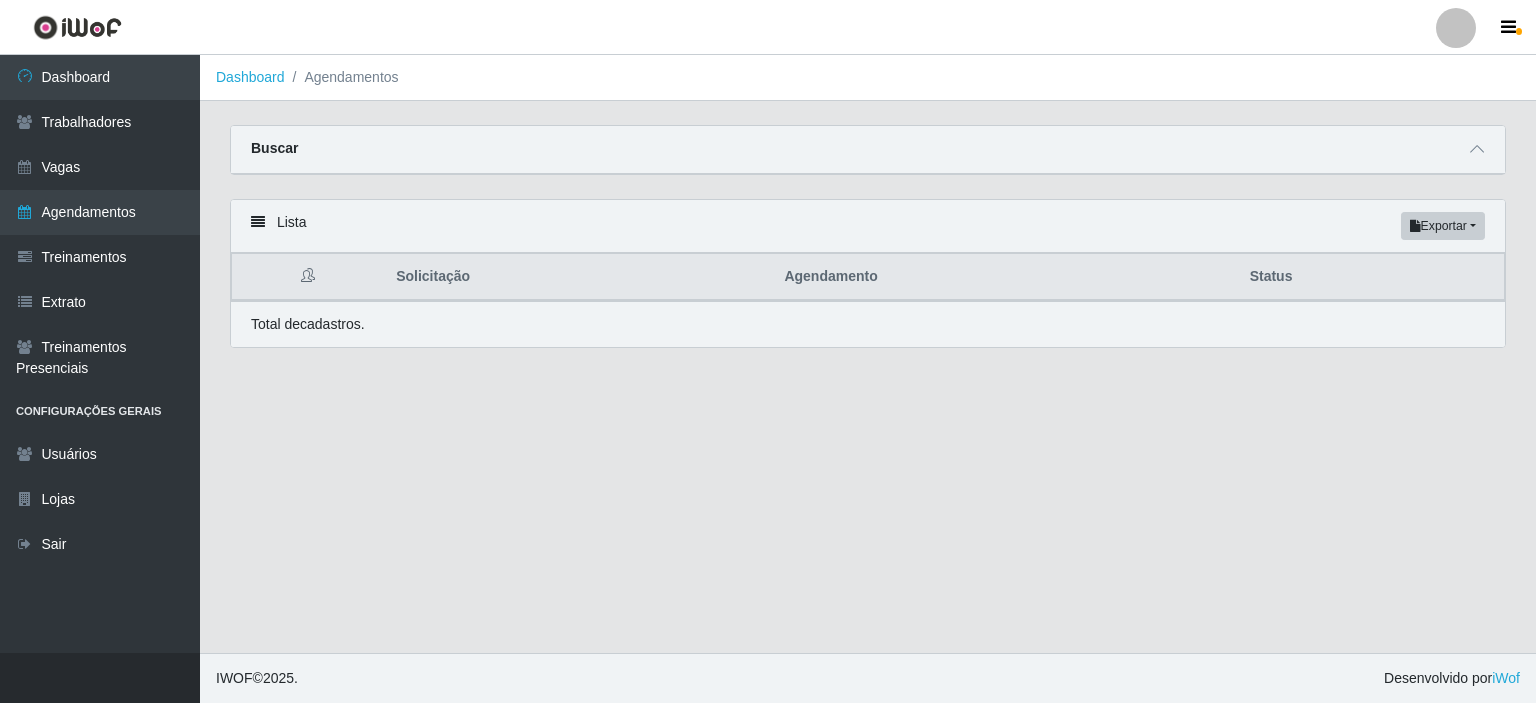click on "Lista  Exportar PDF Excel" at bounding box center [868, 226] 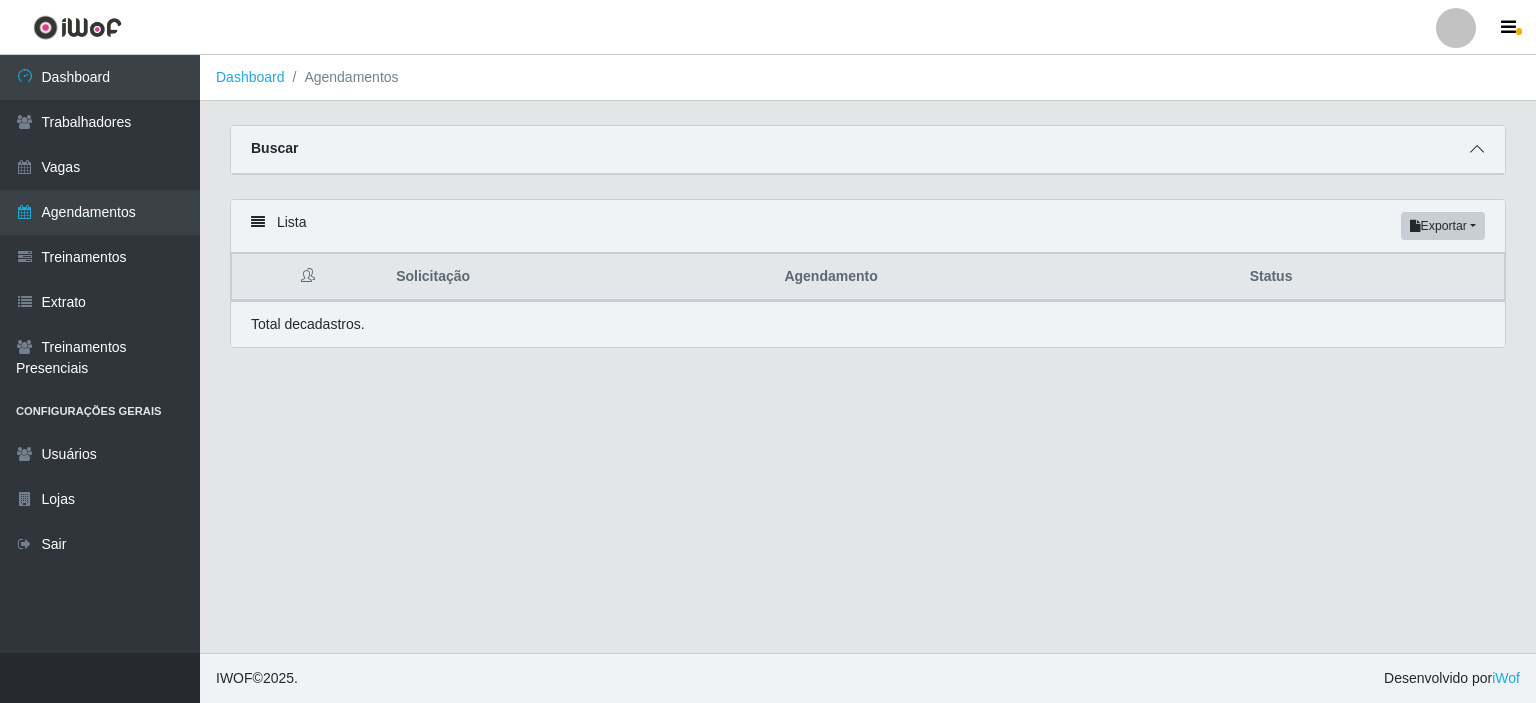 click at bounding box center [1477, 149] 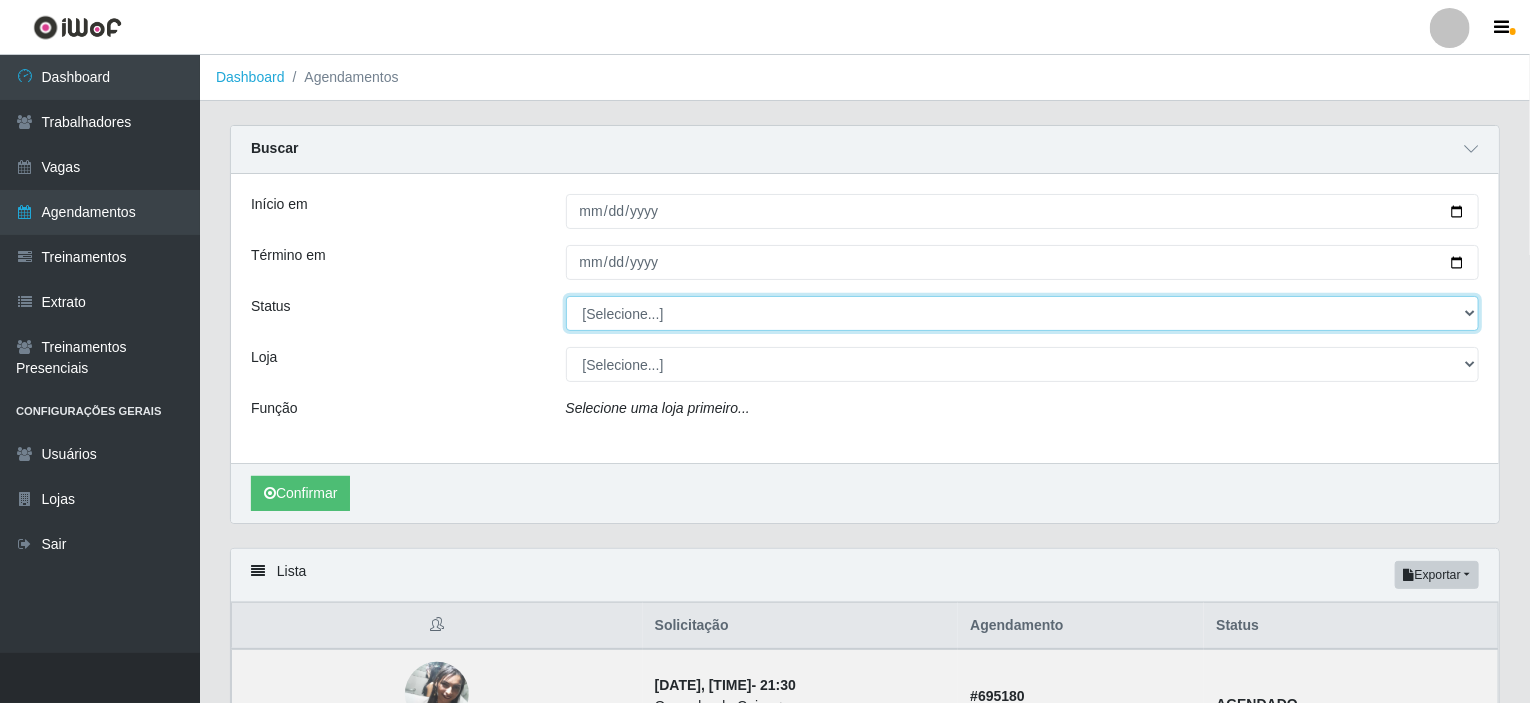 click on "[Selecione...] AGENDADO AGUARDANDO LIBERAR EM ANDAMENTO EM REVISÃO FINALIZADO CANCELADO FALTA" at bounding box center (1023, 313) 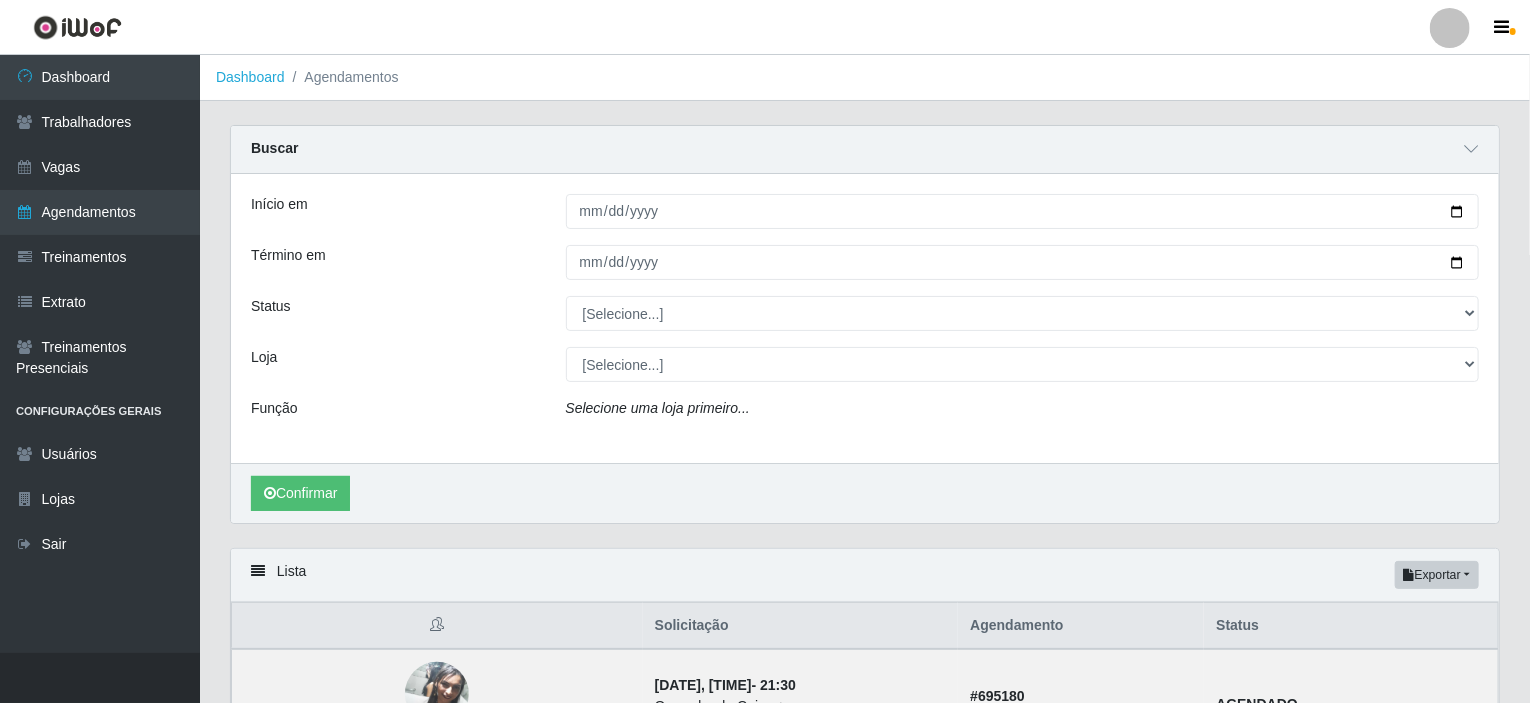 click on "Status" at bounding box center (393, 313) 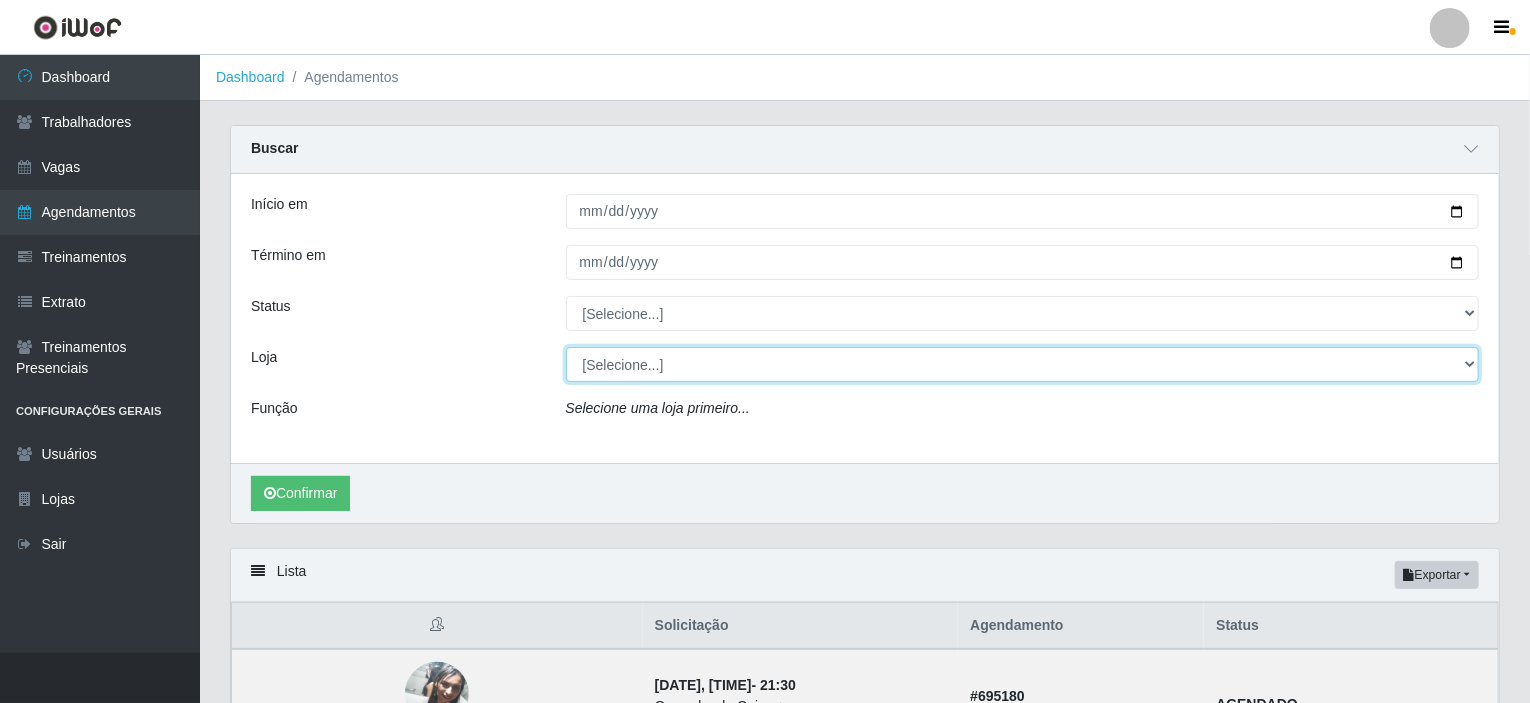 click on "[Selecione...] Iskisita Atakado - Shopping Midway Mall" at bounding box center (1023, 364) 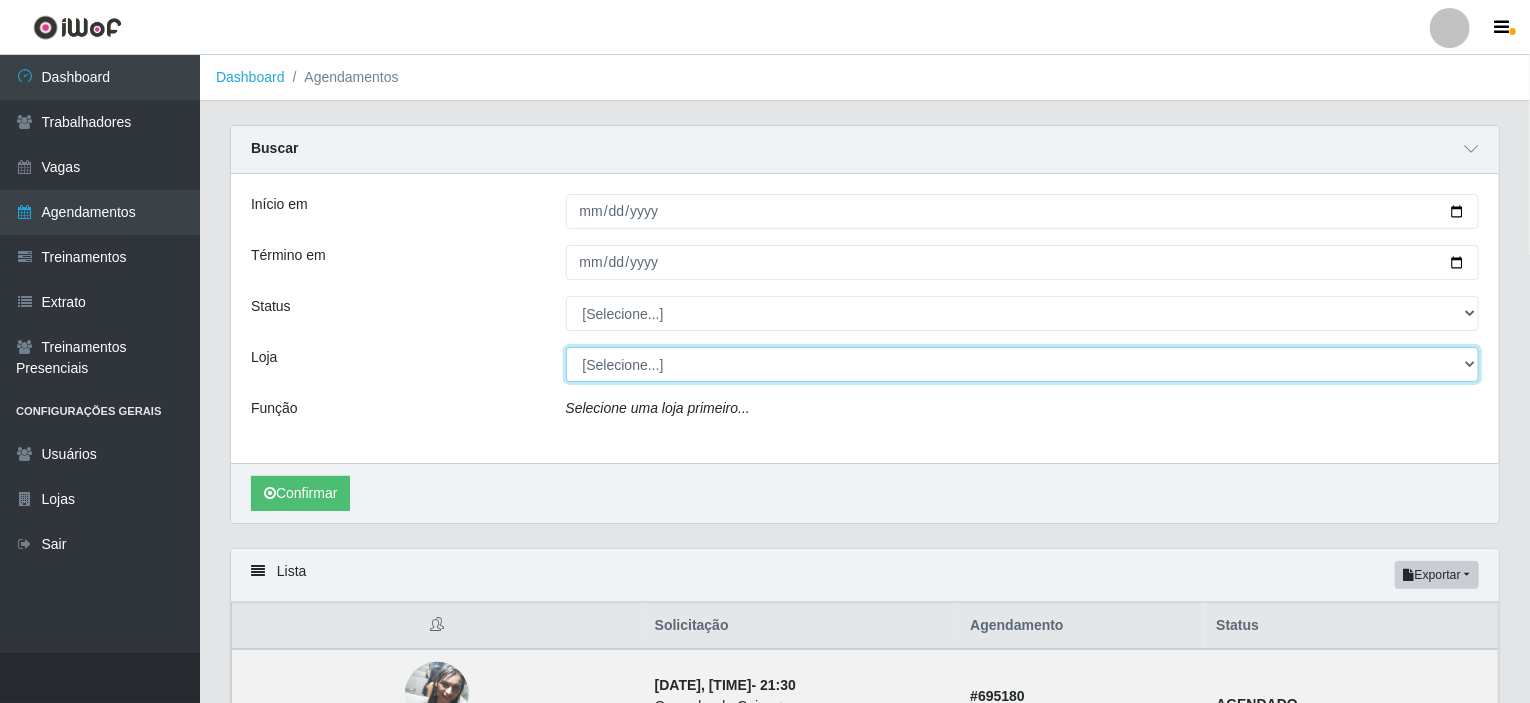 select on "424" 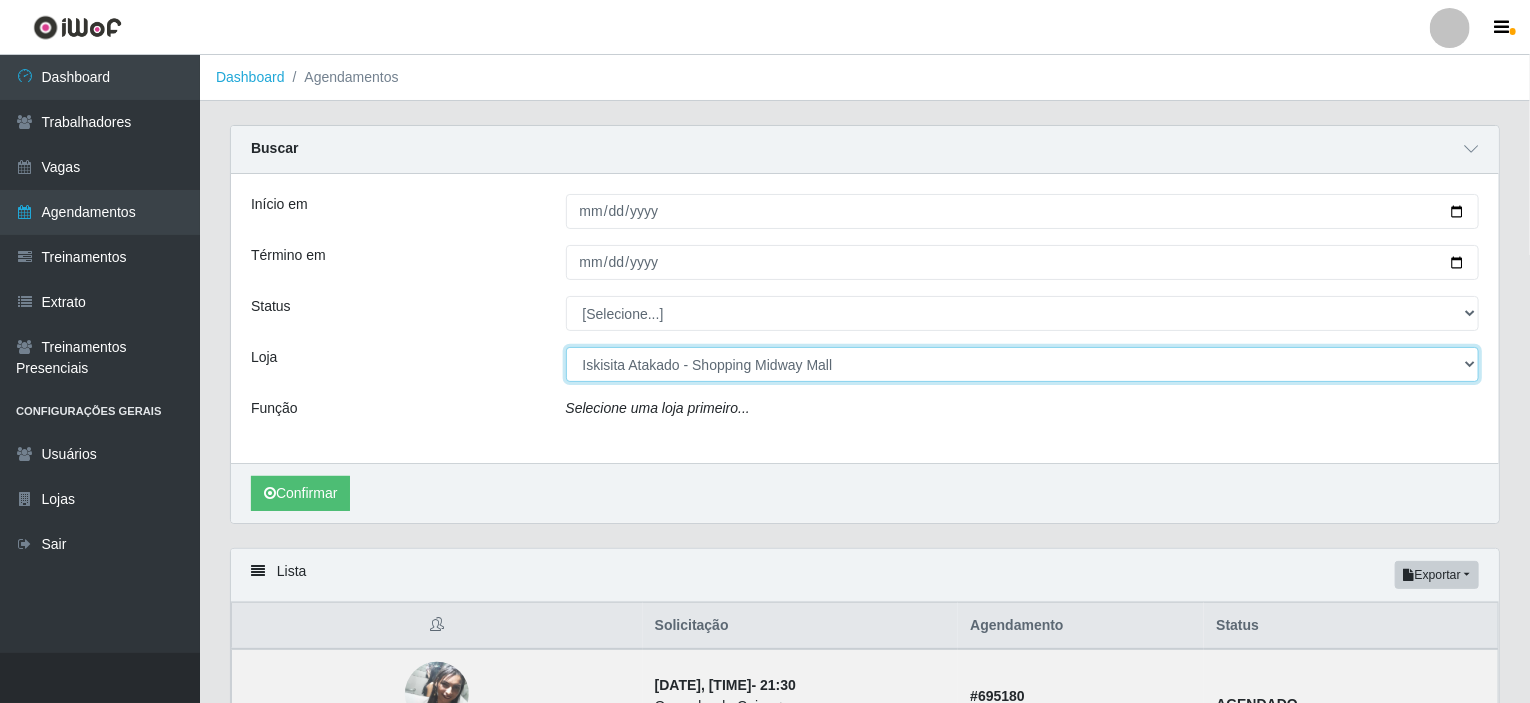 click on "[Selecione...] Iskisita Atakado - Shopping Midway Mall" at bounding box center (1023, 364) 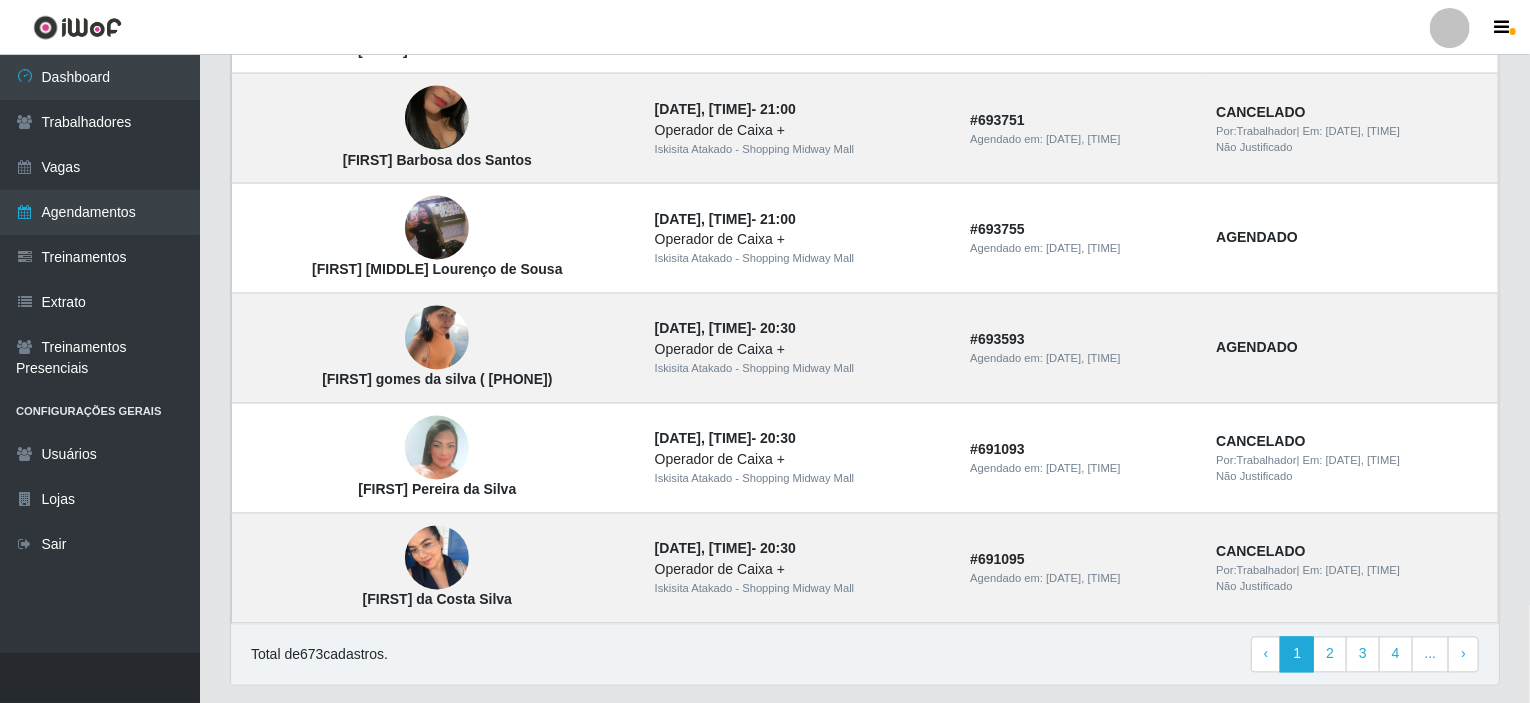scroll, scrollTop: 1732, scrollLeft: 0, axis: vertical 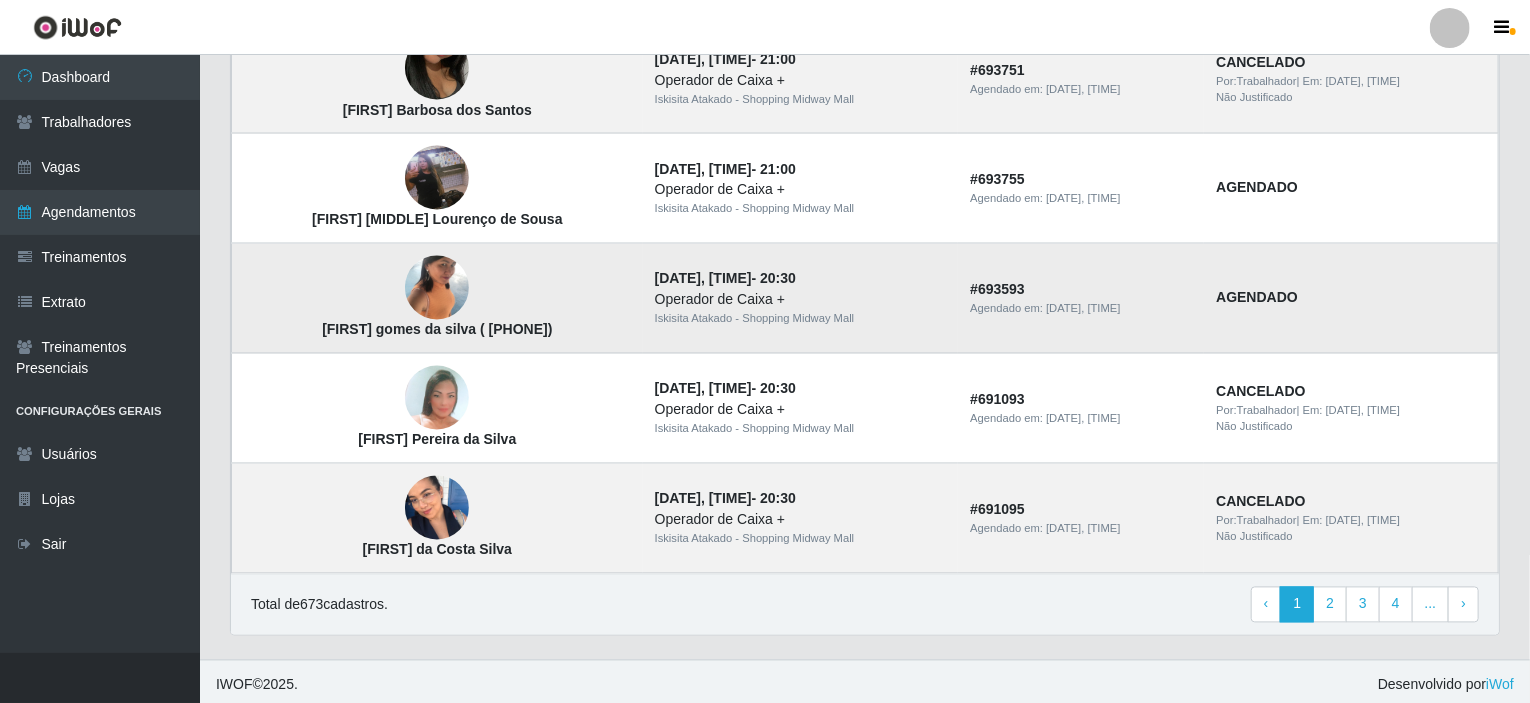 click at bounding box center [437, 288] 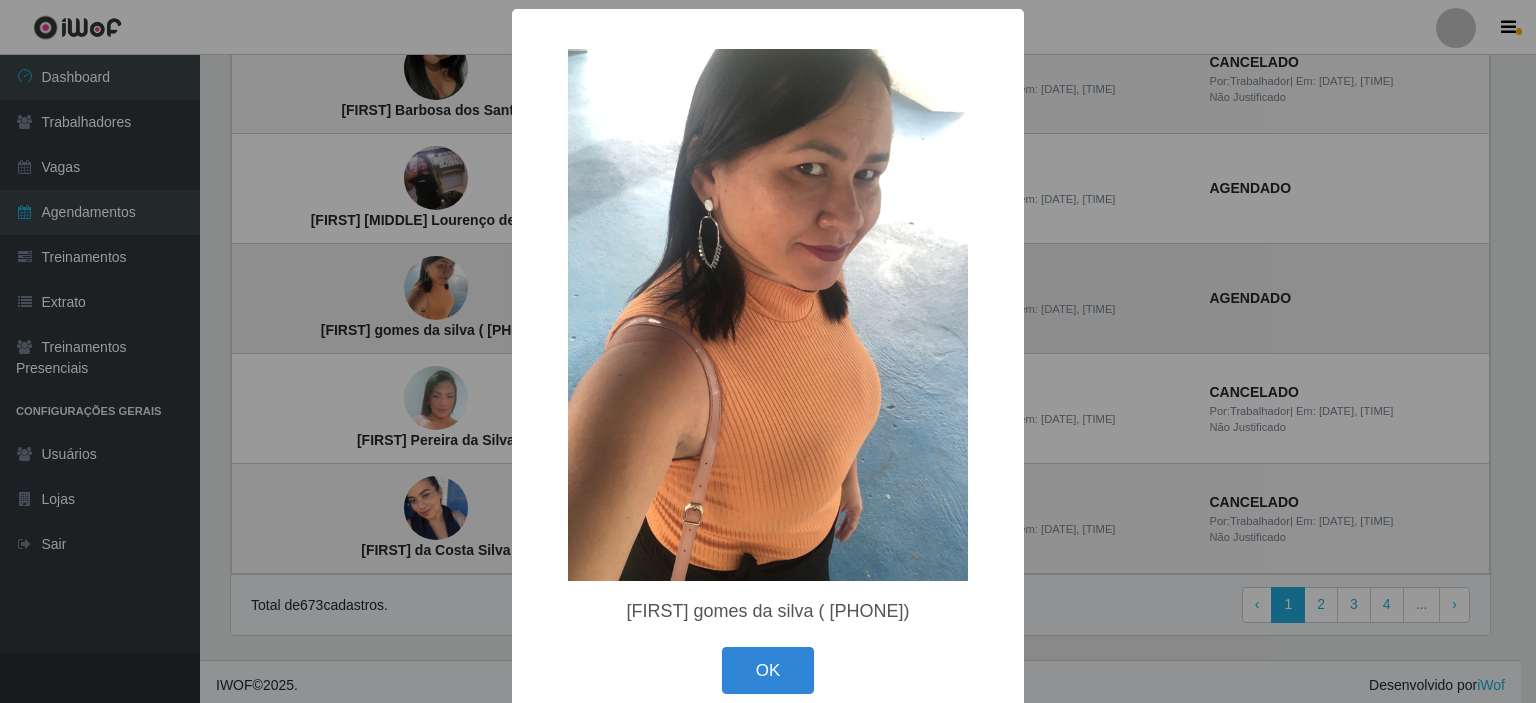 click on "× Tatiana gomes da silva ( (84) 98155-1127) OK Cancel" at bounding box center [768, 351] 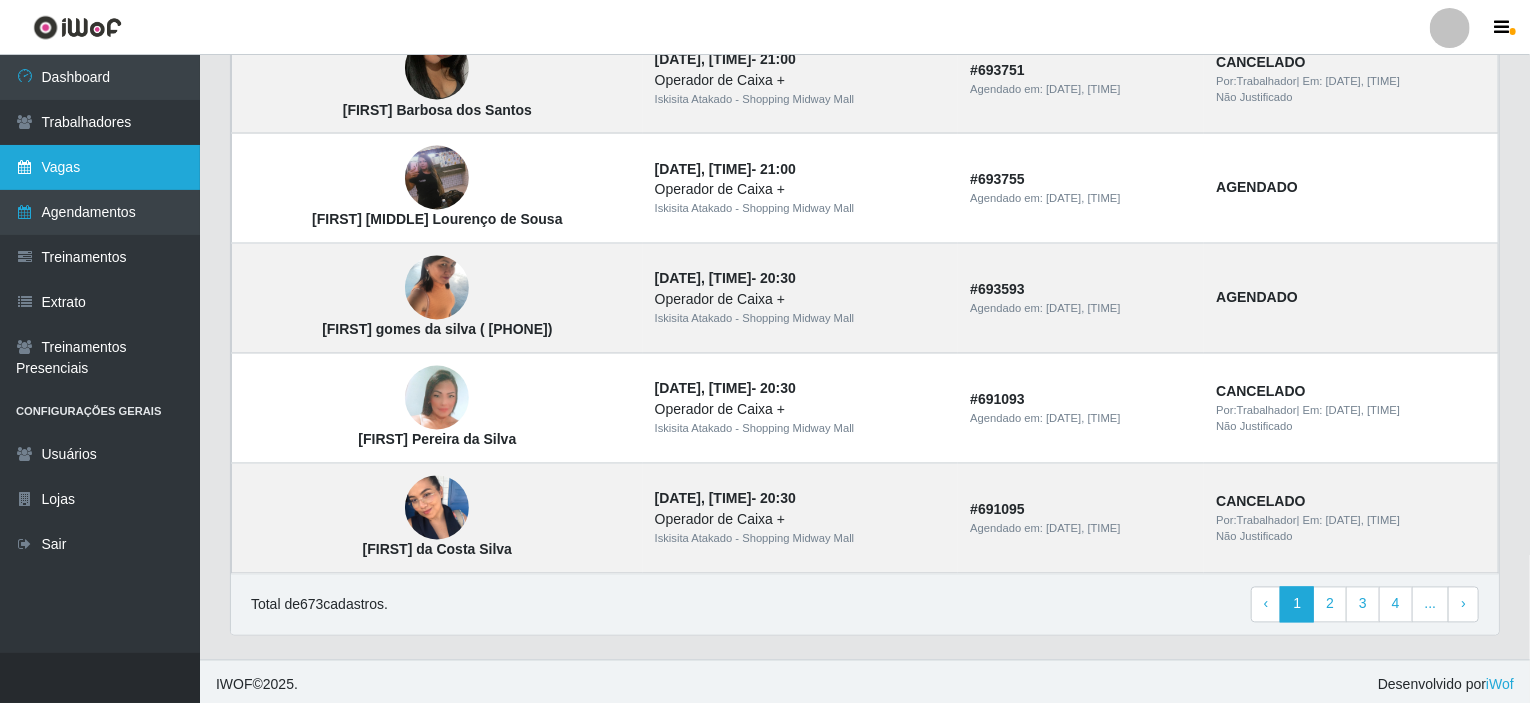 click on "Vagas" at bounding box center (100, 167) 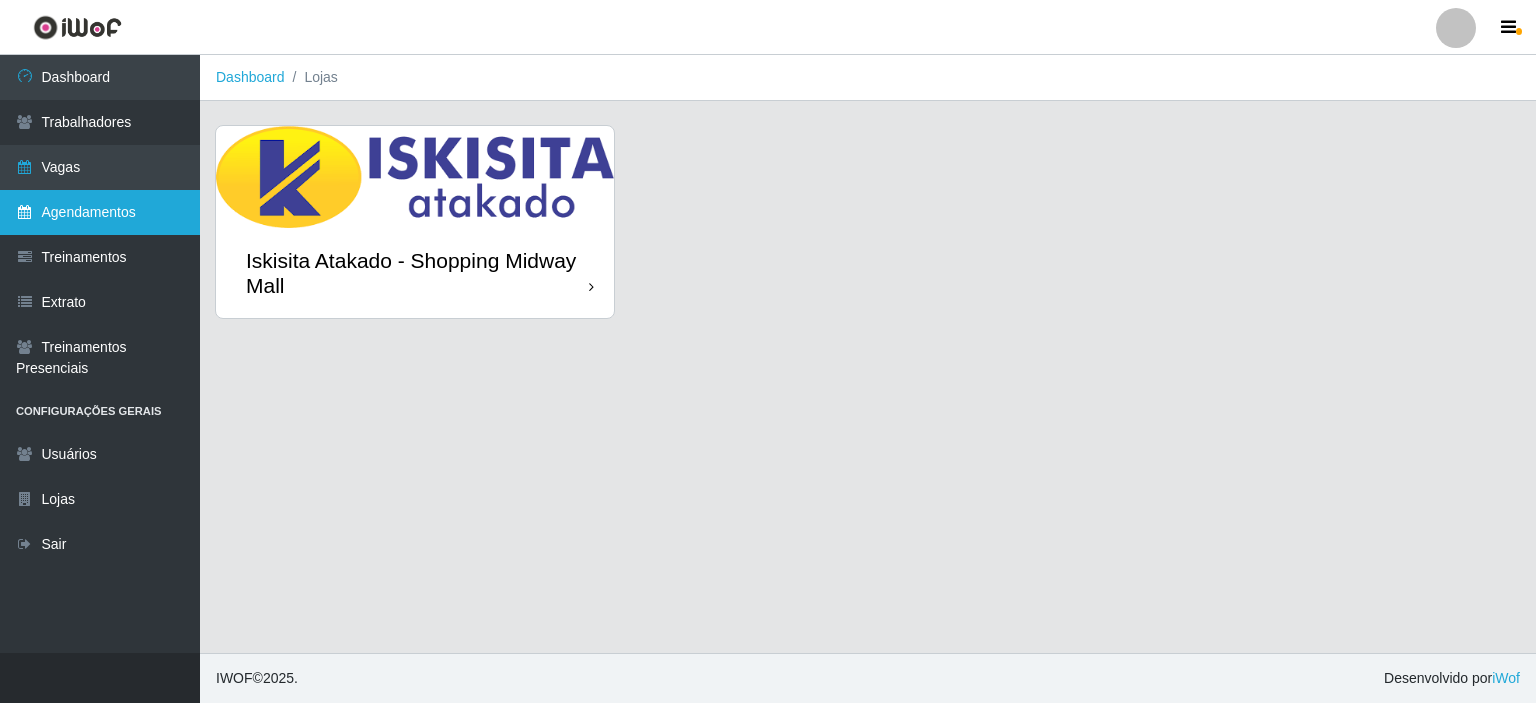 click on "Agendamentos" at bounding box center (100, 212) 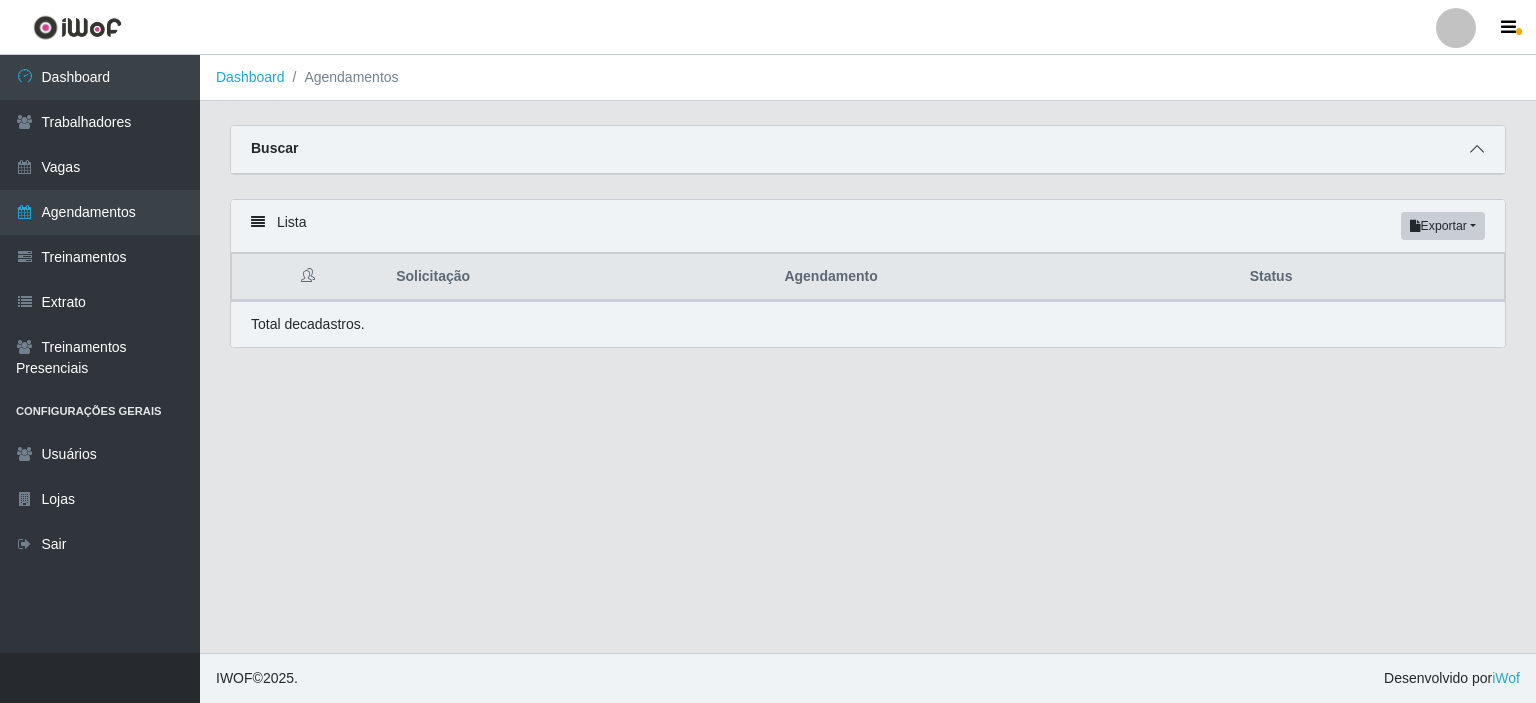 click at bounding box center (1477, 149) 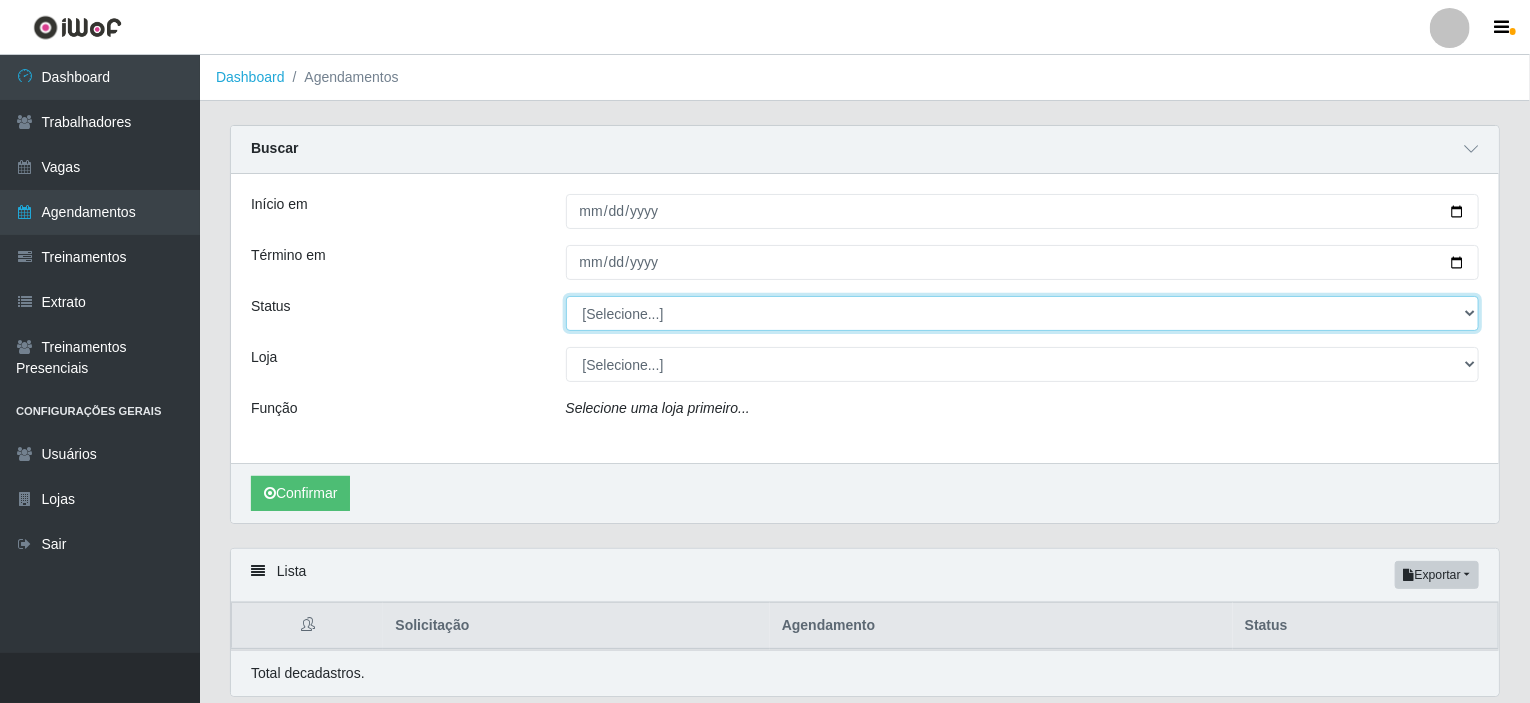 click on "[Selecione...] AGENDADO AGUARDANDO LIBERAR EM ANDAMENTO EM REVISÃO FINALIZADO CANCELADO FALTA" at bounding box center (1023, 313) 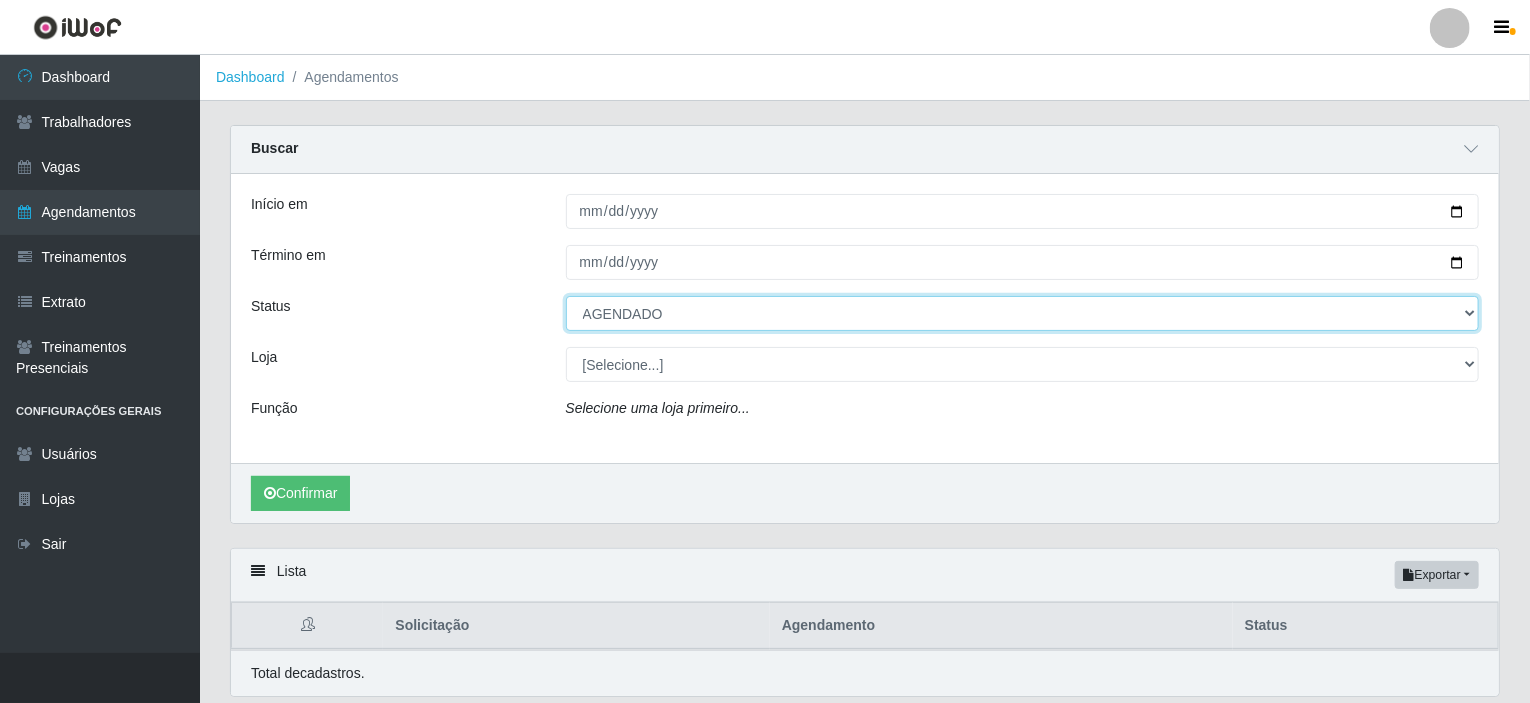 click on "[Selecione...] AGENDADO AGUARDANDO LIBERAR EM ANDAMENTO EM REVISÃO FINALIZADO CANCELADO FALTA" at bounding box center [1023, 313] 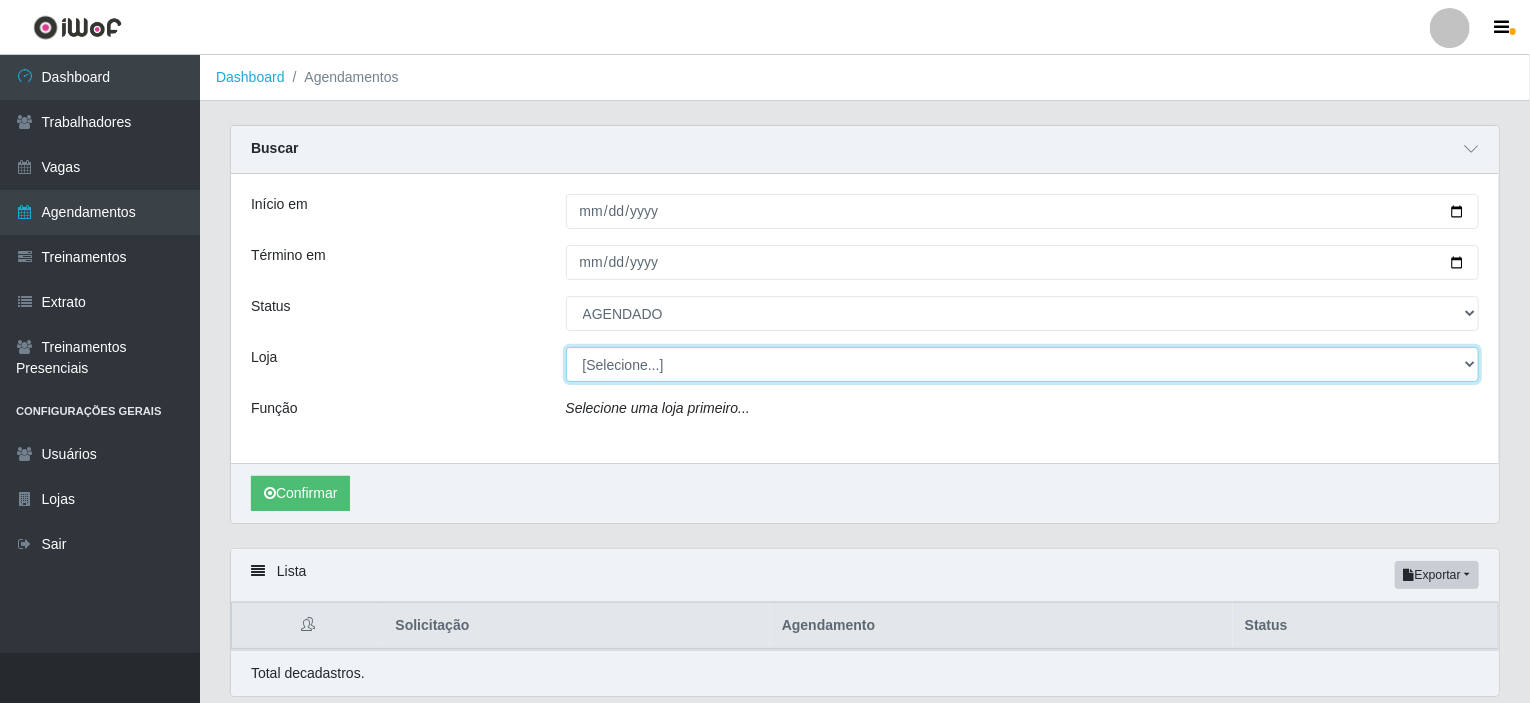 click on "[Selecione...] Iskisita Atakado - Shopping Midway Mall" at bounding box center (1023, 364) 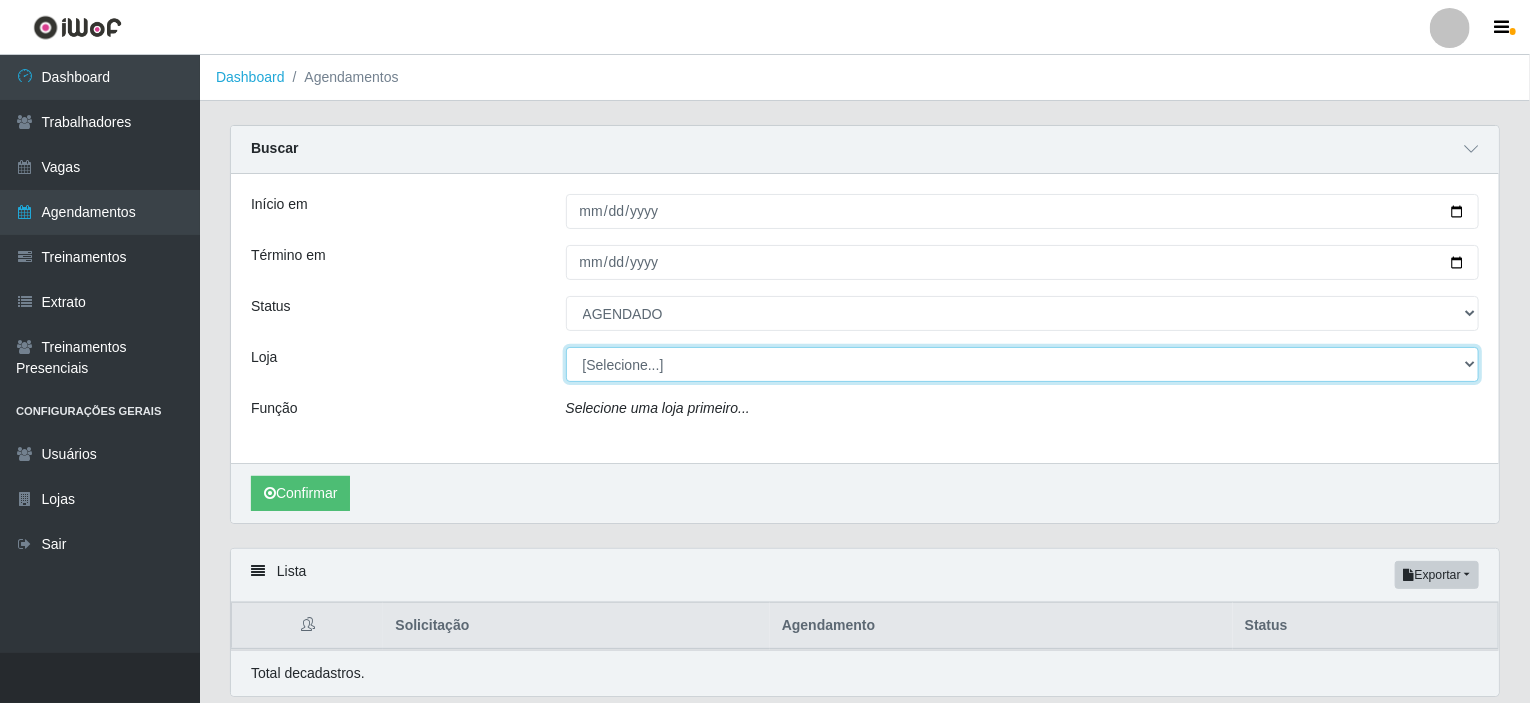 select on "424" 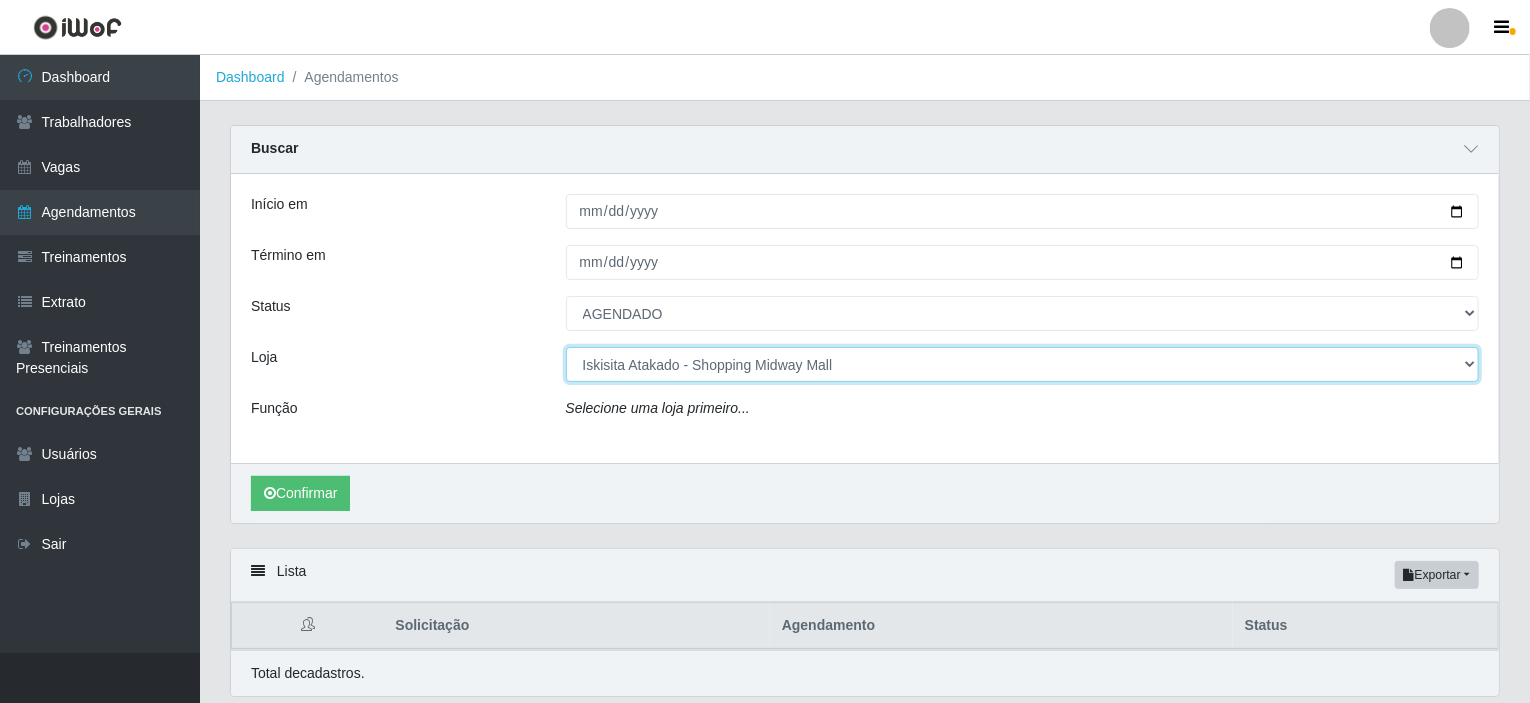 click on "[Selecione...] Iskisita Atakado - Shopping Midway Mall" at bounding box center [1023, 364] 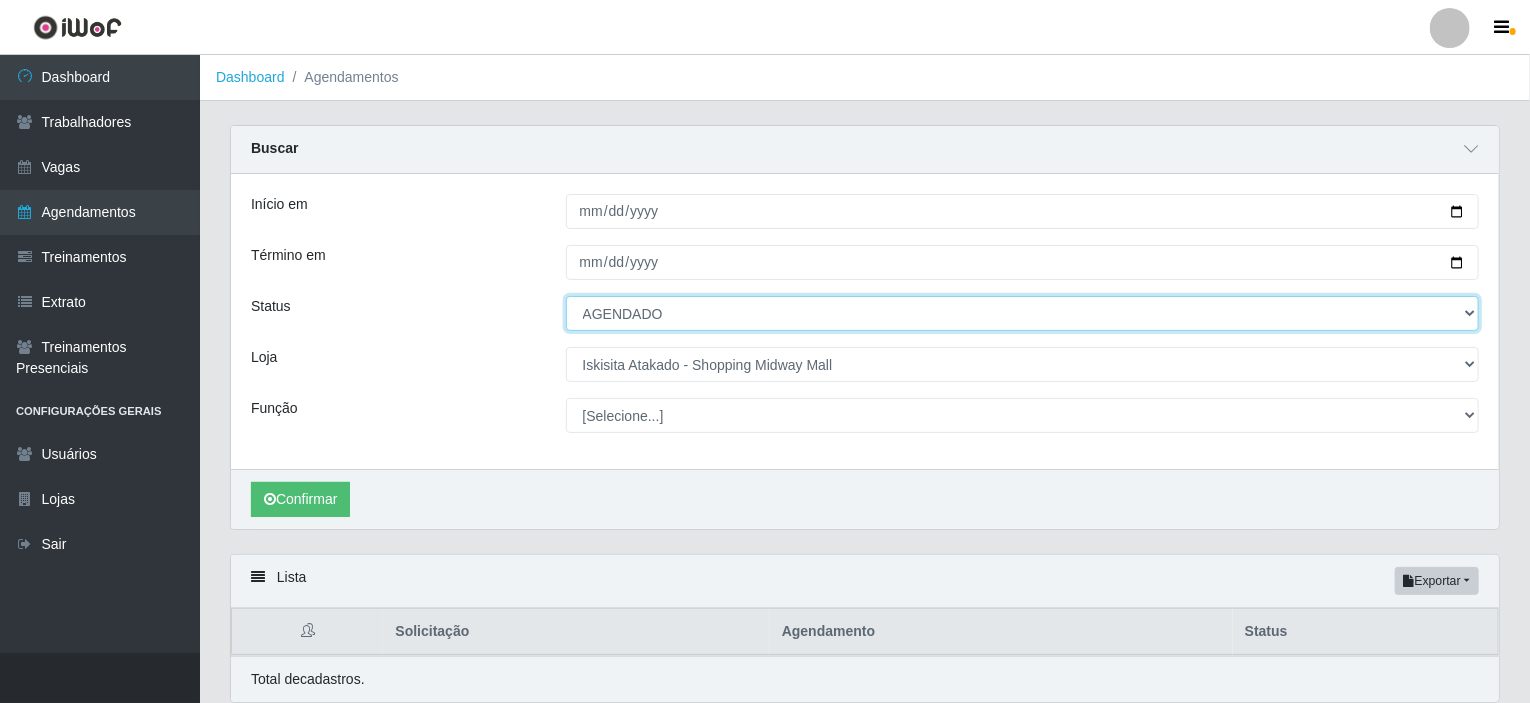 click on "[Selecione...] AGENDADO AGUARDANDO LIBERAR EM ANDAMENTO EM REVISÃO FINALIZADO CANCELADO FALTA" at bounding box center [1023, 313] 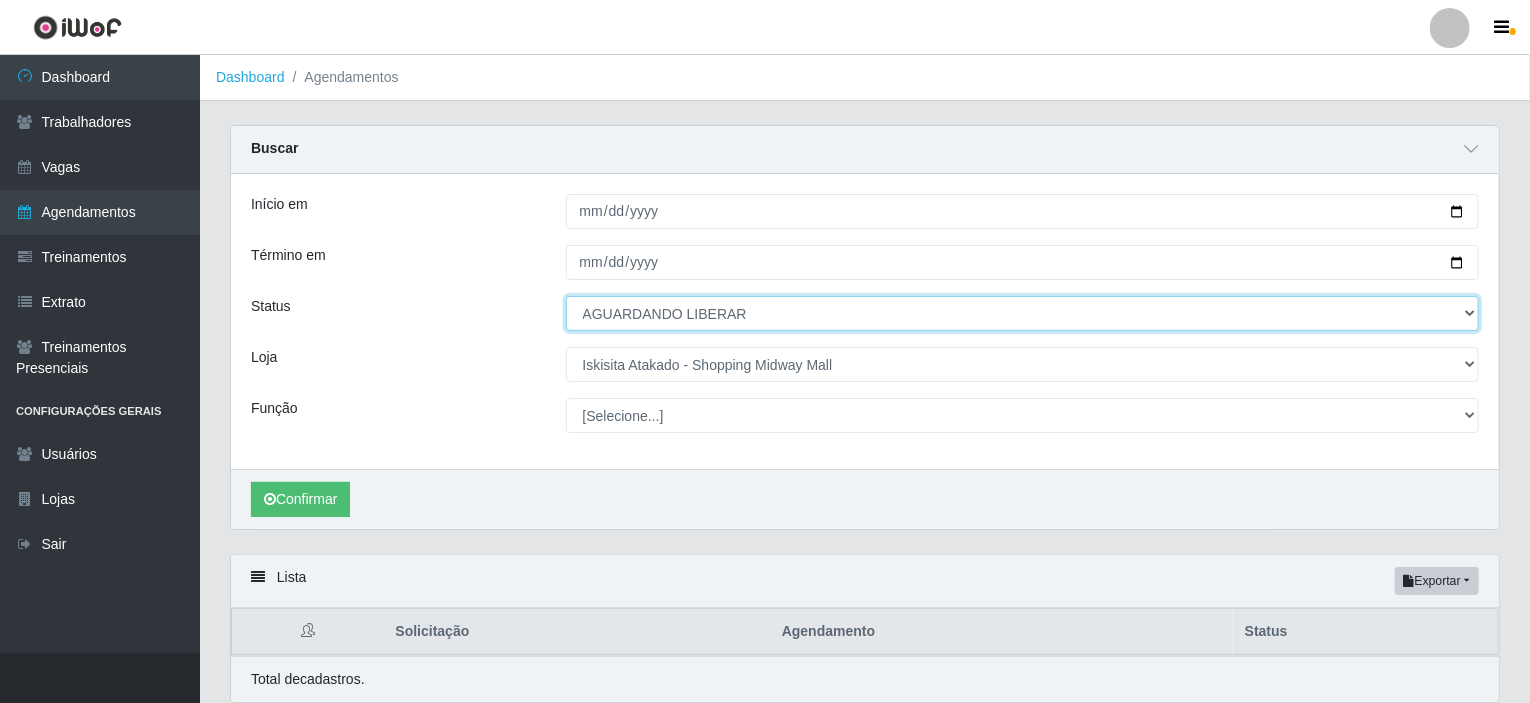 click on "[Selecione...] AGENDADO AGUARDANDO LIBERAR EM ANDAMENTO EM REVISÃO FINALIZADO CANCELADO FALTA" at bounding box center (1023, 313) 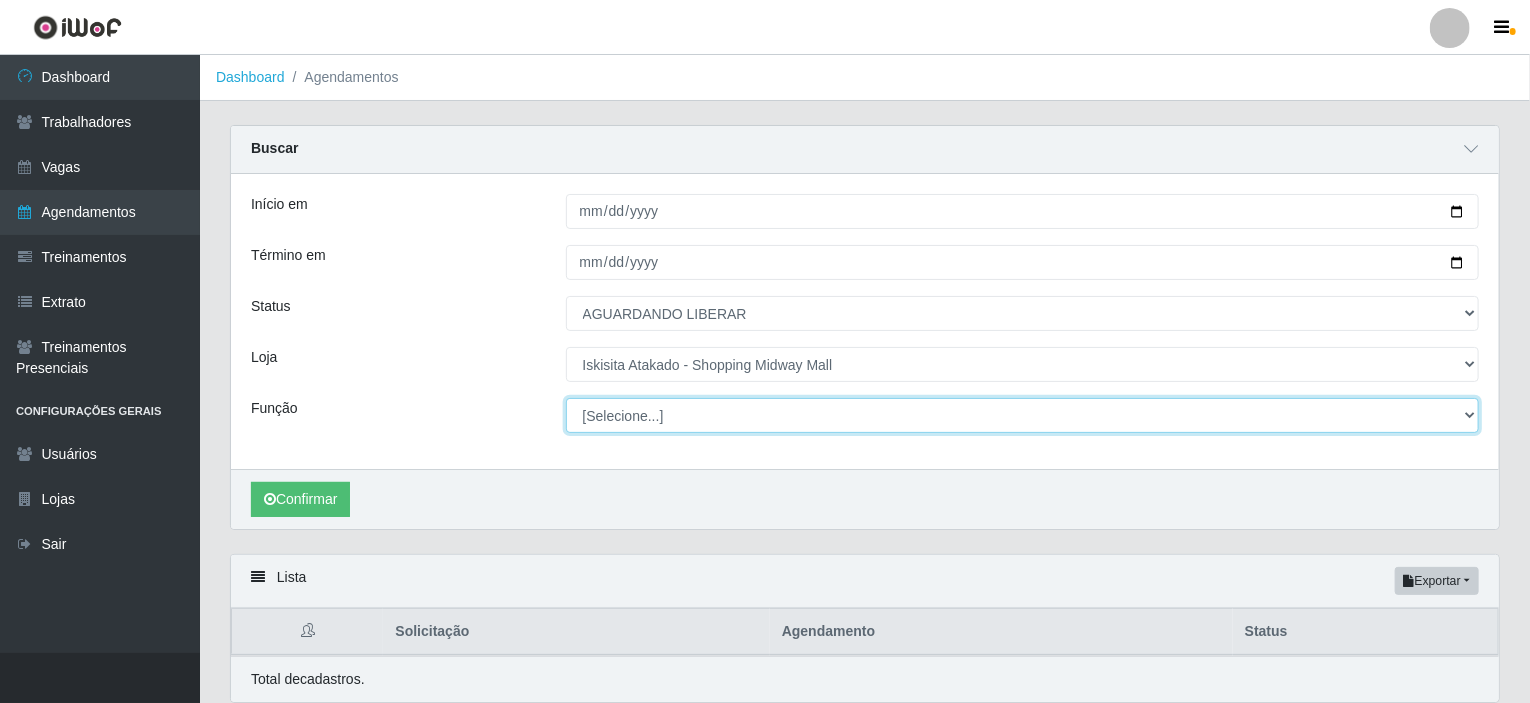 click on "[Selecione...] Auxiliar de Estacionamento Auxiliar de Estacionamento + Auxiliar de Estacionamento ++ Auxiliar de Estoque Auxiliar de Estoque + Auxiliar de Estoque ++ Operador de Caixa Operador de Caixa + Operador de Caixa ++ Repositor  Repositor + Repositor ++" at bounding box center [1023, 415] 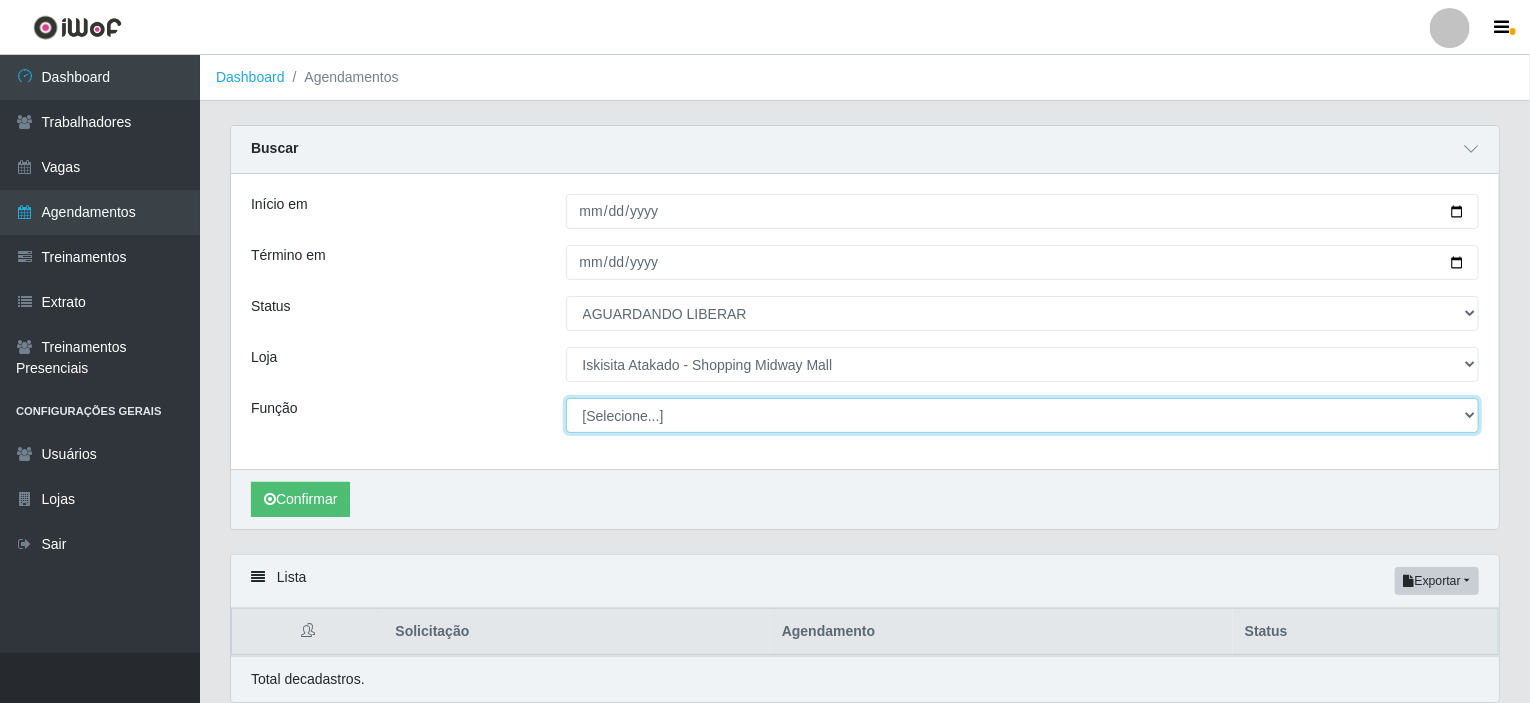 select on "22" 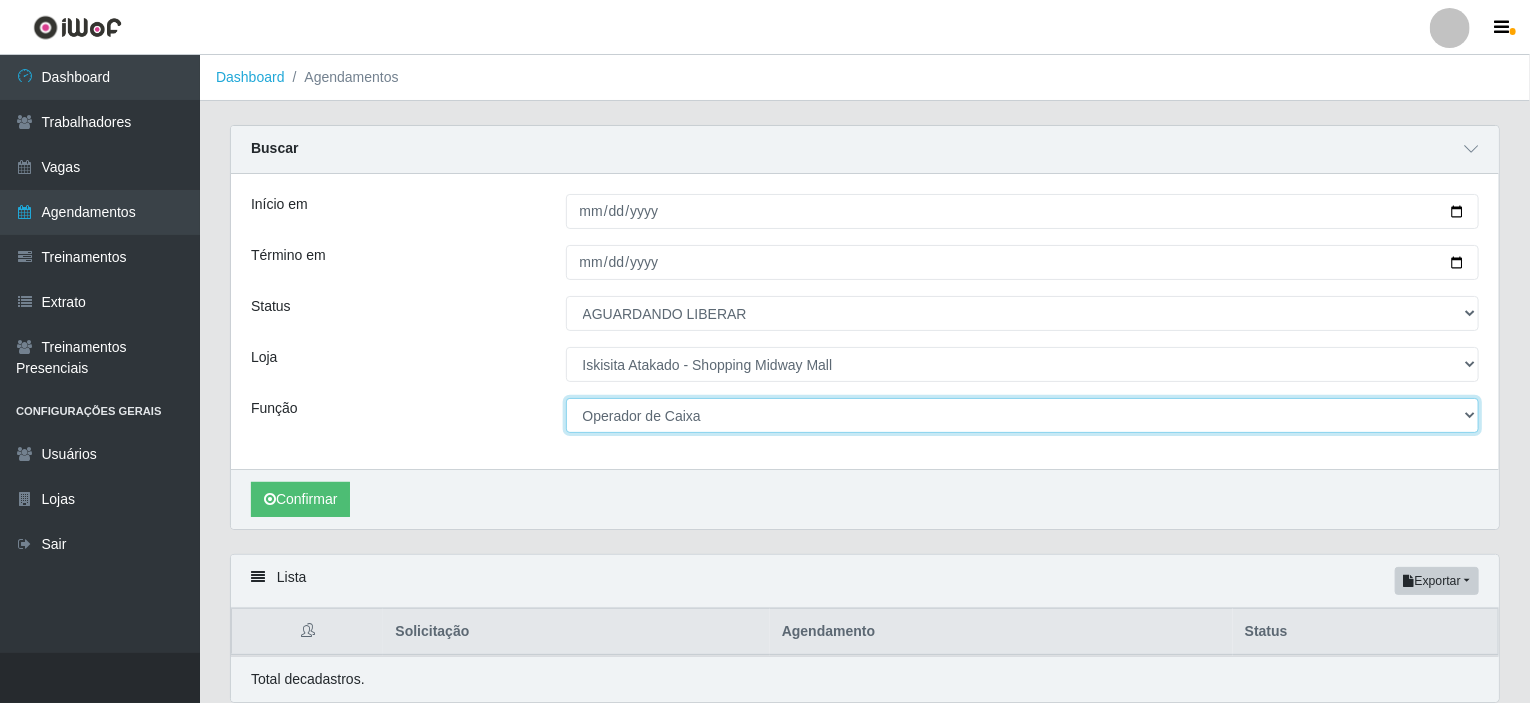 click on "[Selecione...] Auxiliar de Estacionamento Auxiliar de Estacionamento + Auxiliar de Estacionamento ++ Auxiliar de Estoque Auxiliar de Estoque + Auxiliar de Estoque ++ Operador de Caixa Operador de Caixa + Operador de Caixa ++ Repositor  Repositor + Repositor ++" at bounding box center [1023, 415] 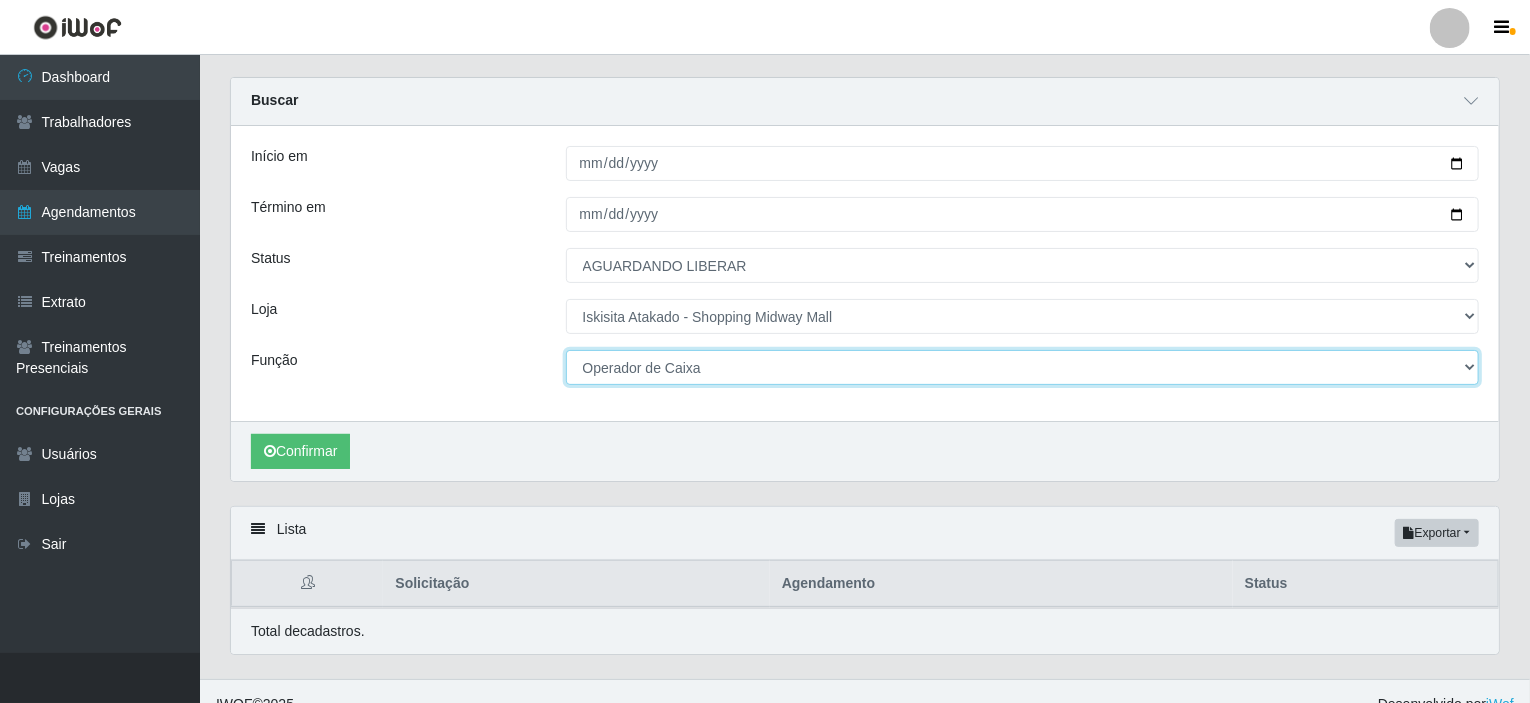 scroll, scrollTop: 72, scrollLeft: 0, axis: vertical 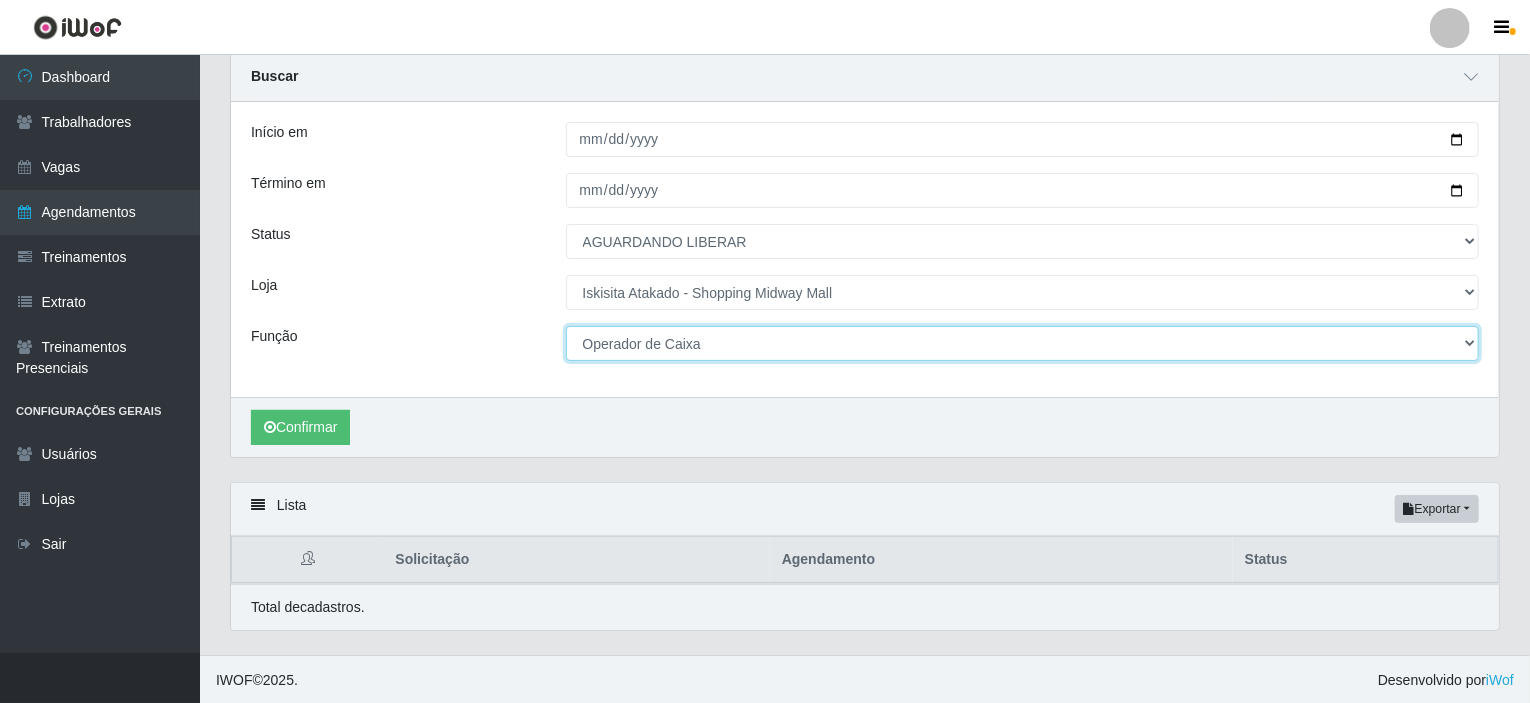 click on "[Selecione...] Auxiliar de Estacionamento Auxiliar de Estacionamento + Auxiliar de Estacionamento ++ Auxiliar de Estoque Auxiliar de Estoque + Auxiliar de Estoque ++ Operador de Caixa Operador de Caixa + Operador de Caixa ++ Repositor  Repositor + Repositor ++" at bounding box center (1023, 343) 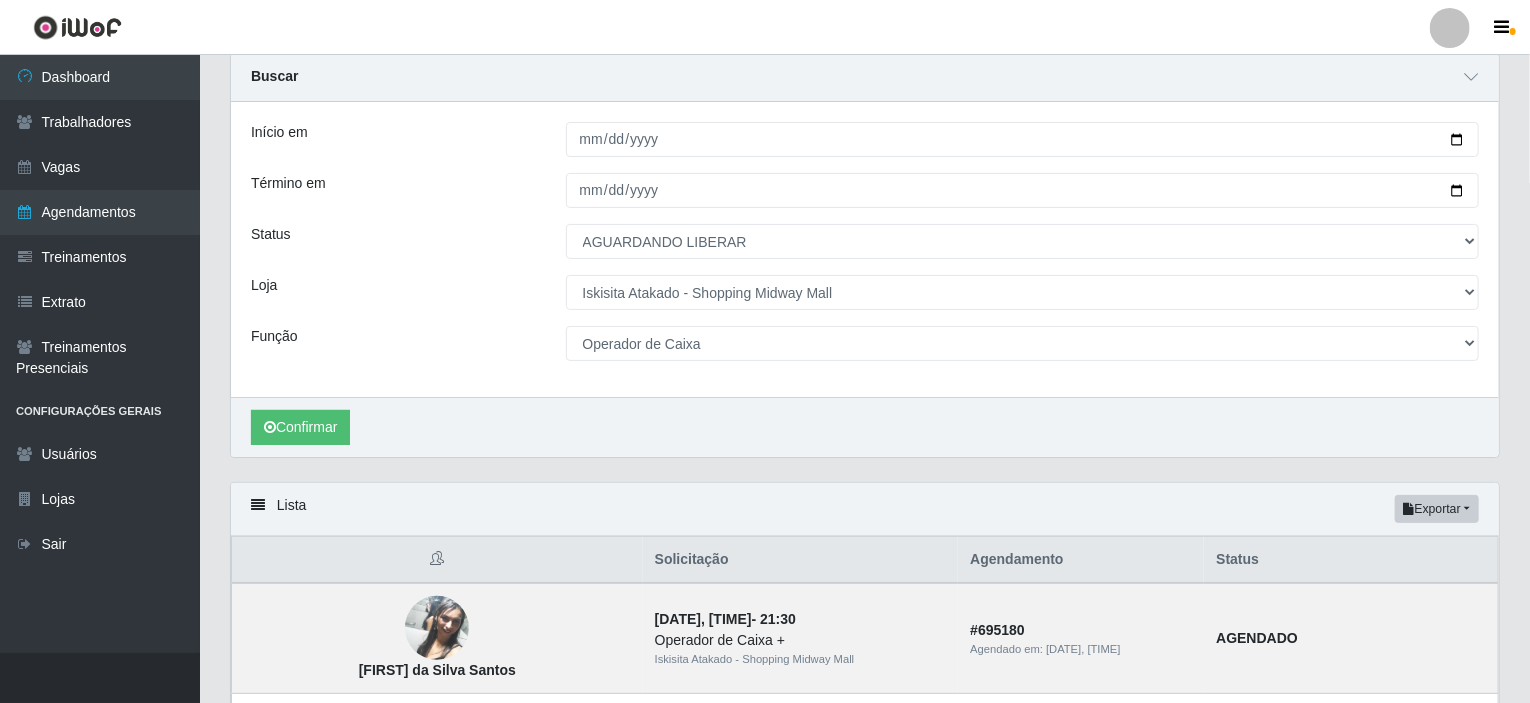 click on "Função" at bounding box center [393, 343] 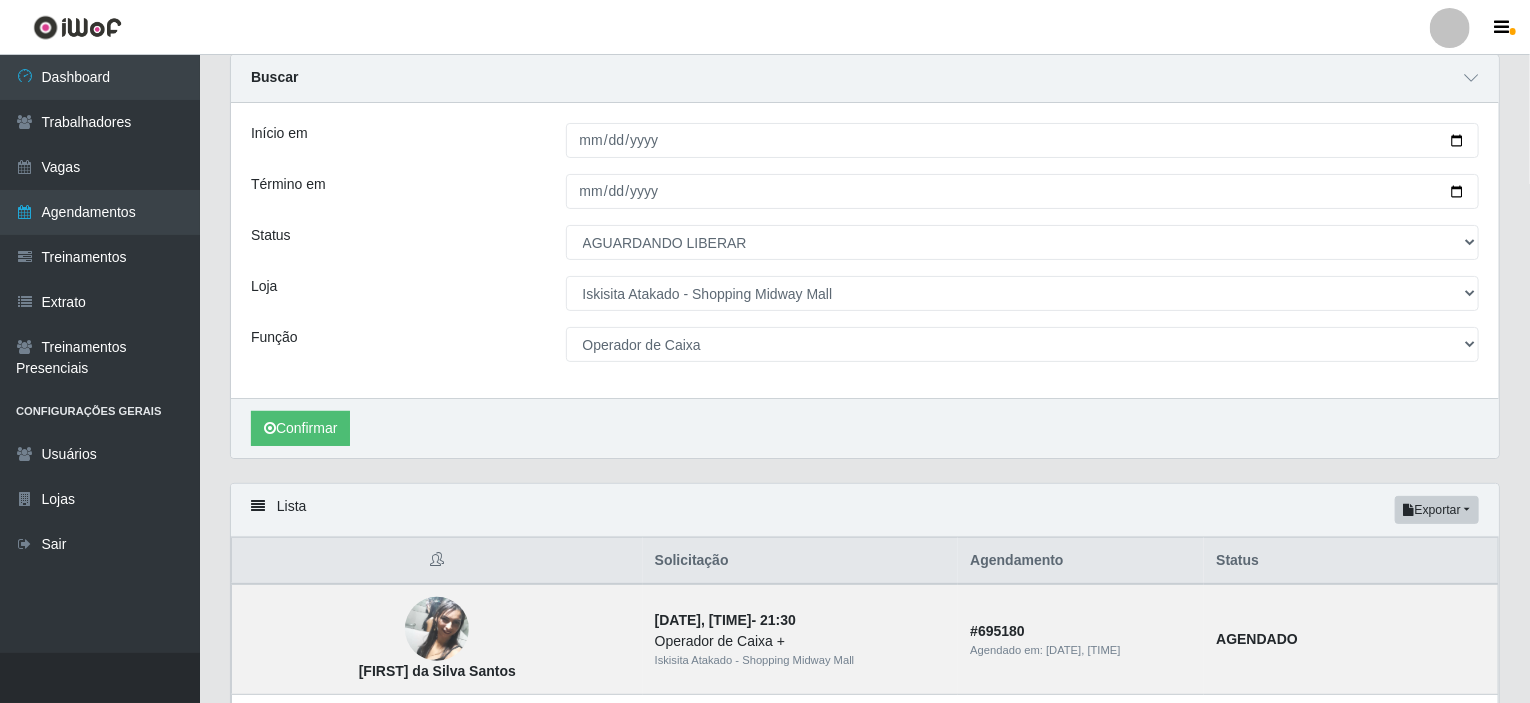 scroll, scrollTop: 0, scrollLeft: 0, axis: both 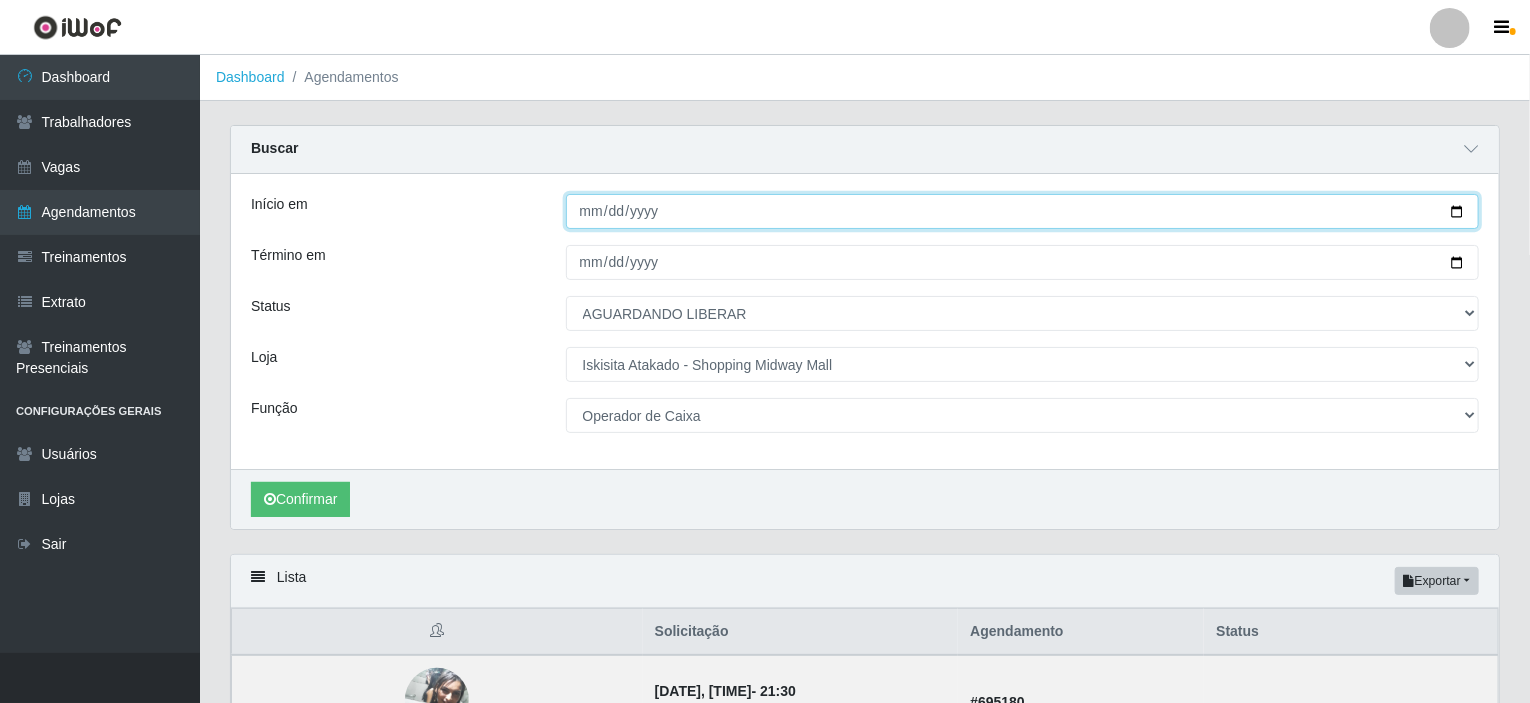 click on "Início em" at bounding box center [1023, 211] 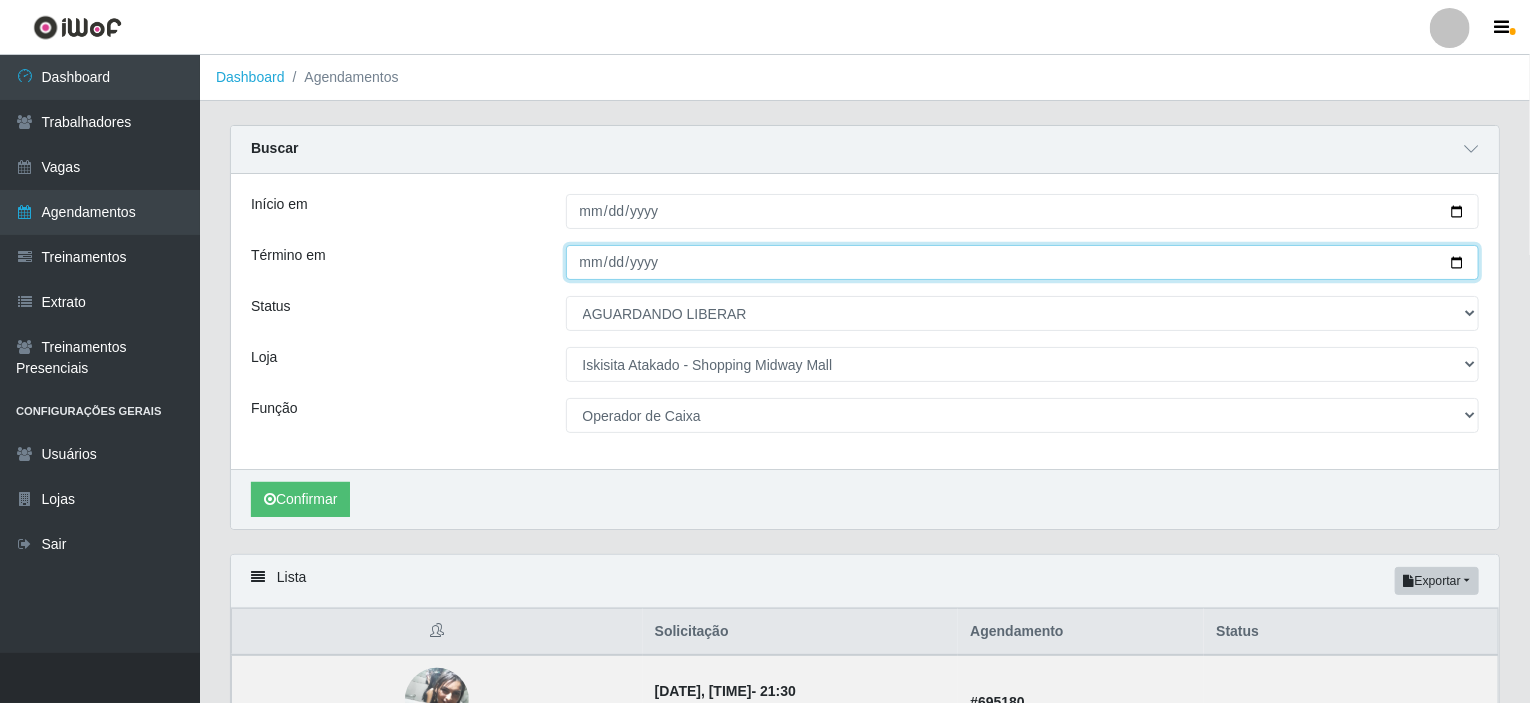 click on "Término em" at bounding box center [1023, 262] 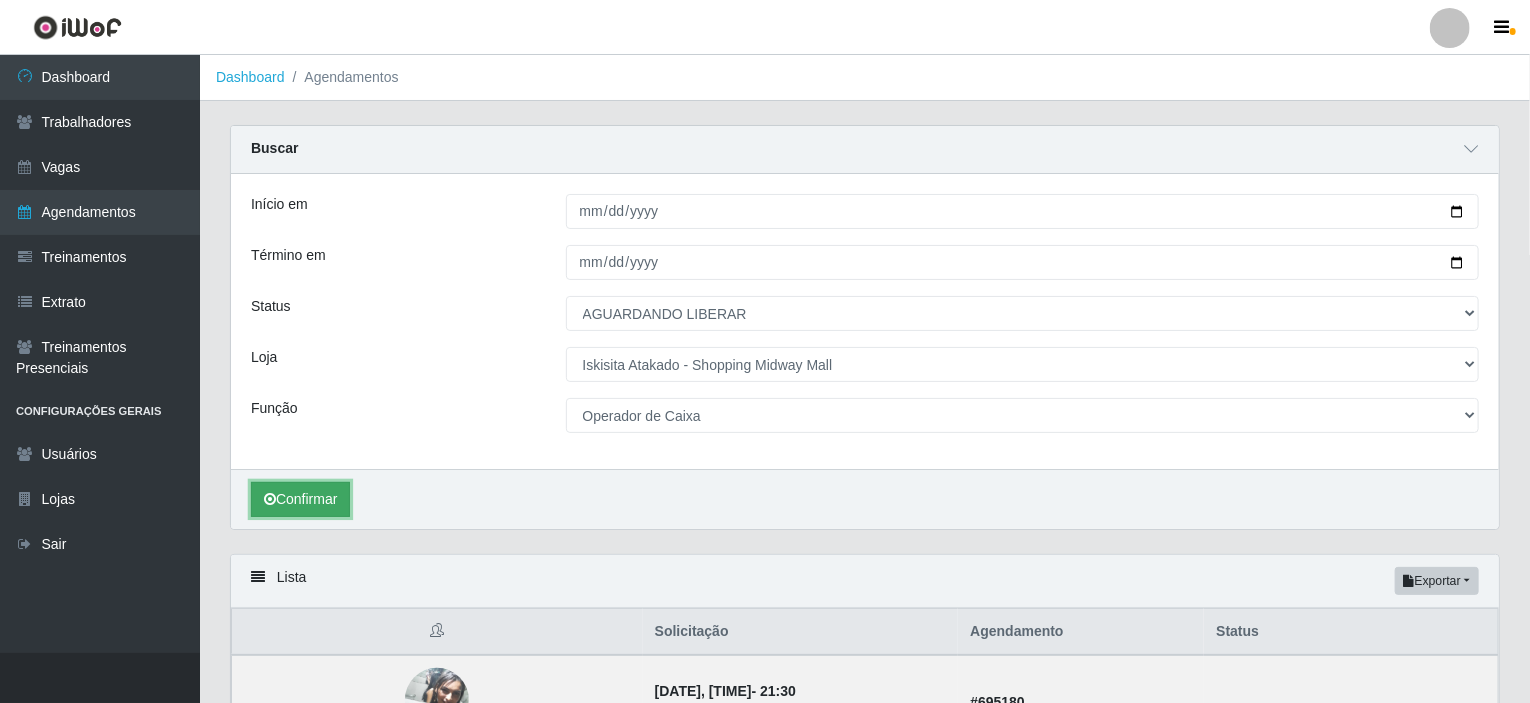 click on "Confirmar" at bounding box center [300, 499] 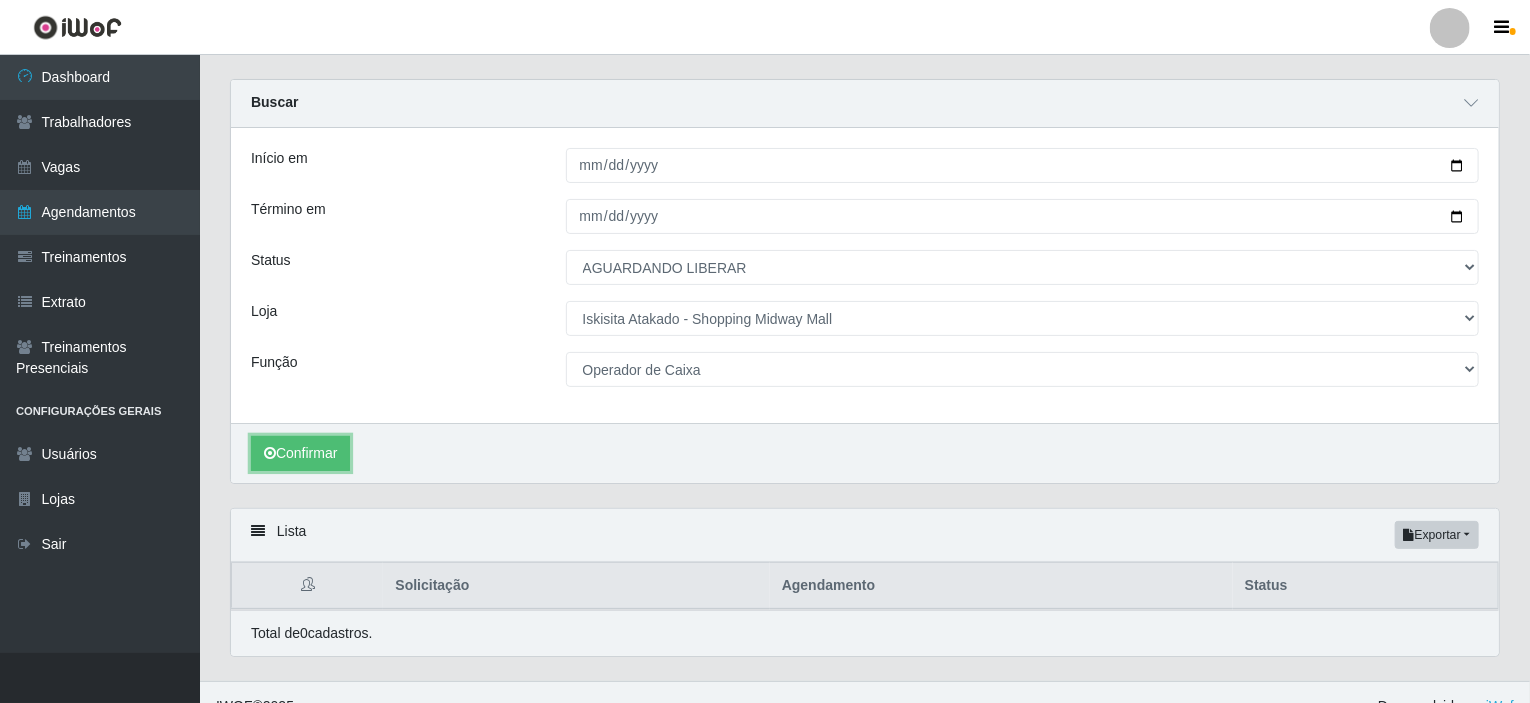 scroll, scrollTop: 72, scrollLeft: 0, axis: vertical 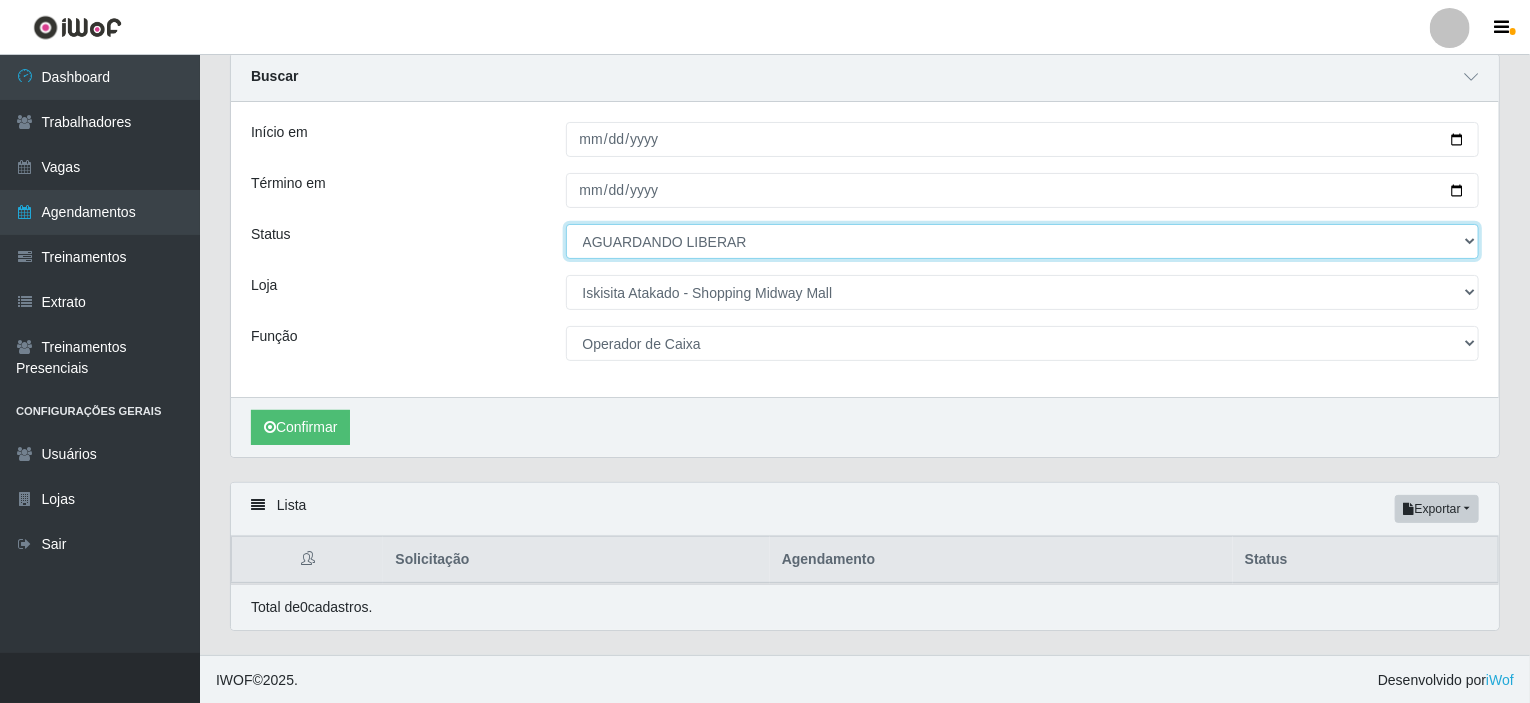 click on "[Selecione...] AGENDADO AGUARDANDO LIBERAR EM ANDAMENTO EM REVISÃO FINALIZADO CANCELADO FALTA" at bounding box center [1023, 241] 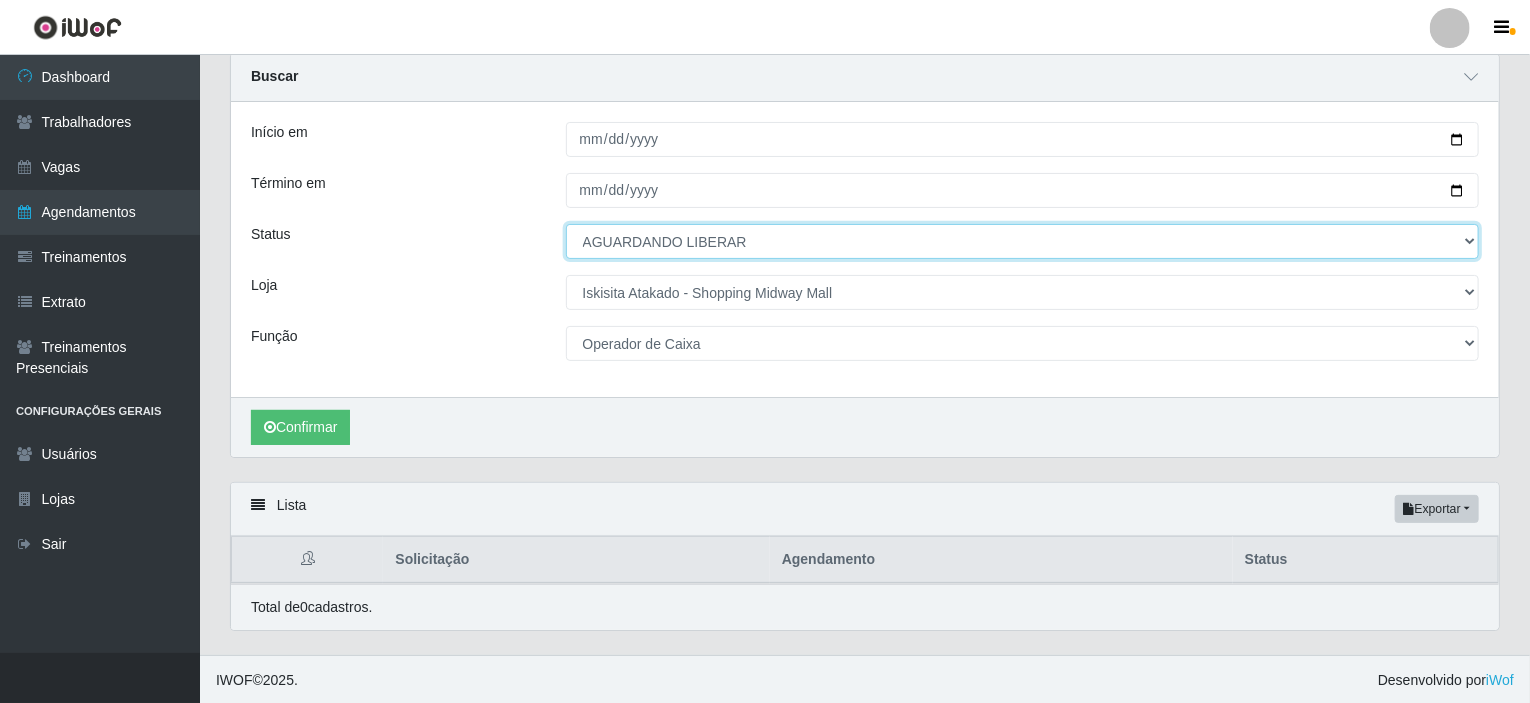 select on "AGENDADO" 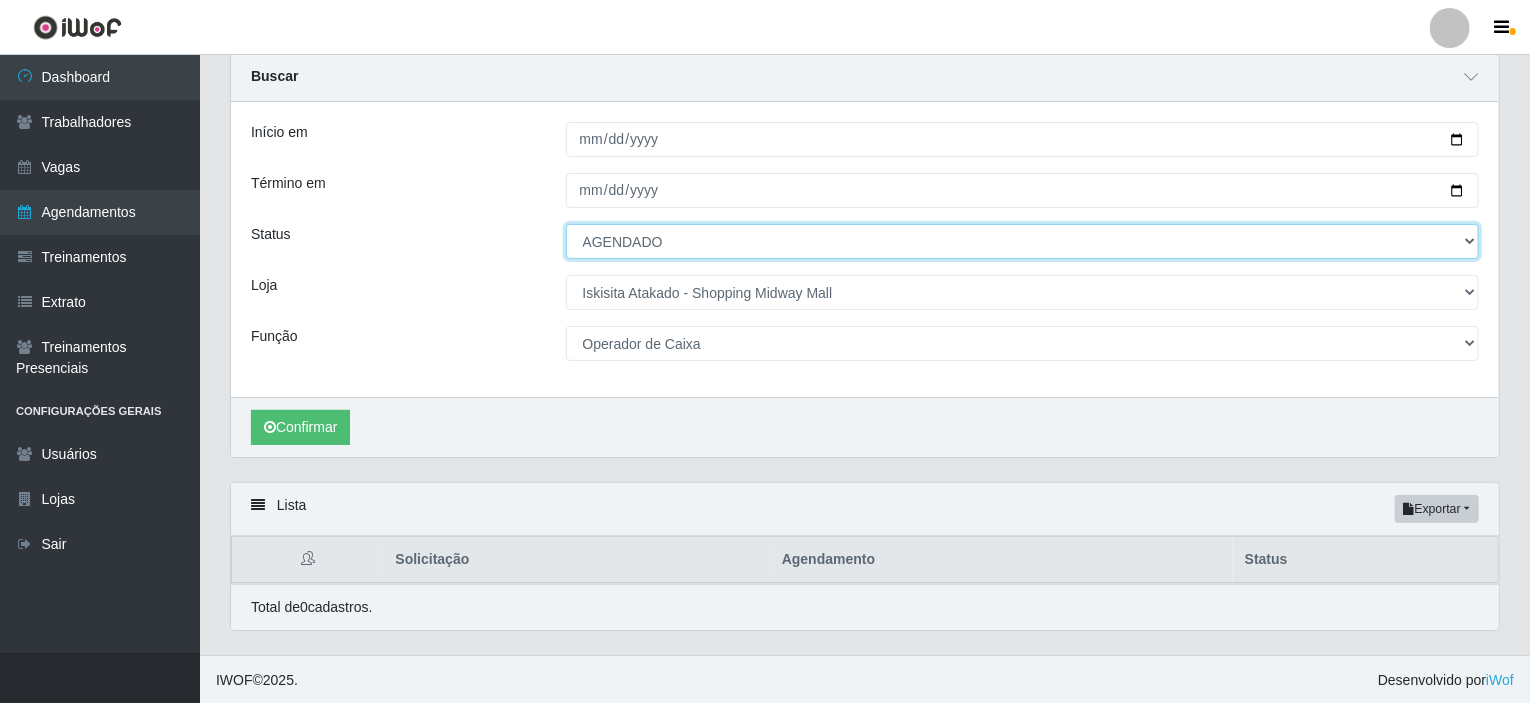 click on "[Selecione...] AGENDADO AGUARDANDO LIBERAR EM ANDAMENTO EM REVISÃO FINALIZADO CANCELADO FALTA" at bounding box center (1023, 241) 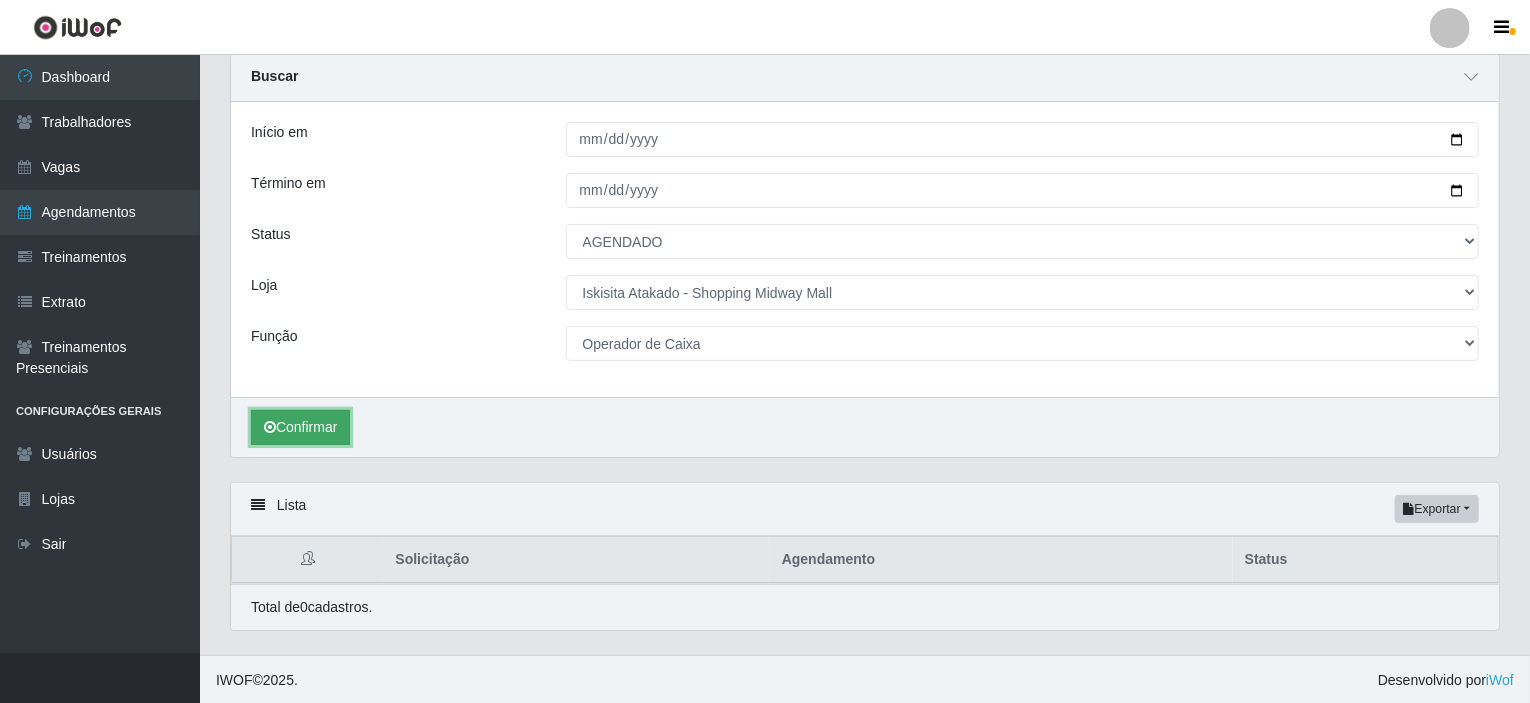 click on "Confirmar" at bounding box center [300, 427] 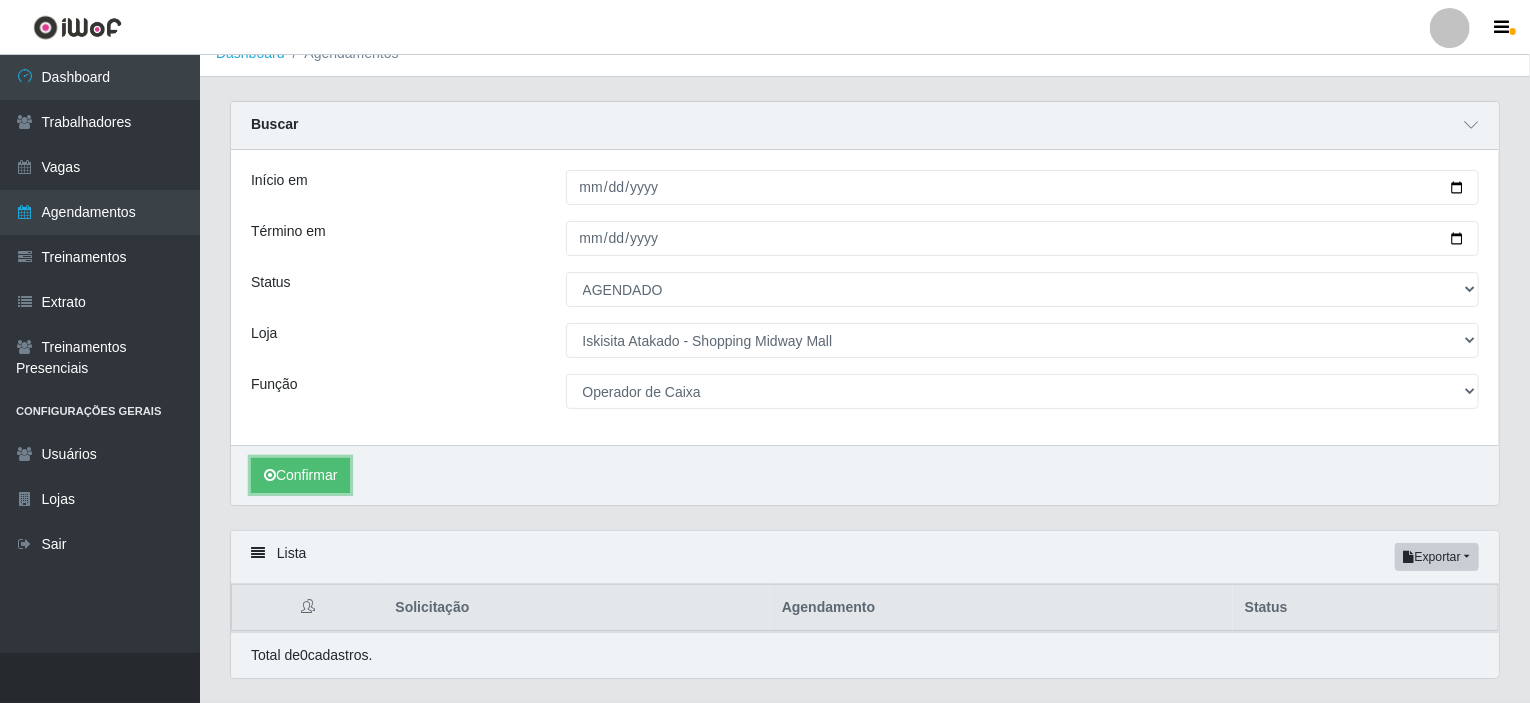 scroll, scrollTop: 0, scrollLeft: 0, axis: both 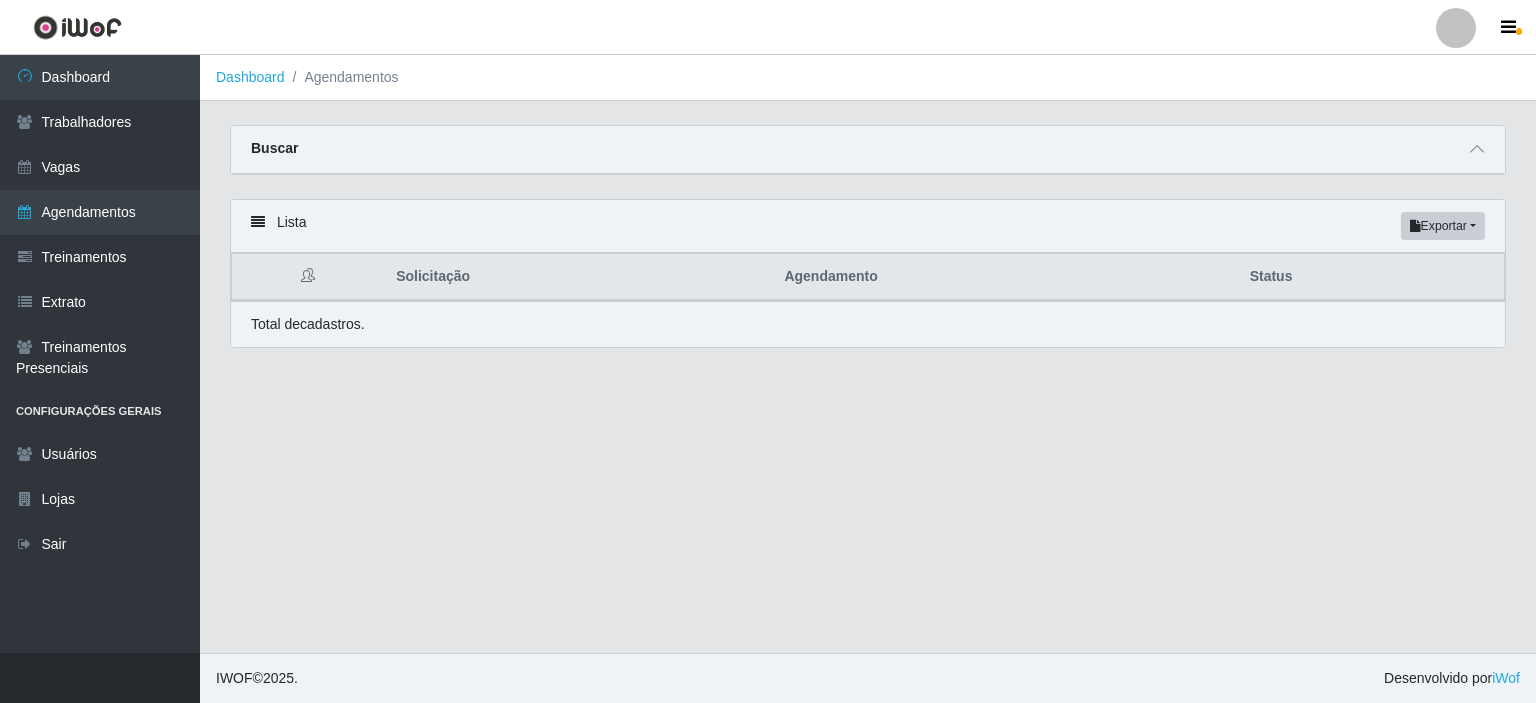 click on "Buscar" at bounding box center (868, 150) 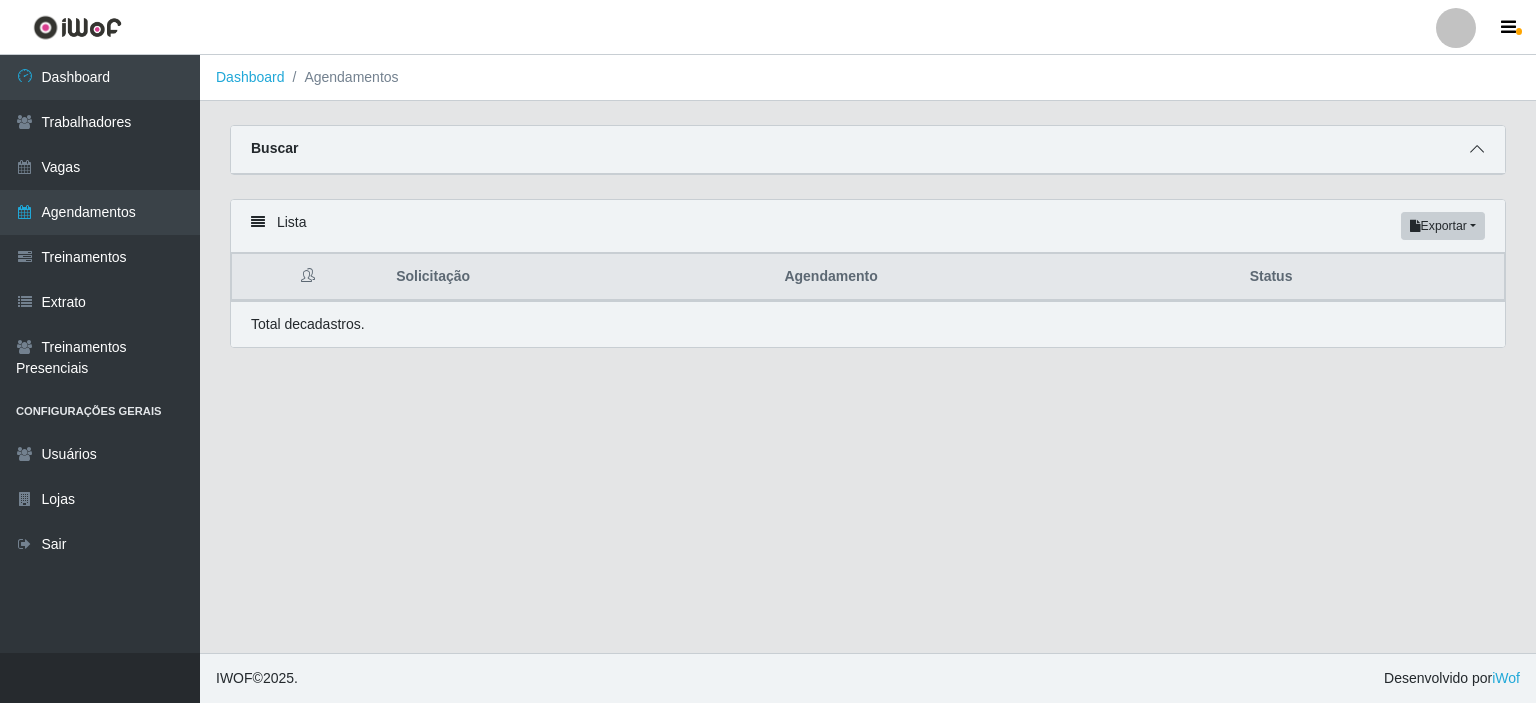 click at bounding box center (1477, 149) 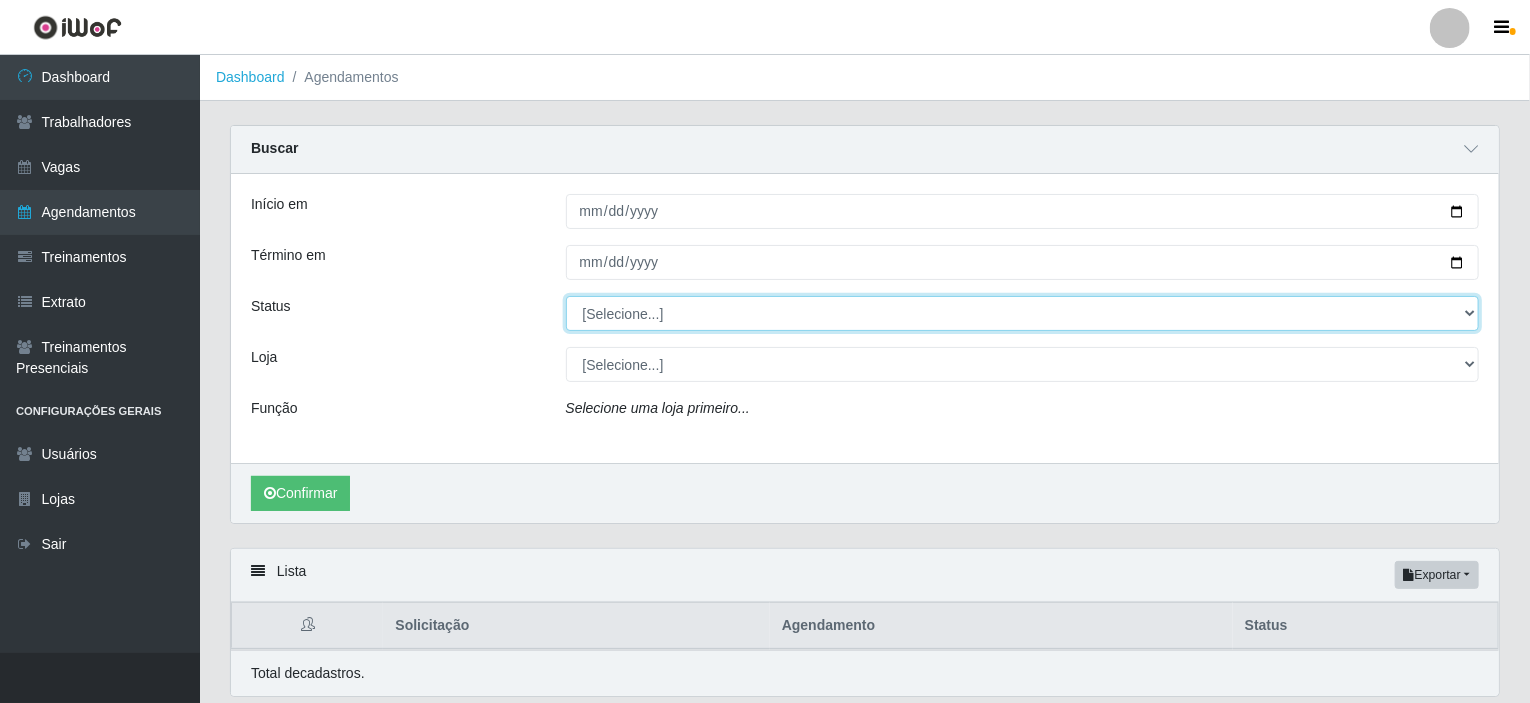 click on "[Selecione...] AGENDADO AGUARDANDO LIBERAR EM ANDAMENTO EM REVISÃO FINALIZADO CANCELADO FALTA" at bounding box center (1023, 313) 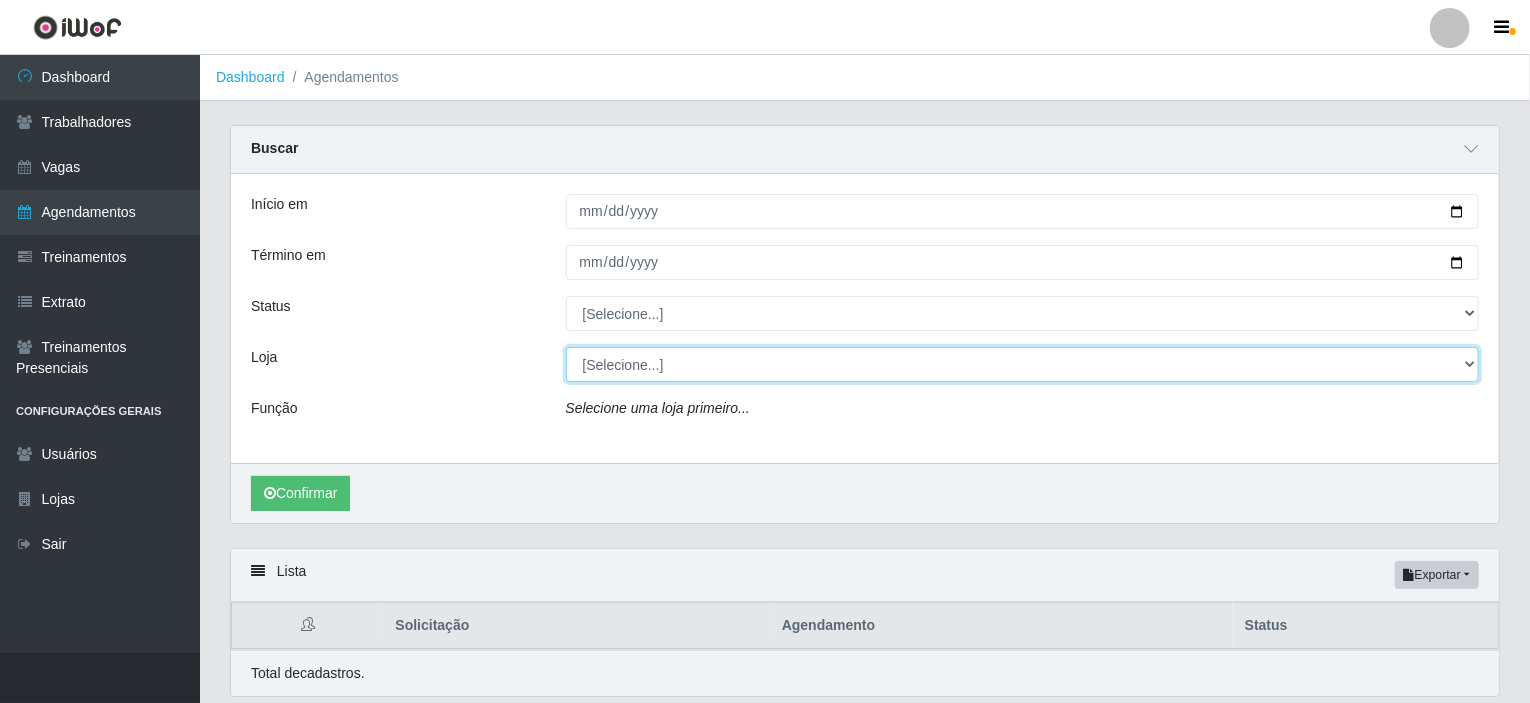 click on "[Selecione...] Iskisita Atakado - Shopping Midway Mall" at bounding box center (1023, 364) 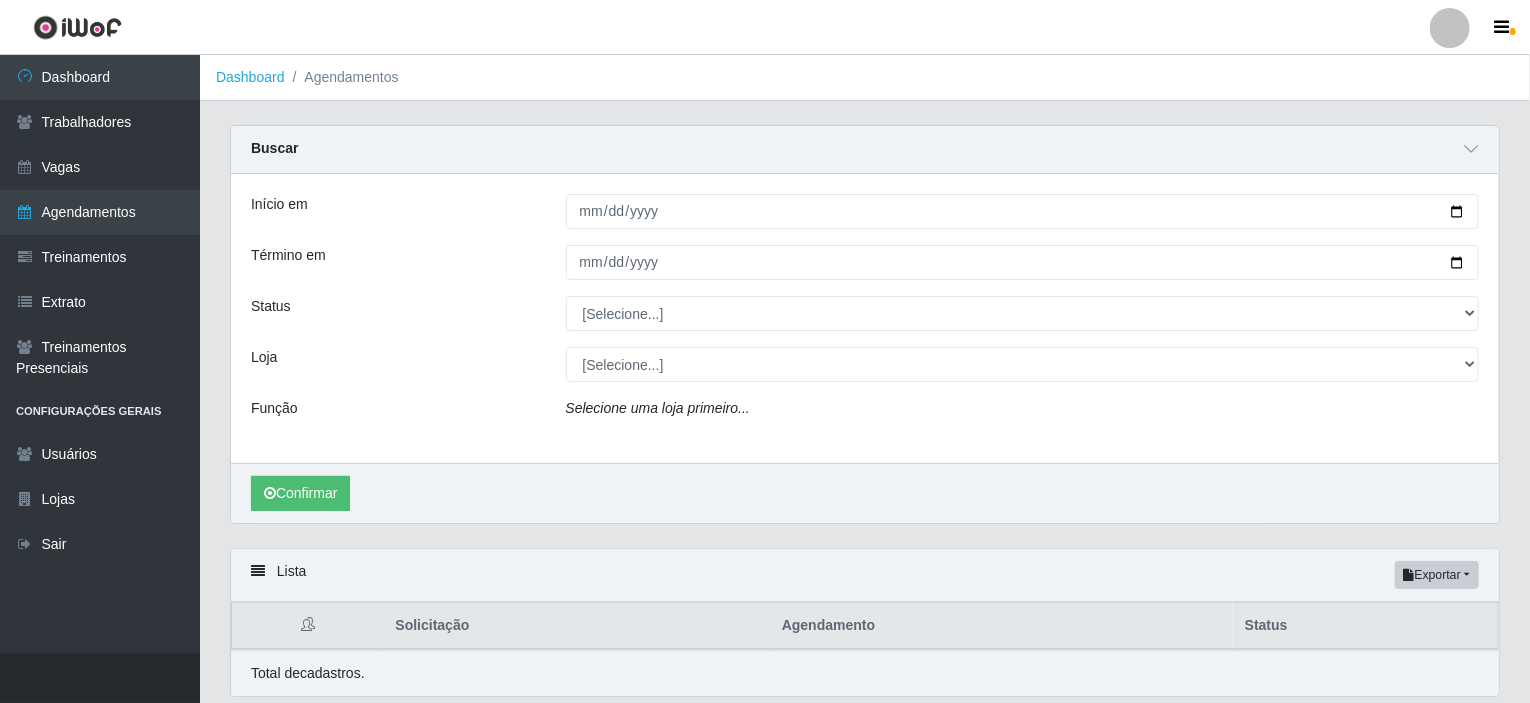 click on "Início em Término em Status [Selecione...] AGENDADO AGUARDANDO LIBERAR EM ANDAMENTO EM REVISÃO FINALIZADO CANCELADO FALTA Loja [Selecione...] Iskisita Atakado - Shopping Midway Mall Função Selecione uma loja primeiro..." at bounding box center [865, 318] 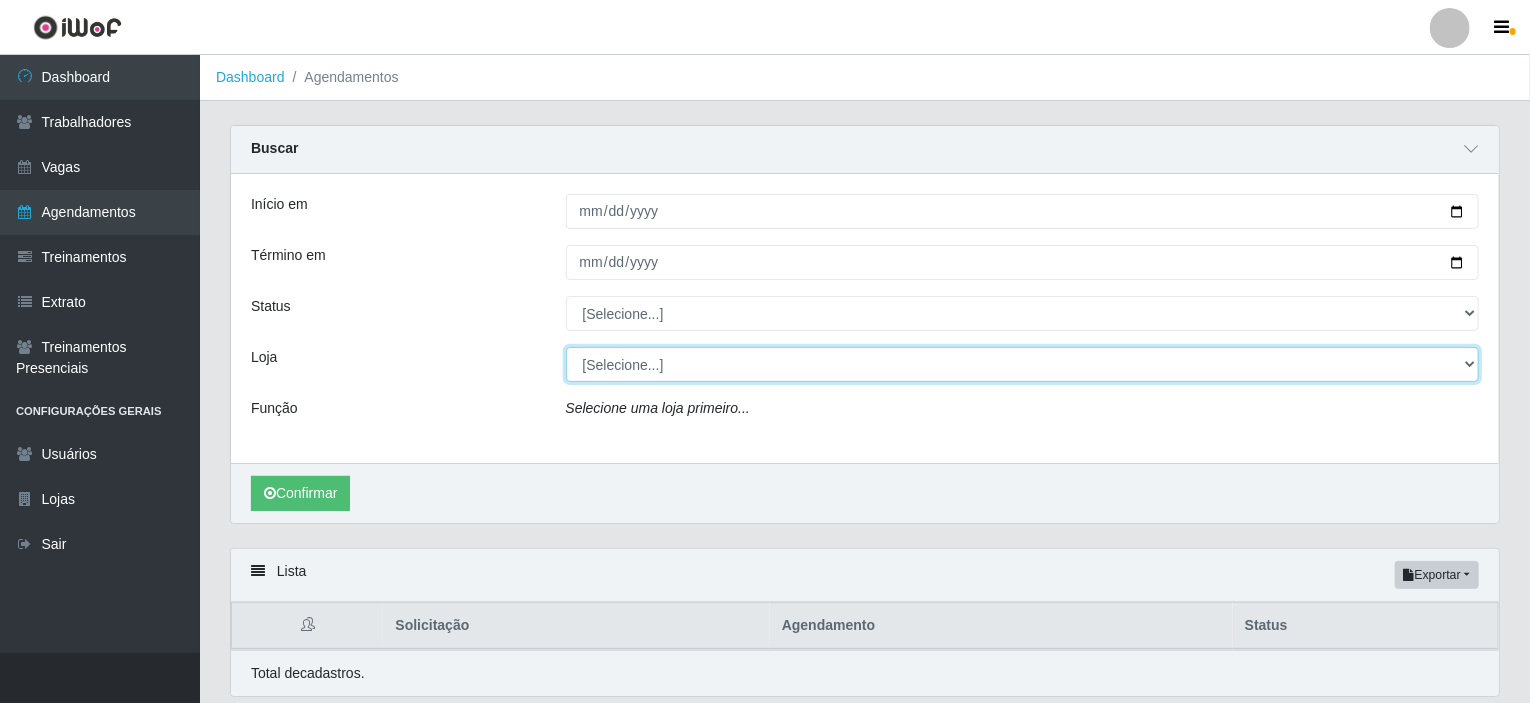 click on "[Selecione...] Iskisita Atakado - Shopping Midway Mall" at bounding box center (1023, 364) 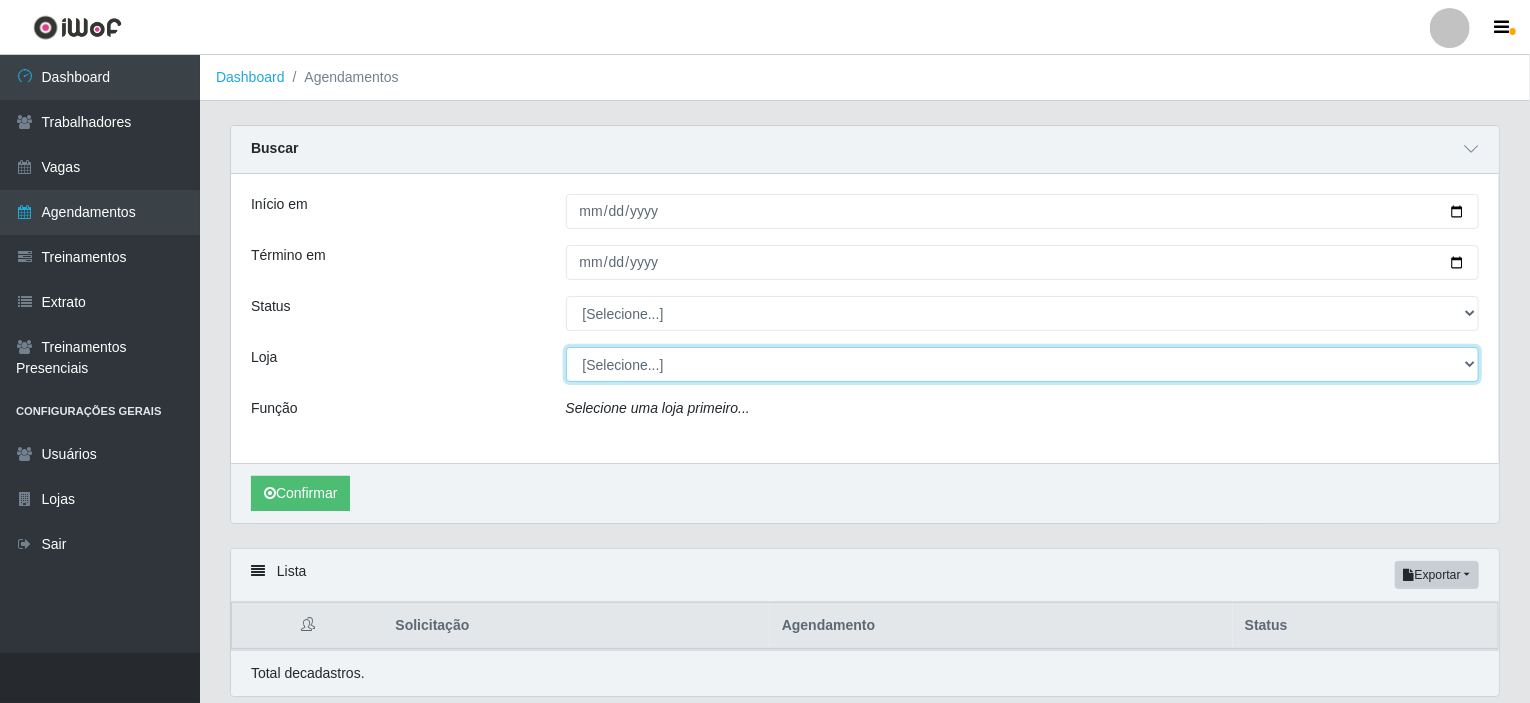 select on "424" 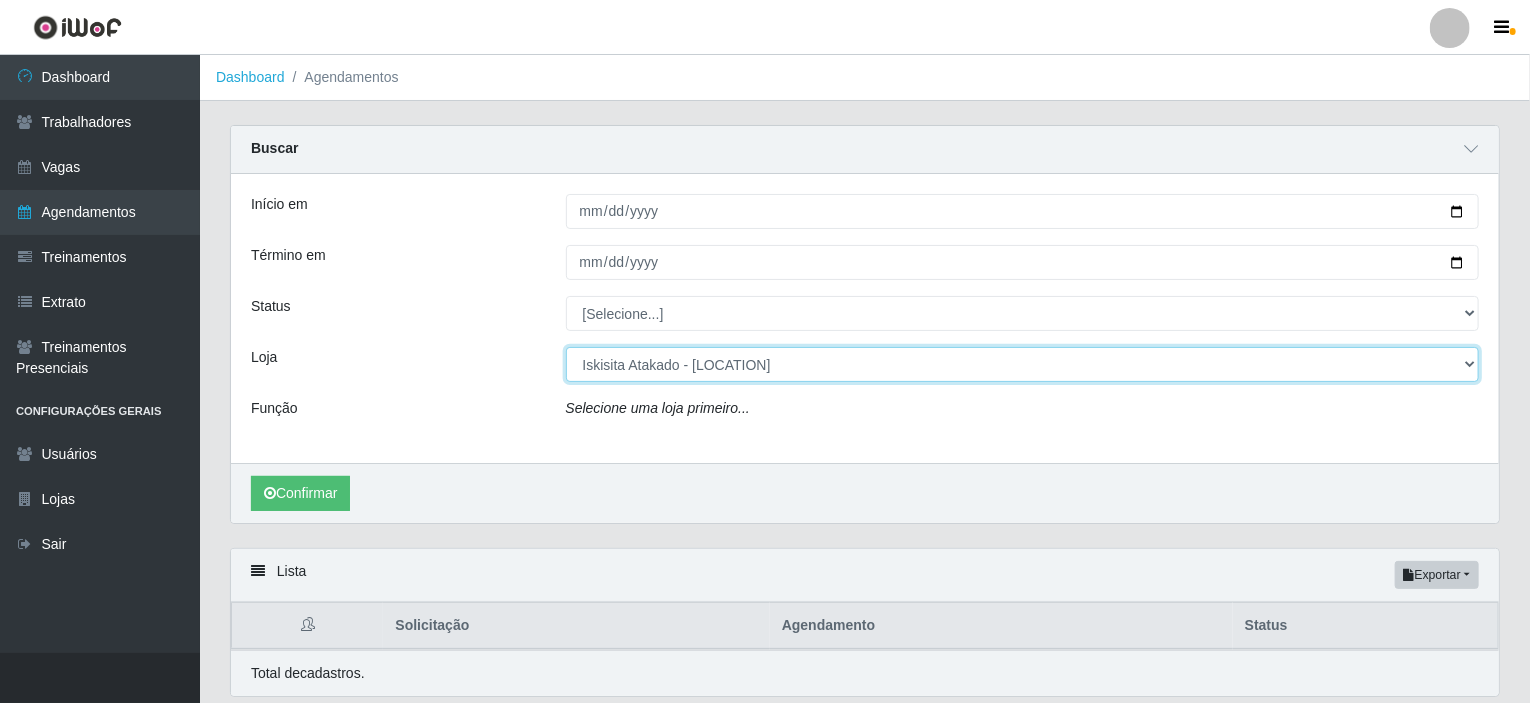 click on "[Selecione...] Iskisita Atakado - Shopping Midway Mall" at bounding box center (1023, 364) 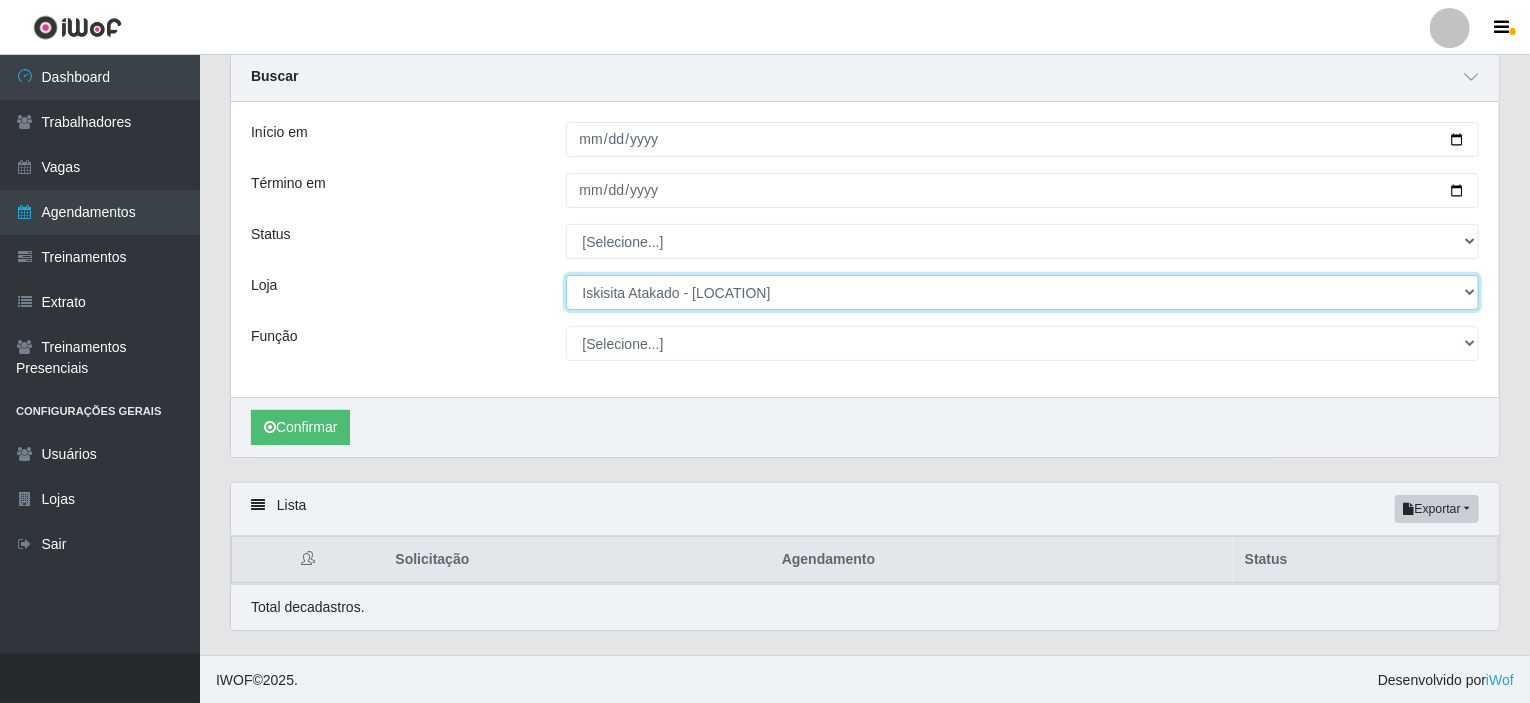 scroll, scrollTop: 0, scrollLeft: 0, axis: both 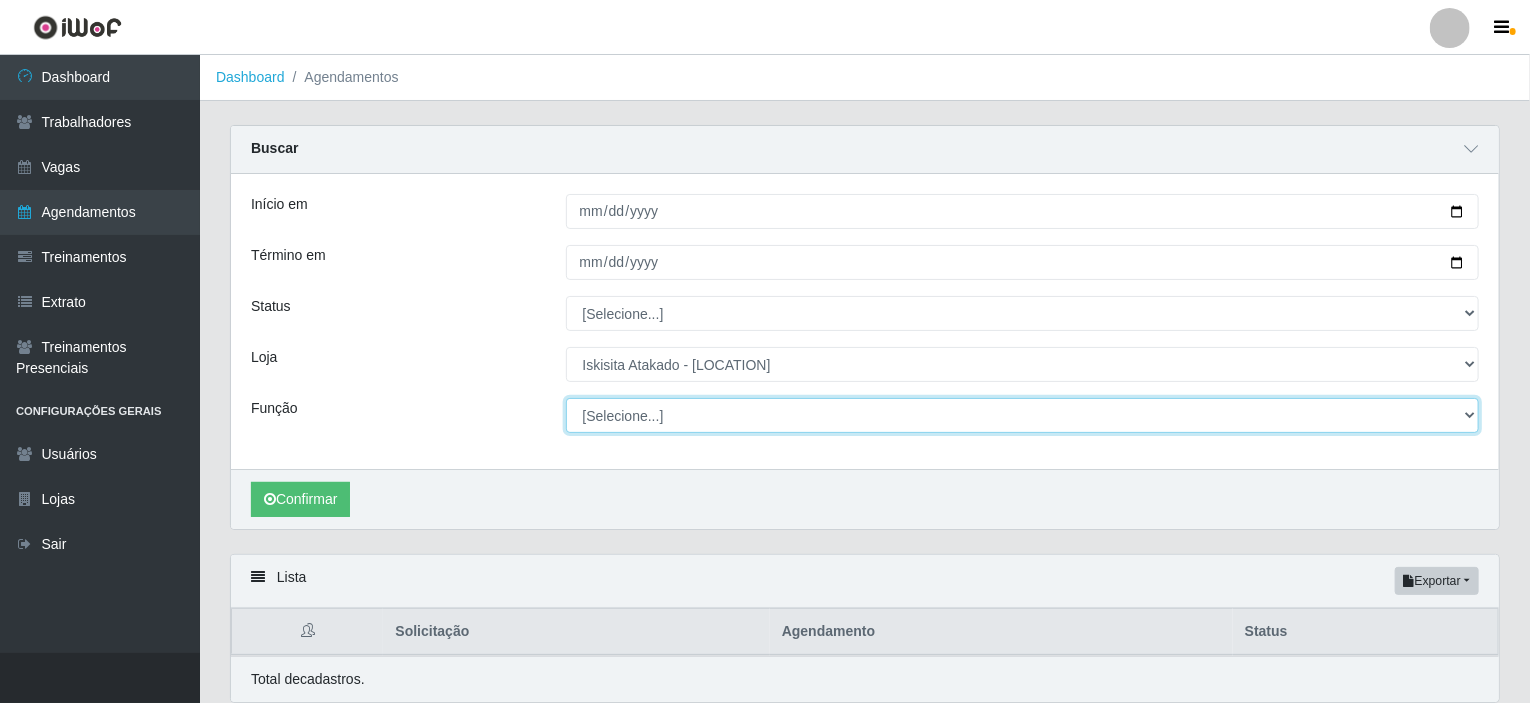 click on "[Selecione...] Auxiliar de Estacionamento Auxiliar de Estacionamento + Auxiliar de Estacionamento ++ Auxiliar de Estoque Auxiliar de Estoque + Auxiliar de Estoque ++ Operador de Caixa Operador de Caixa + Operador de Caixa ++ Repositor  Repositor + Repositor ++" at bounding box center (1023, 415) 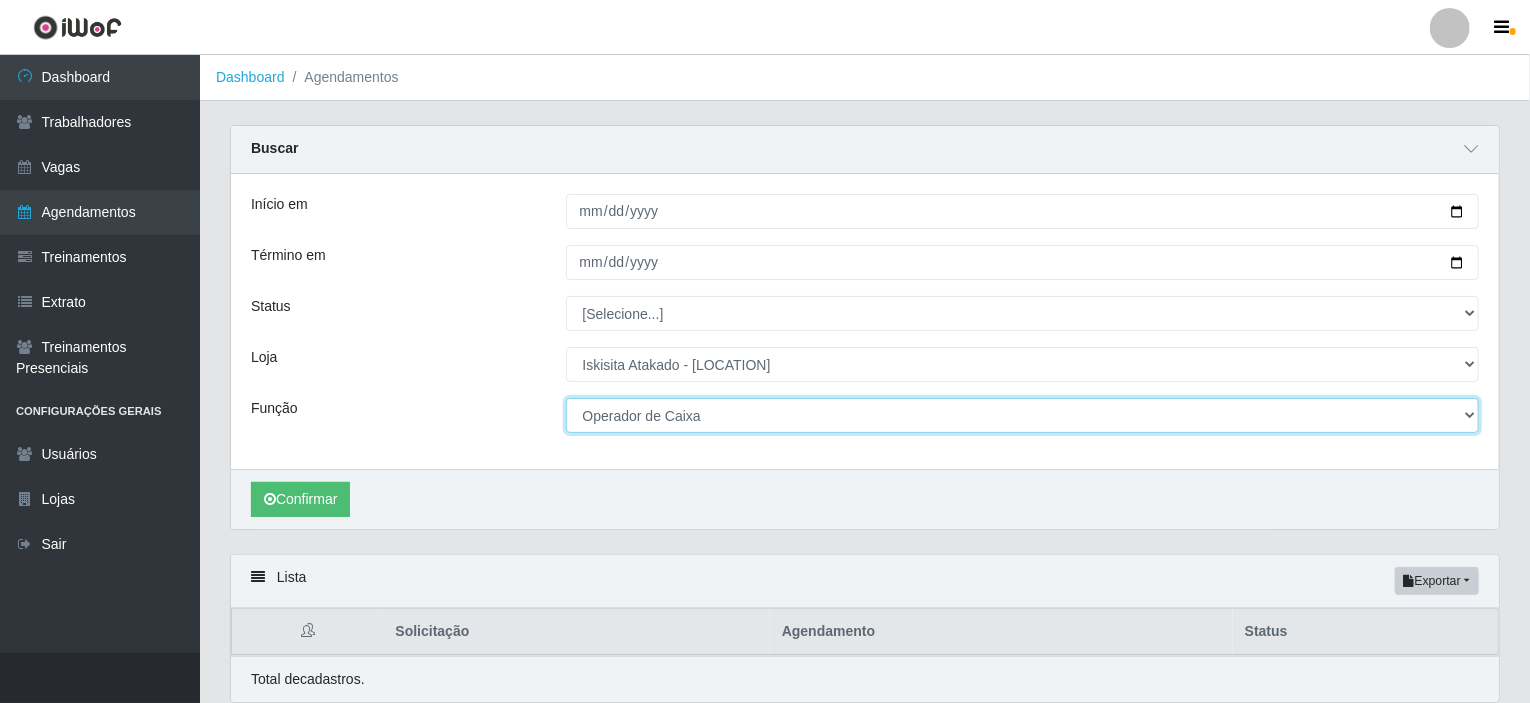 click on "[Selecione...] Auxiliar de Estacionamento Auxiliar de Estacionamento + Auxiliar de Estacionamento ++ Auxiliar de Estoque Auxiliar de Estoque + Auxiliar de Estoque ++ Operador de Caixa Operador de Caixa + Operador de Caixa ++ Repositor  Repositor + Repositor ++" at bounding box center [1023, 415] 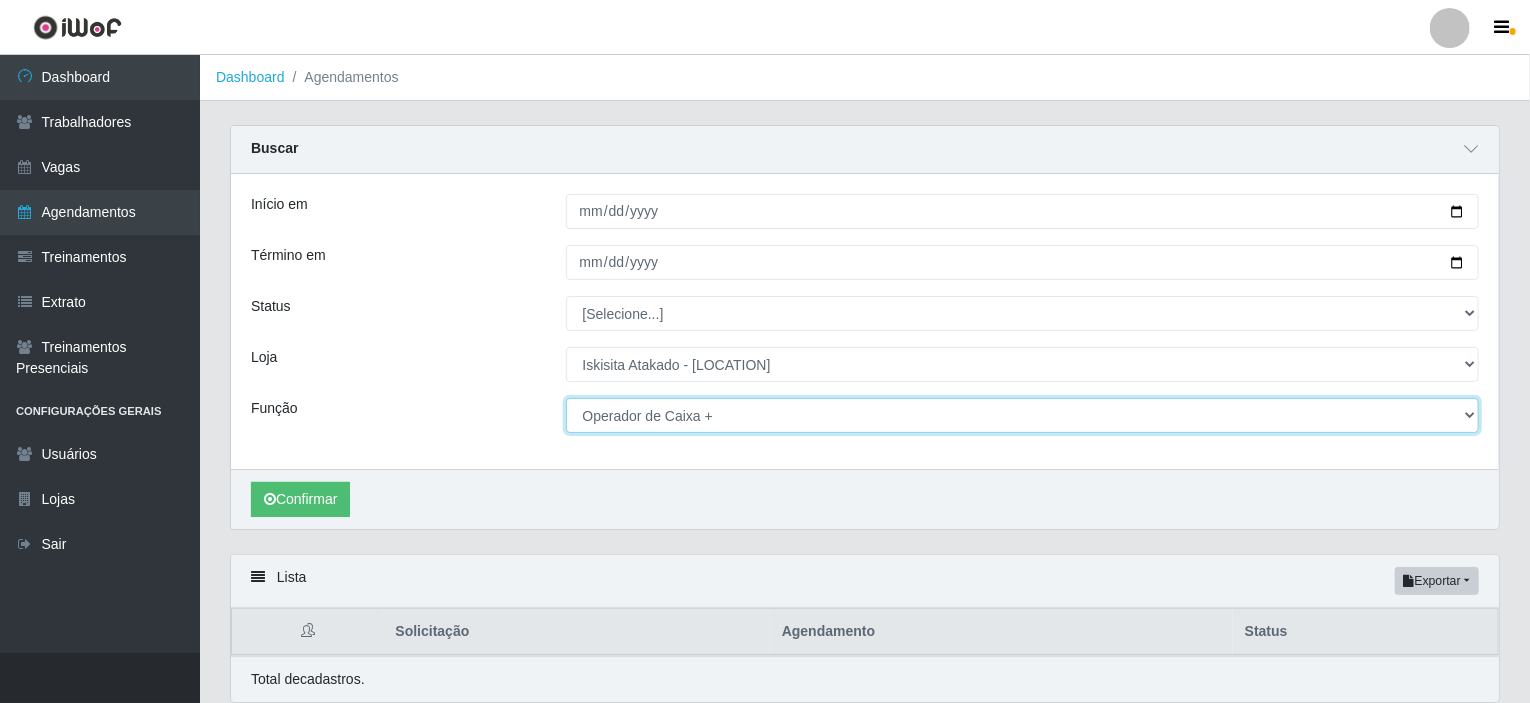click on "[Selecione...] Auxiliar de Estacionamento Auxiliar de Estacionamento + Auxiliar de Estacionamento ++ Auxiliar de Estoque Auxiliar de Estoque + Auxiliar de Estoque ++ Operador de Caixa Operador de Caixa + Operador de Caixa ++ Repositor  Repositor + Repositor ++" at bounding box center (1023, 415) 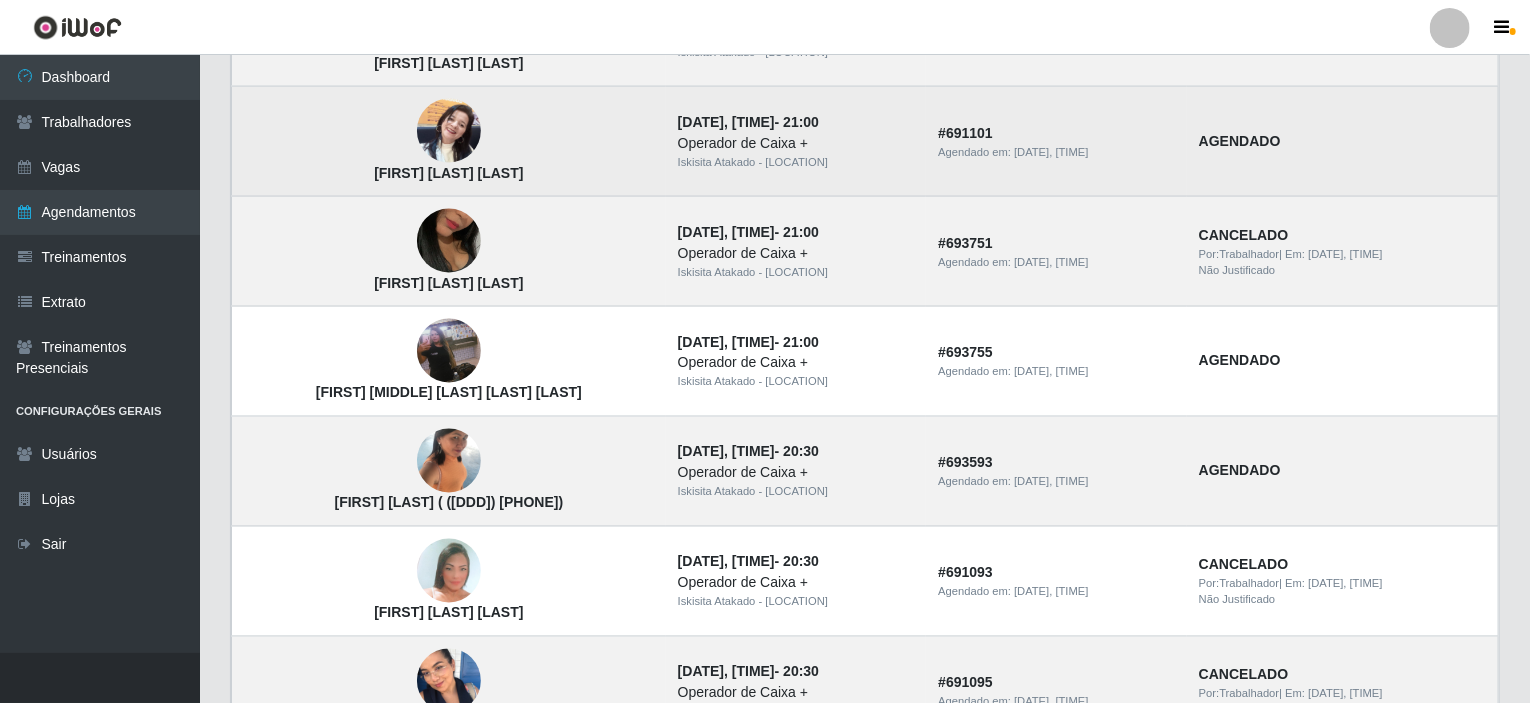 scroll, scrollTop: 1572, scrollLeft: 0, axis: vertical 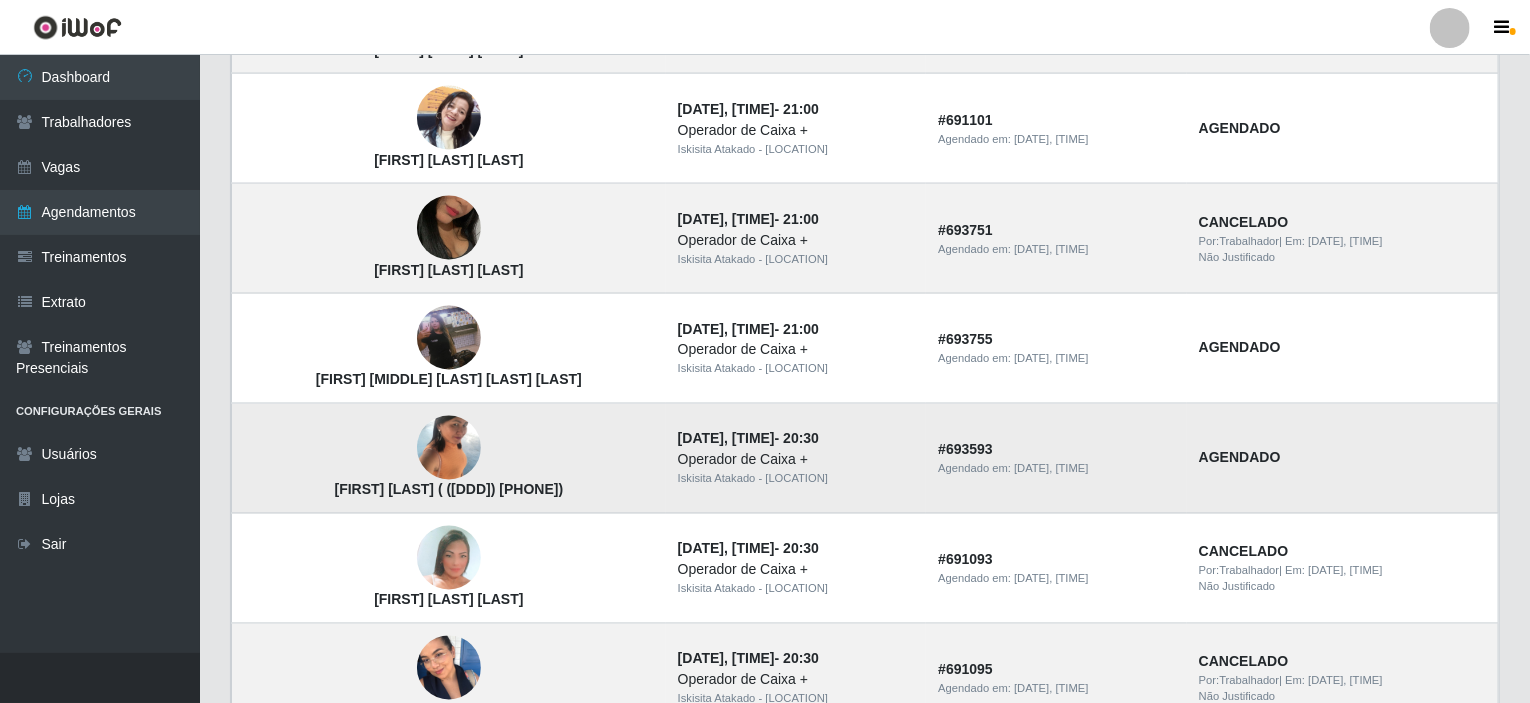 click on "AGENDADO" at bounding box center (1240, 458) 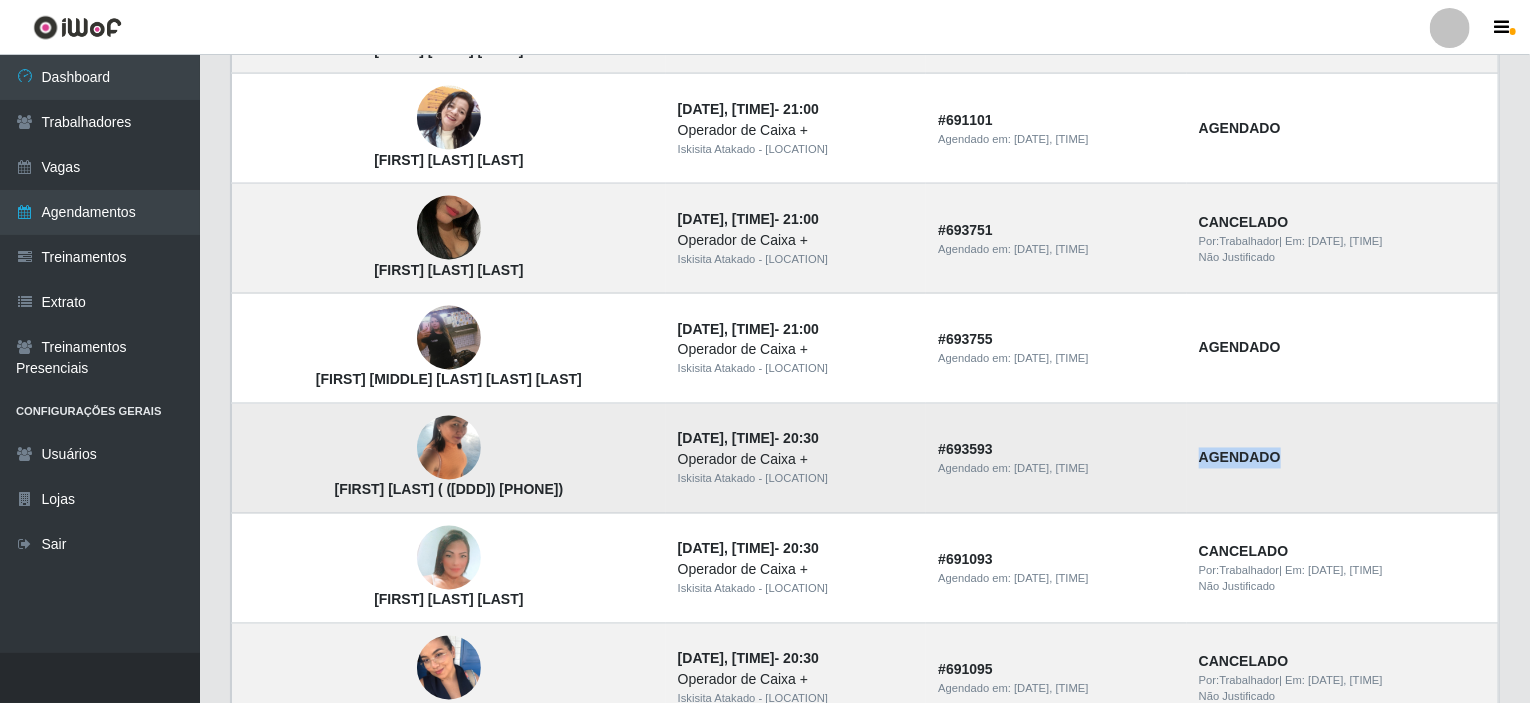 click on "AGENDADO" at bounding box center [1240, 458] 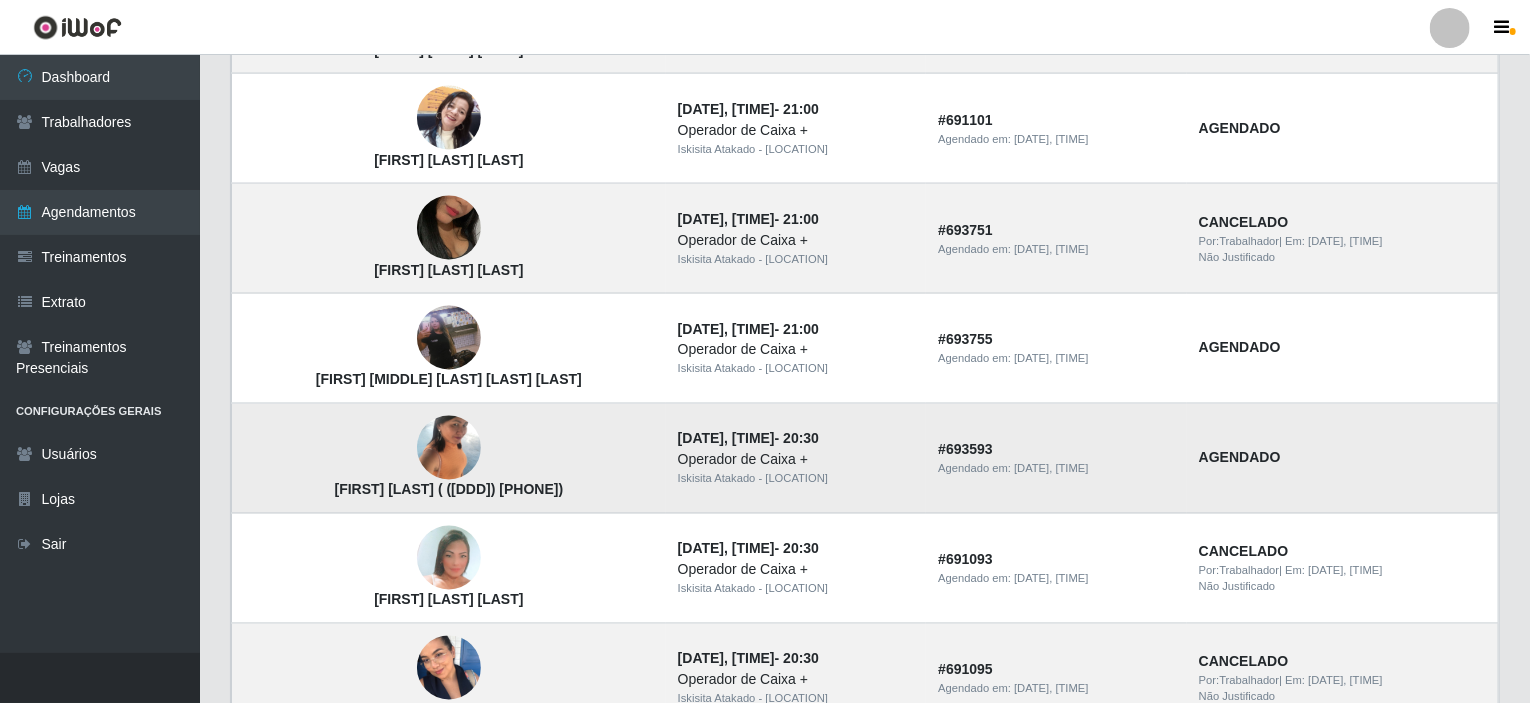 click on "Agendado em:   01/08/2025, 10:37" at bounding box center [1056, 469] 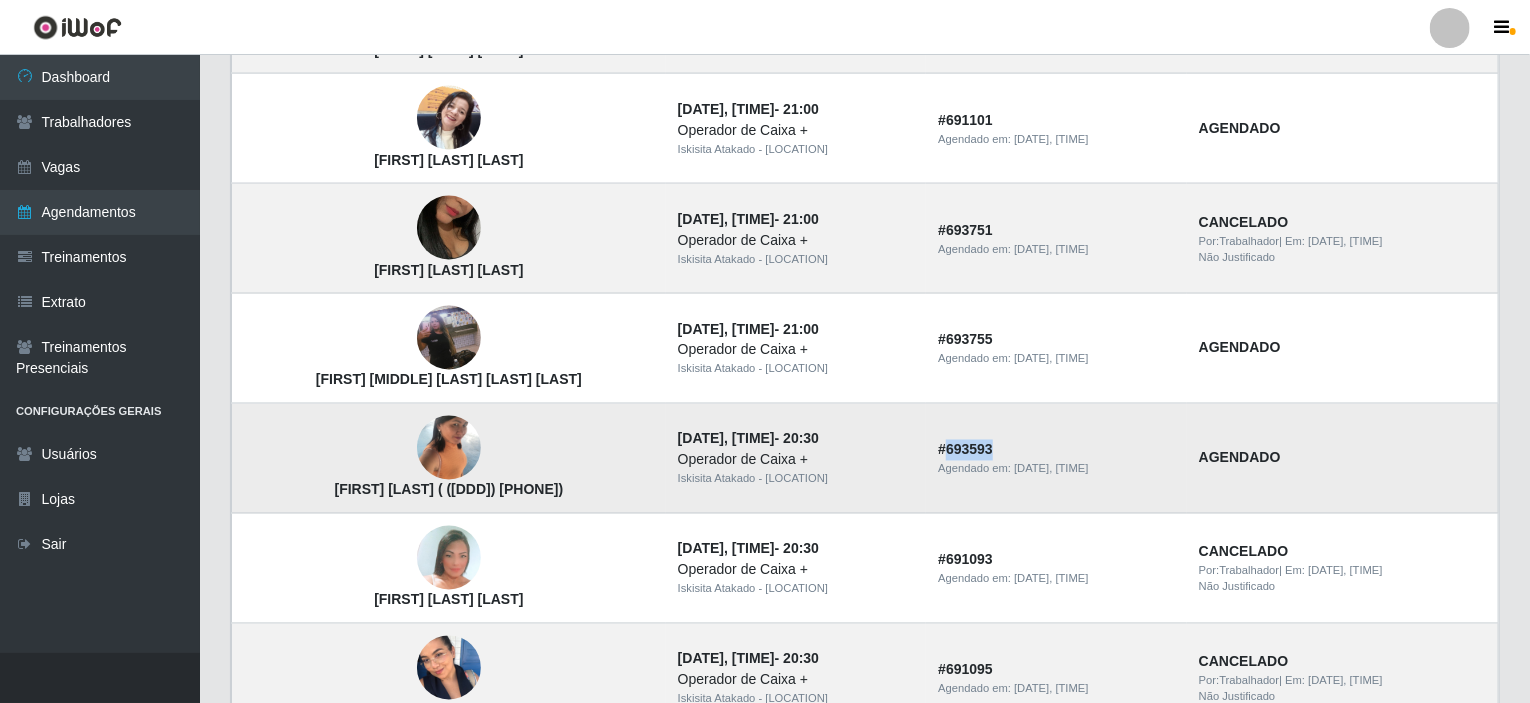 click on "# 693593" at bounding box center [965, 450] 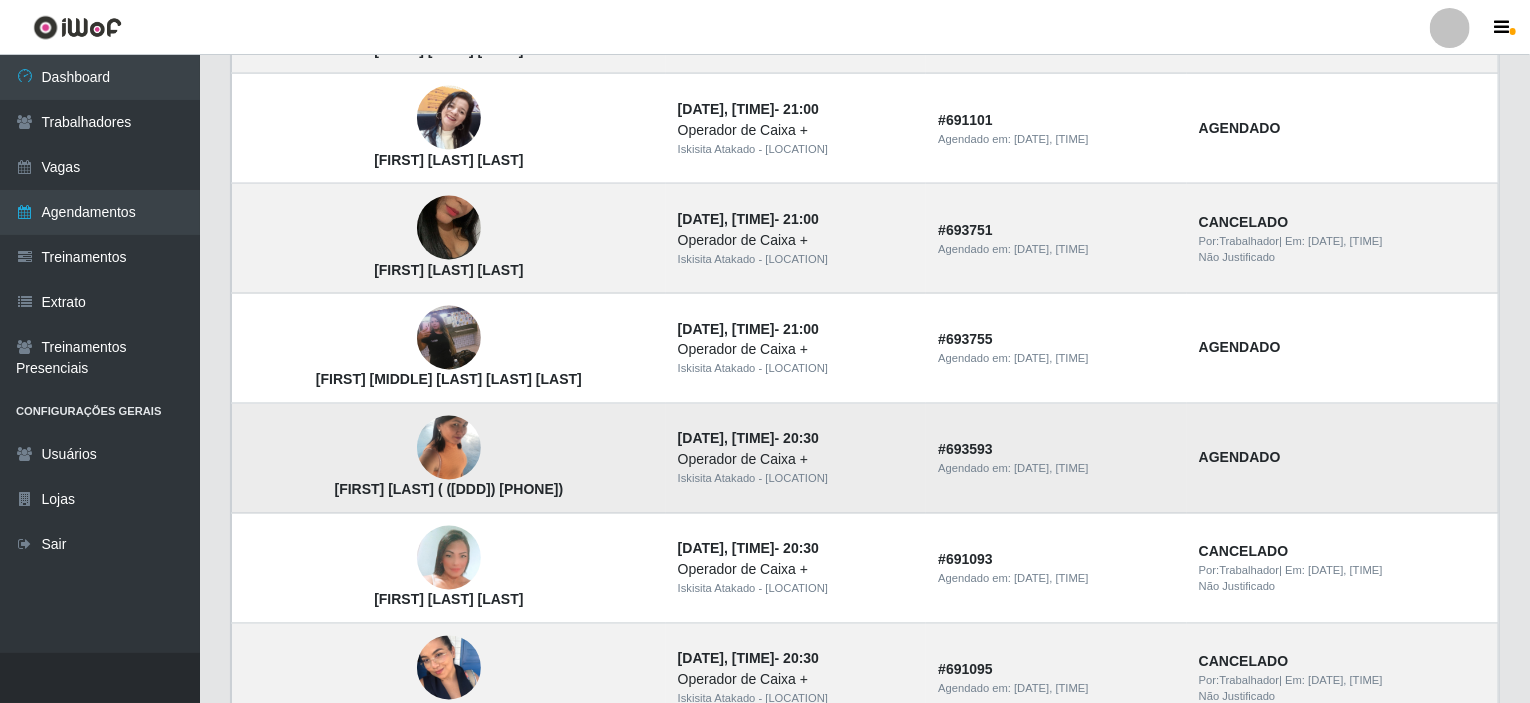 click on "Operador de Caixa +" at bounding box center [796, 460] 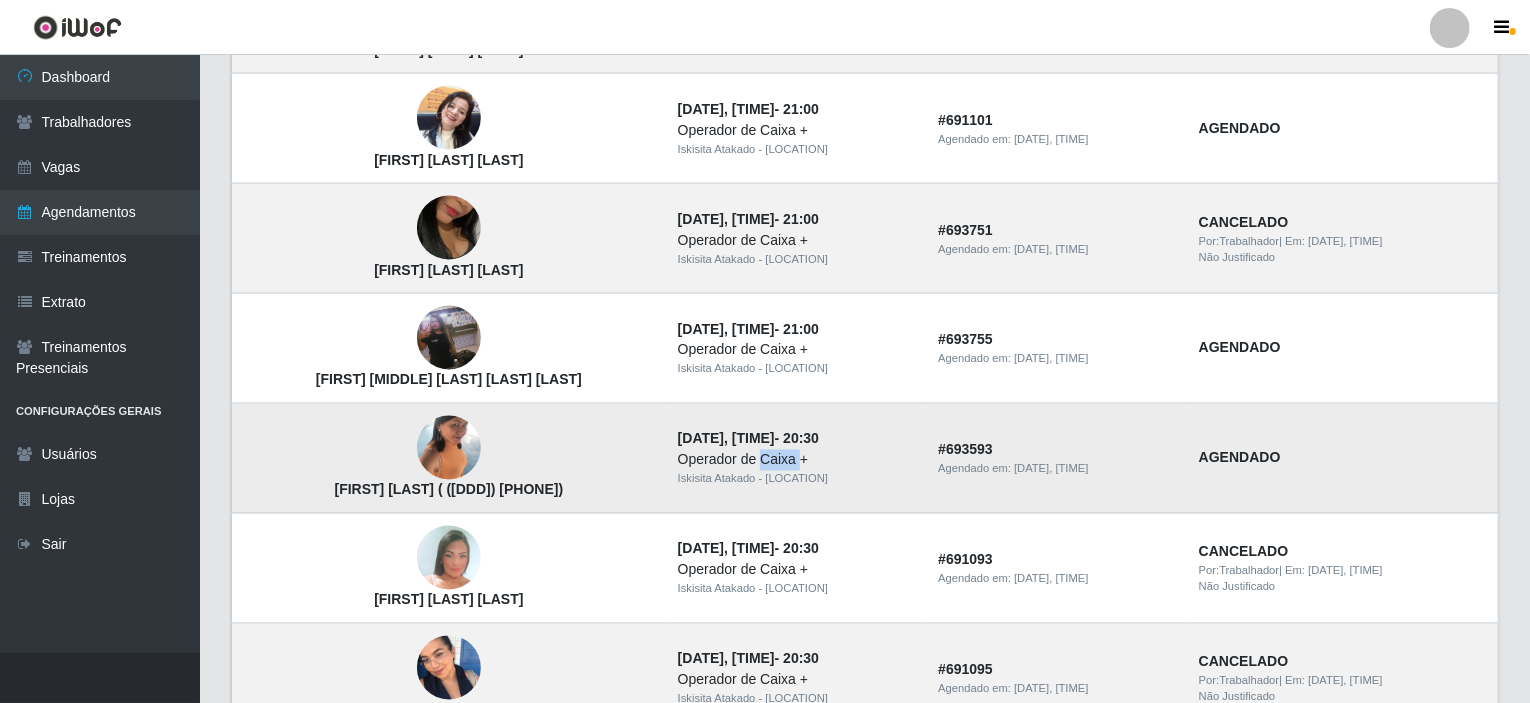 click on "Operador de Caixa +" at bounding box center [796, 460] 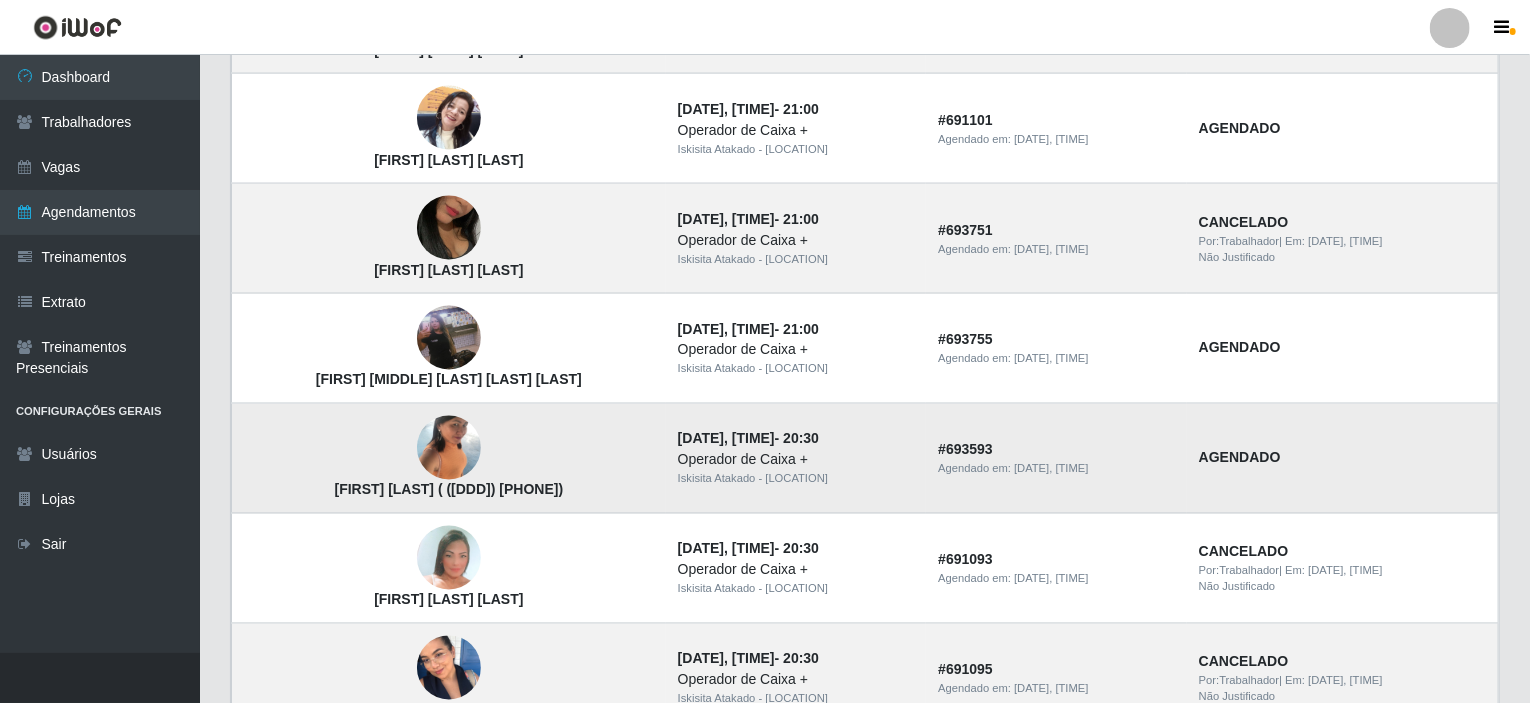 click on "Operador de Caixa +" at bounding box center [796, 460] 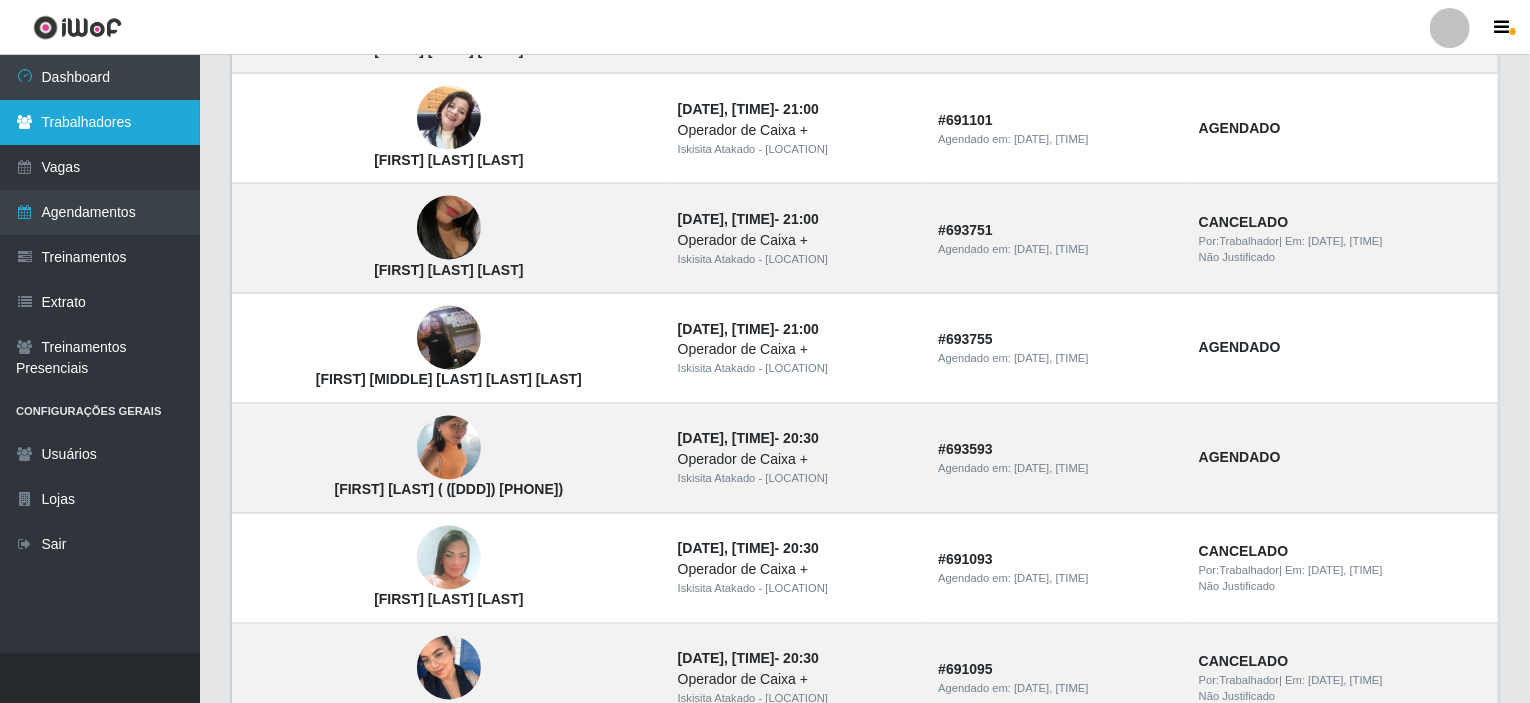 click on "Trabalhadores" at bounding box center [100, 122] 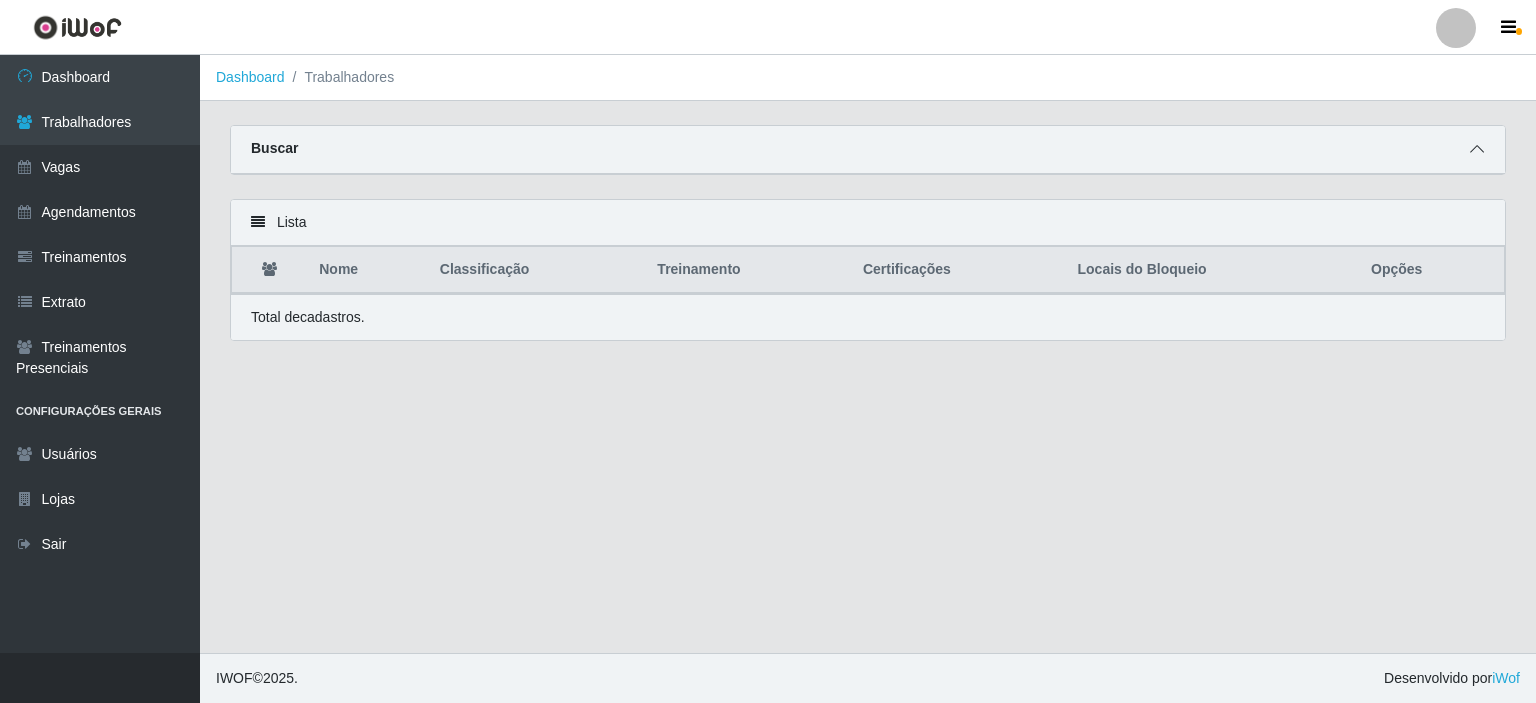 click at bounding box center (1477, 149) 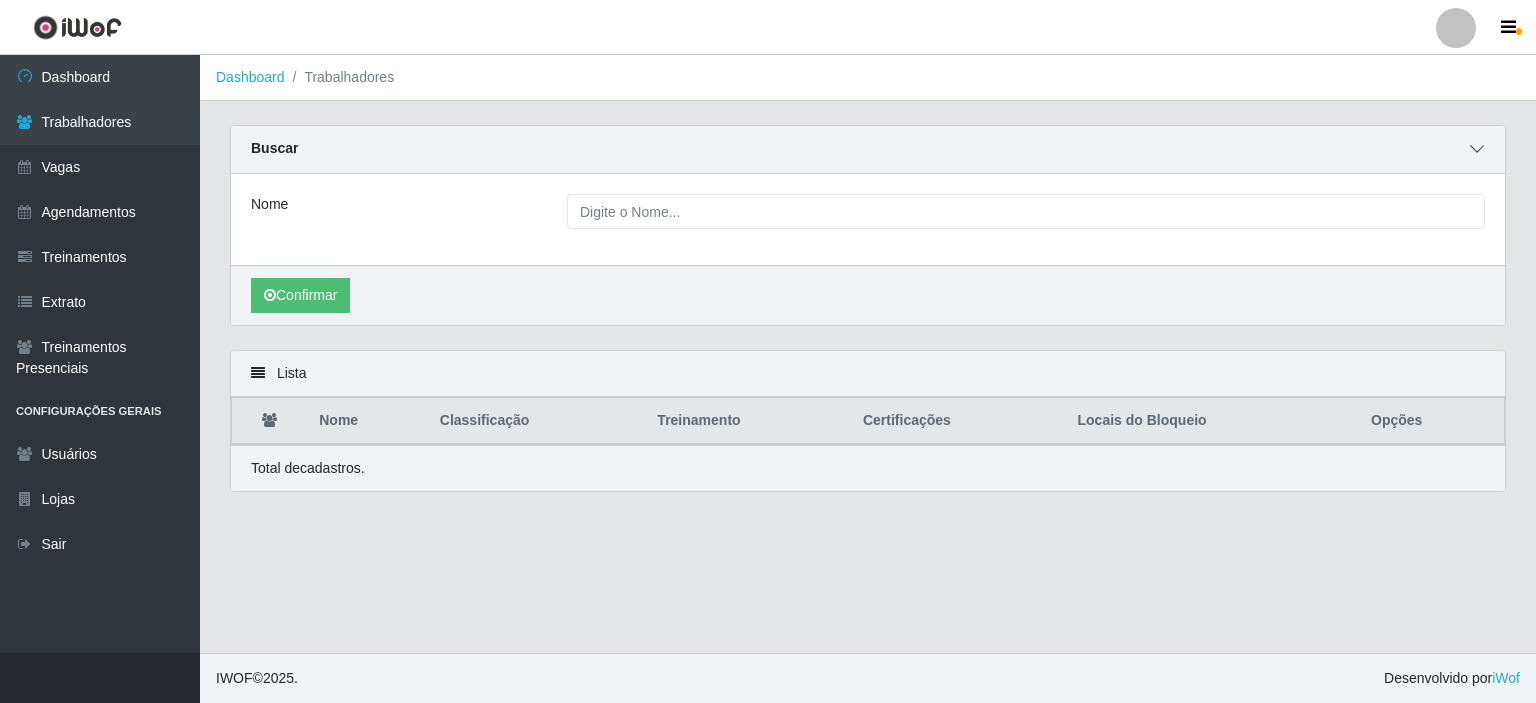 click at bounding box center (1477, 149) 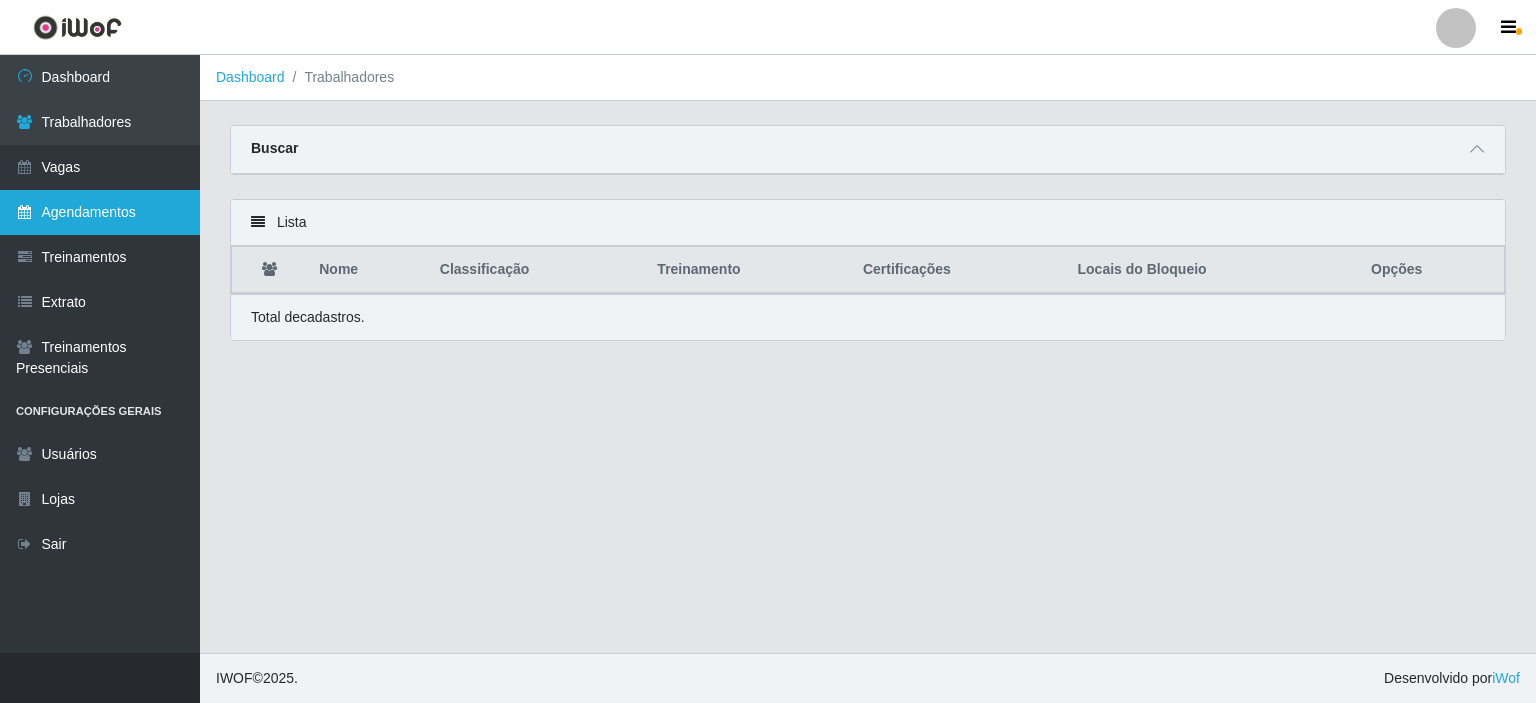 click on "Agendamentos" at bounding box center (100, 212) 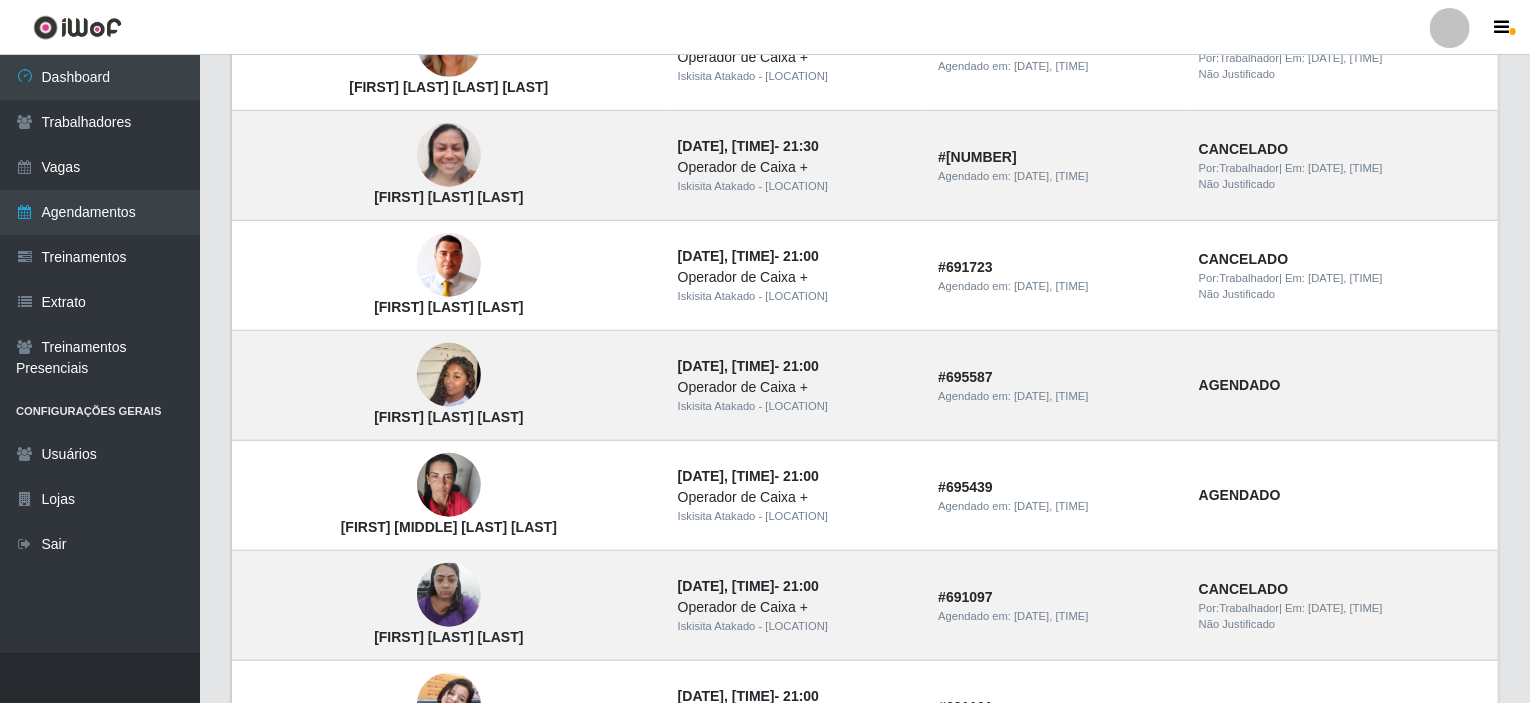 scroll, scrollTop: 300, scrollLeft: 0, axis: vertical 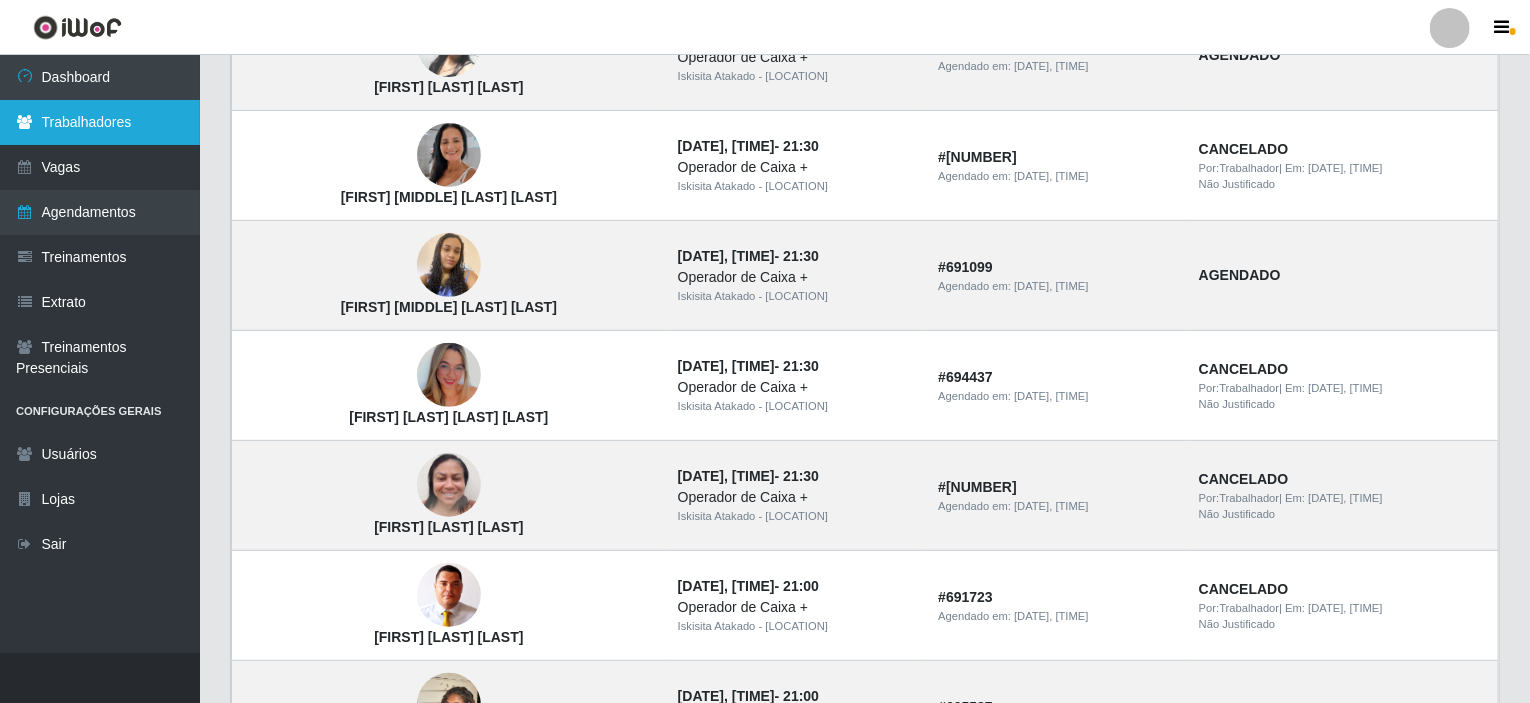 click on "Trabalhadores" at bounding box center (100, 122) 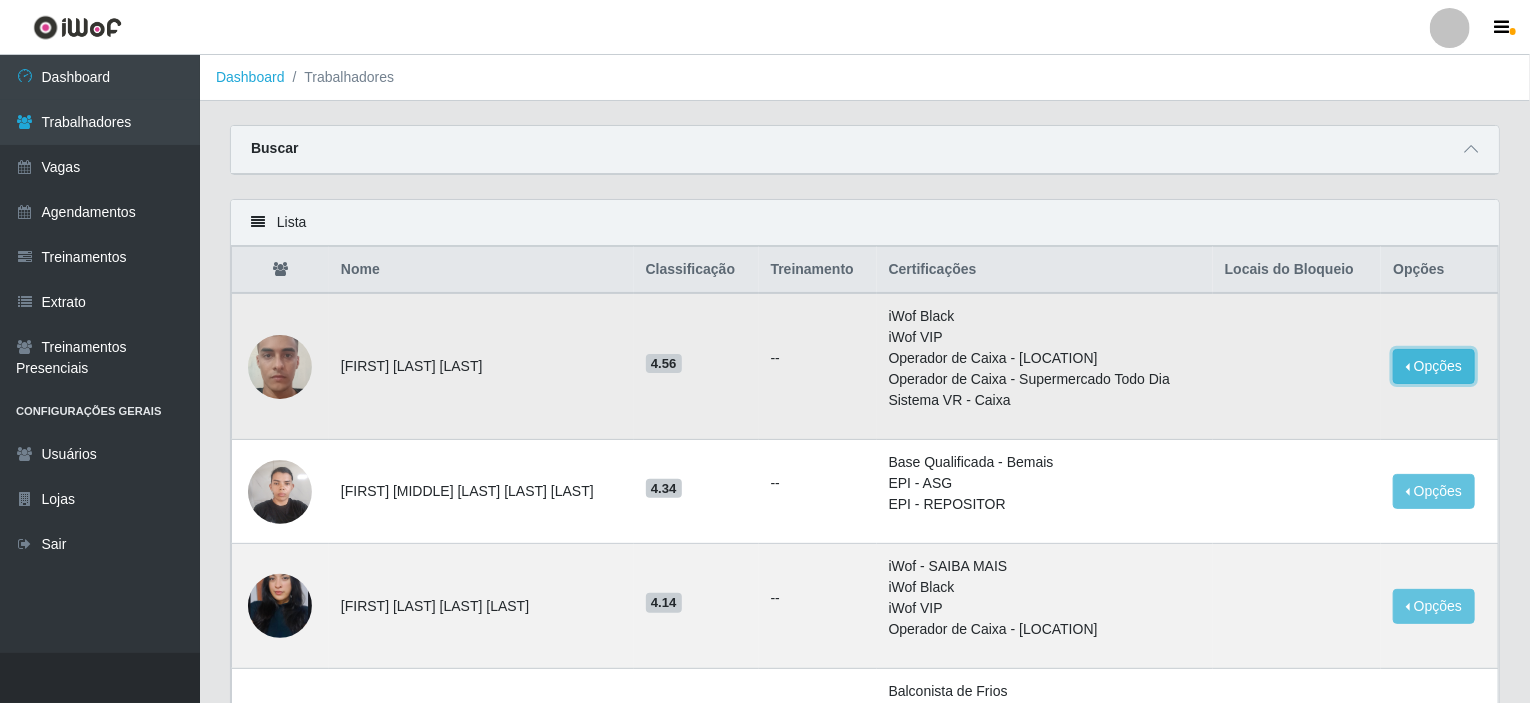 click on "Opções" at bounding box center (1434, 366) 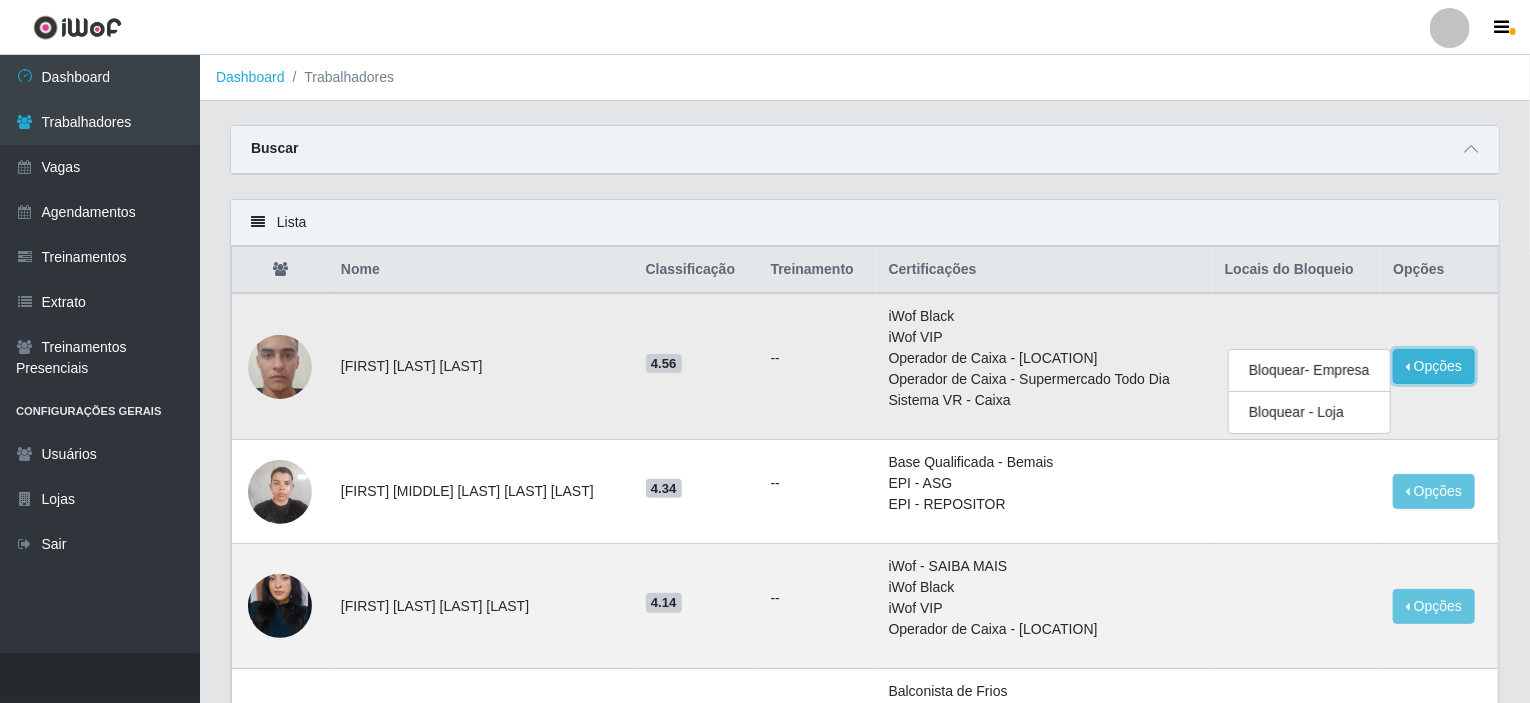 click on "Opções" at bounding box center (1434, 366) 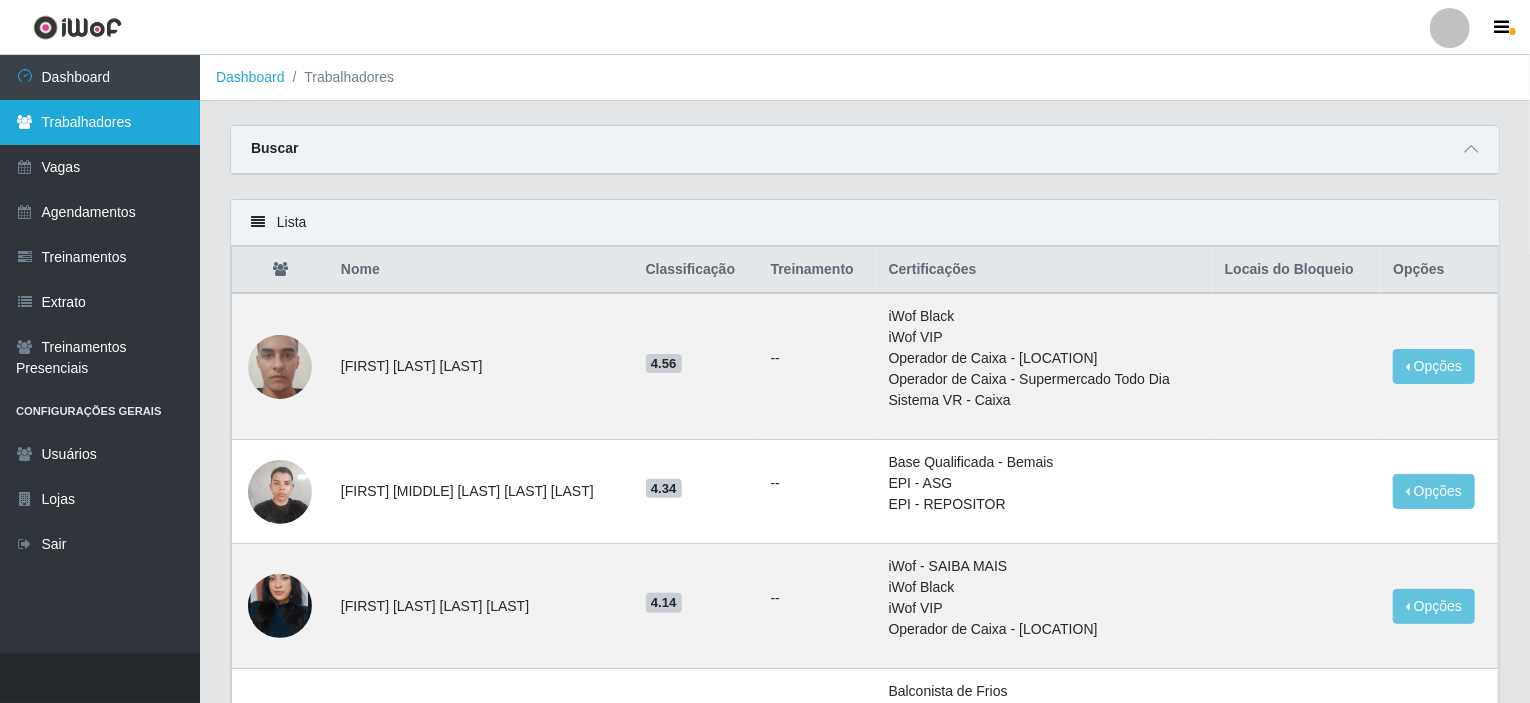 click on "Trabalhadores" at bounding box center [100, 122] 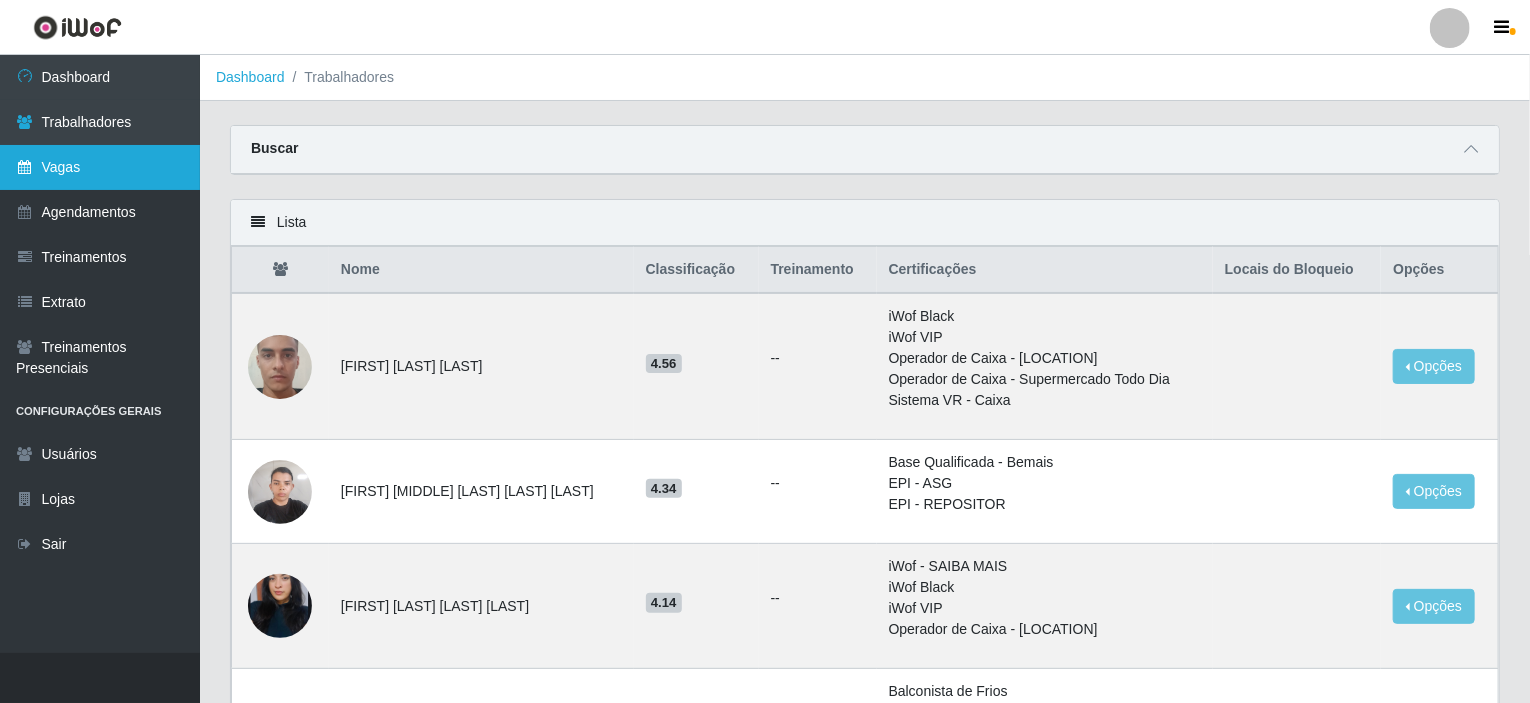 click on "Vagas" at bounding box center [100, 167] 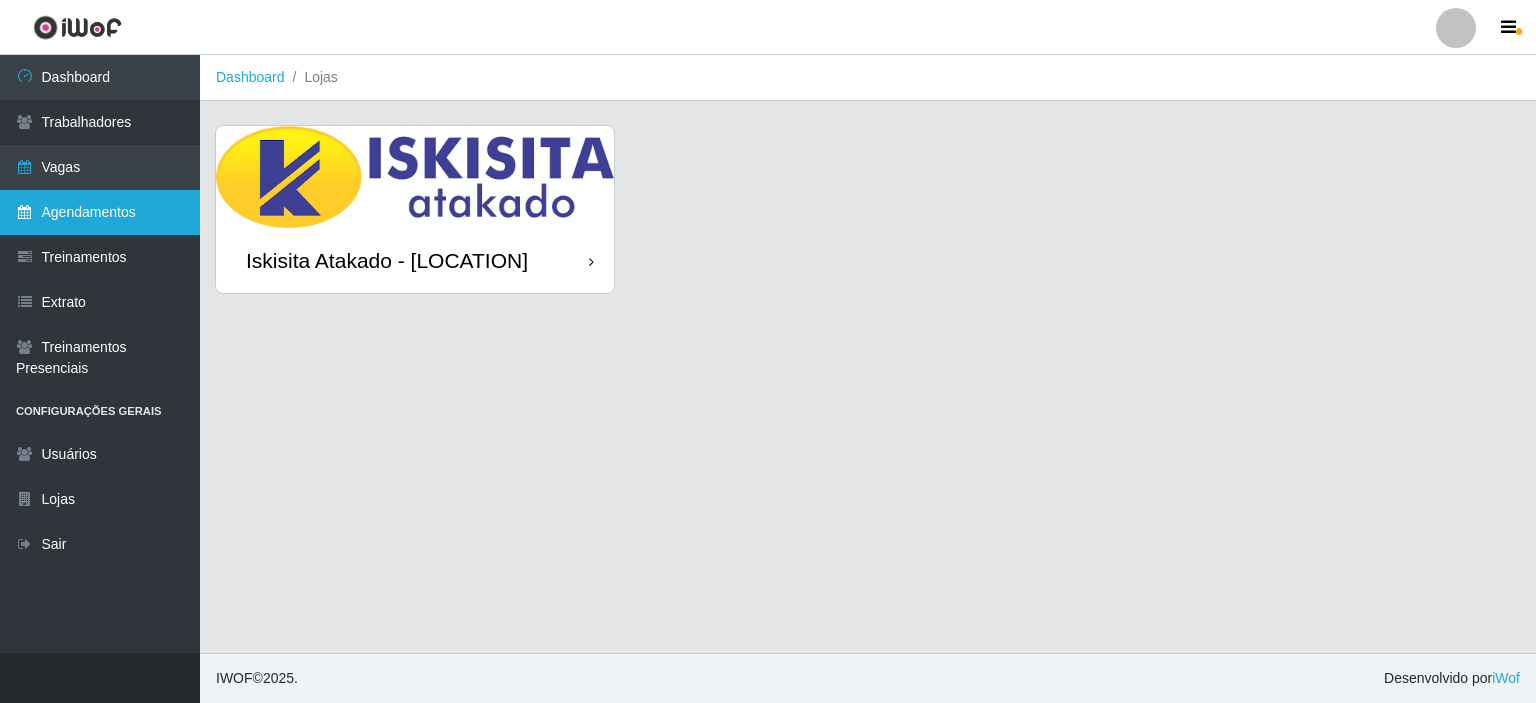 click on "Agendamentos" at bounding box center (100, 212) 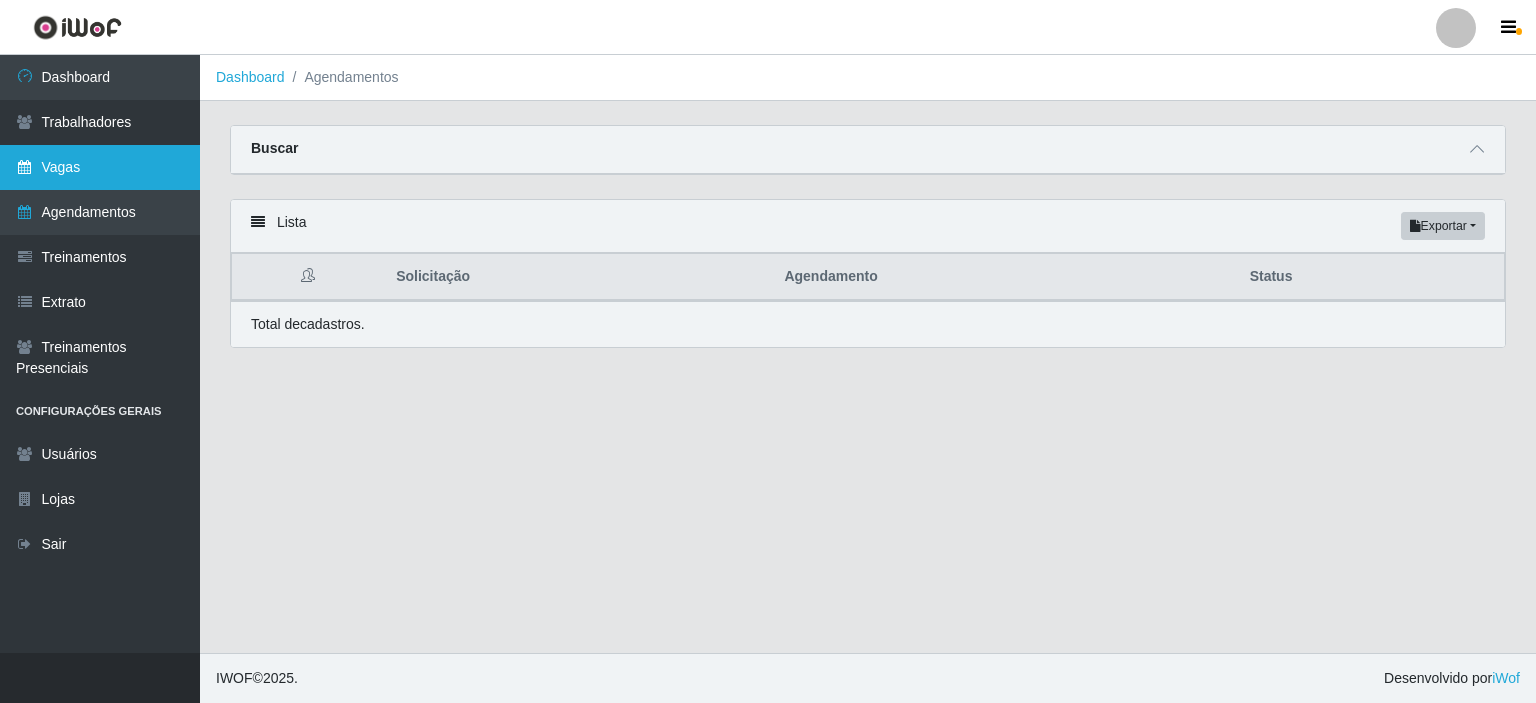 click on "Vagas" at bounding box center [100, 167] 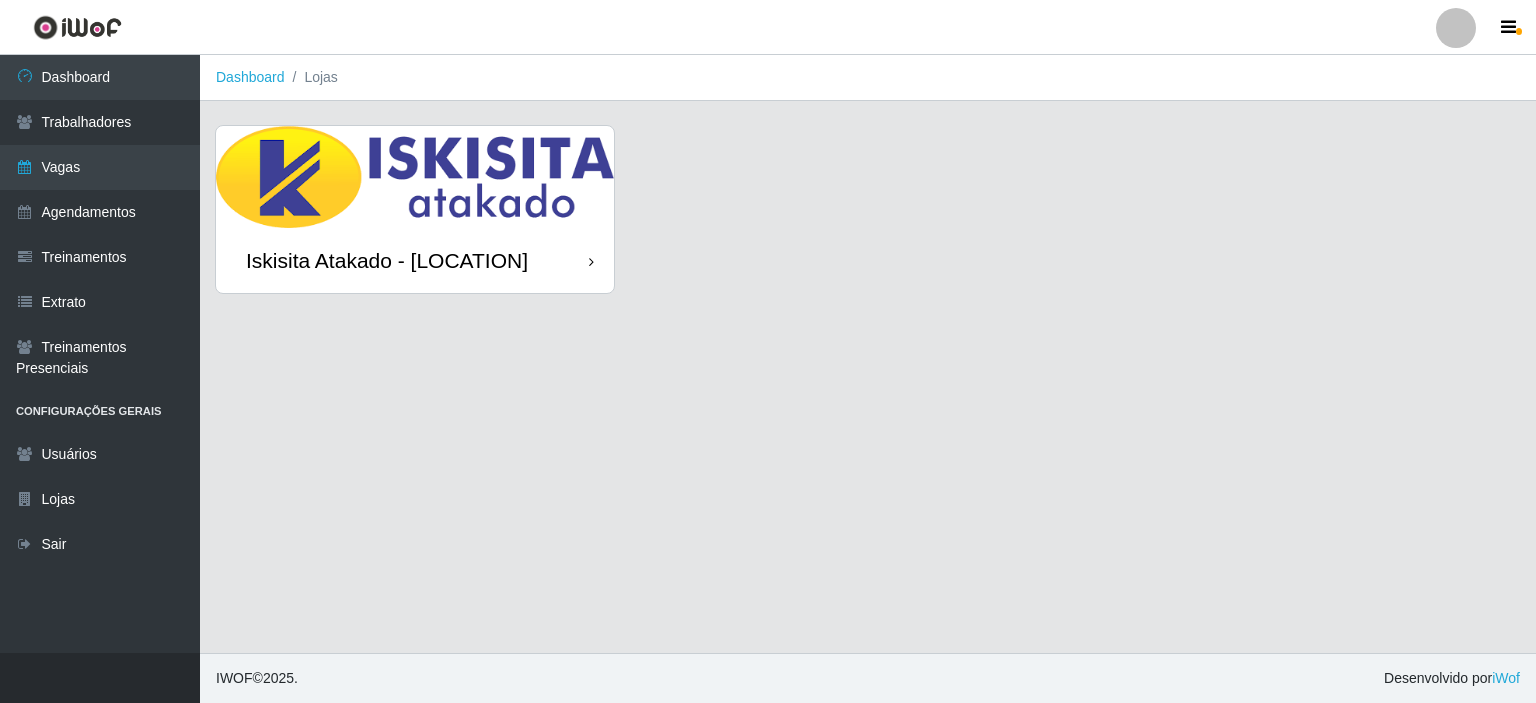 click at bounding box center (415, 177) 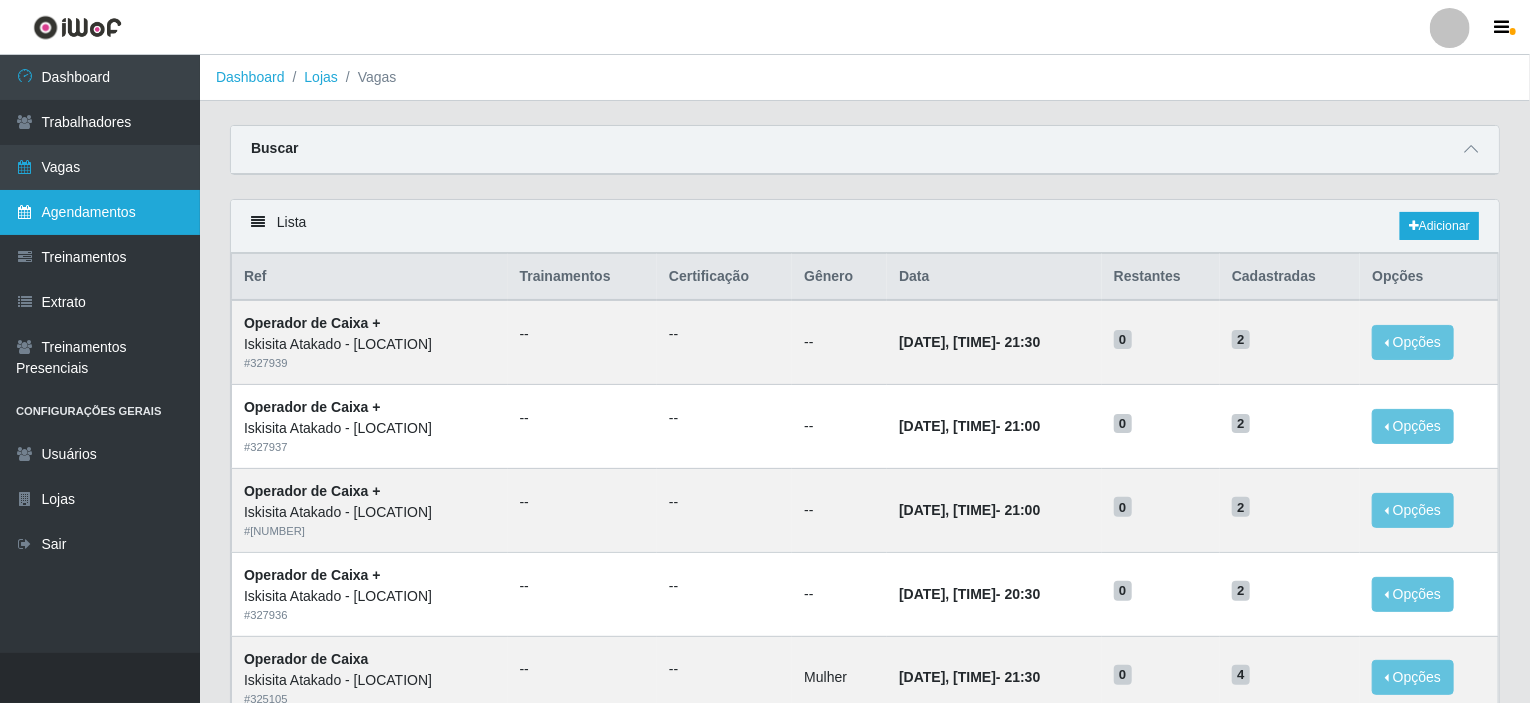 click on "Agendamentos" at bounding box center (100, 212) 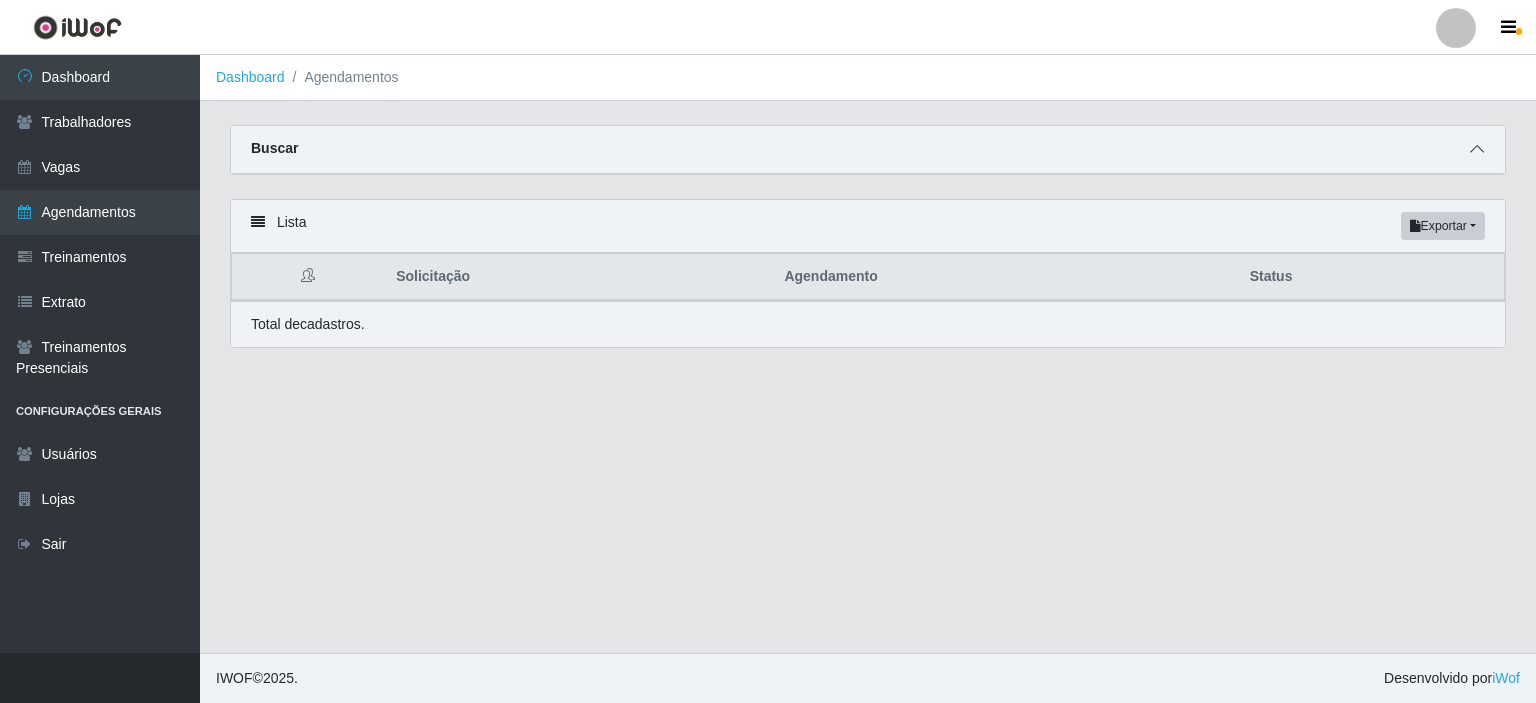 click at bounding box center [1477, 149] 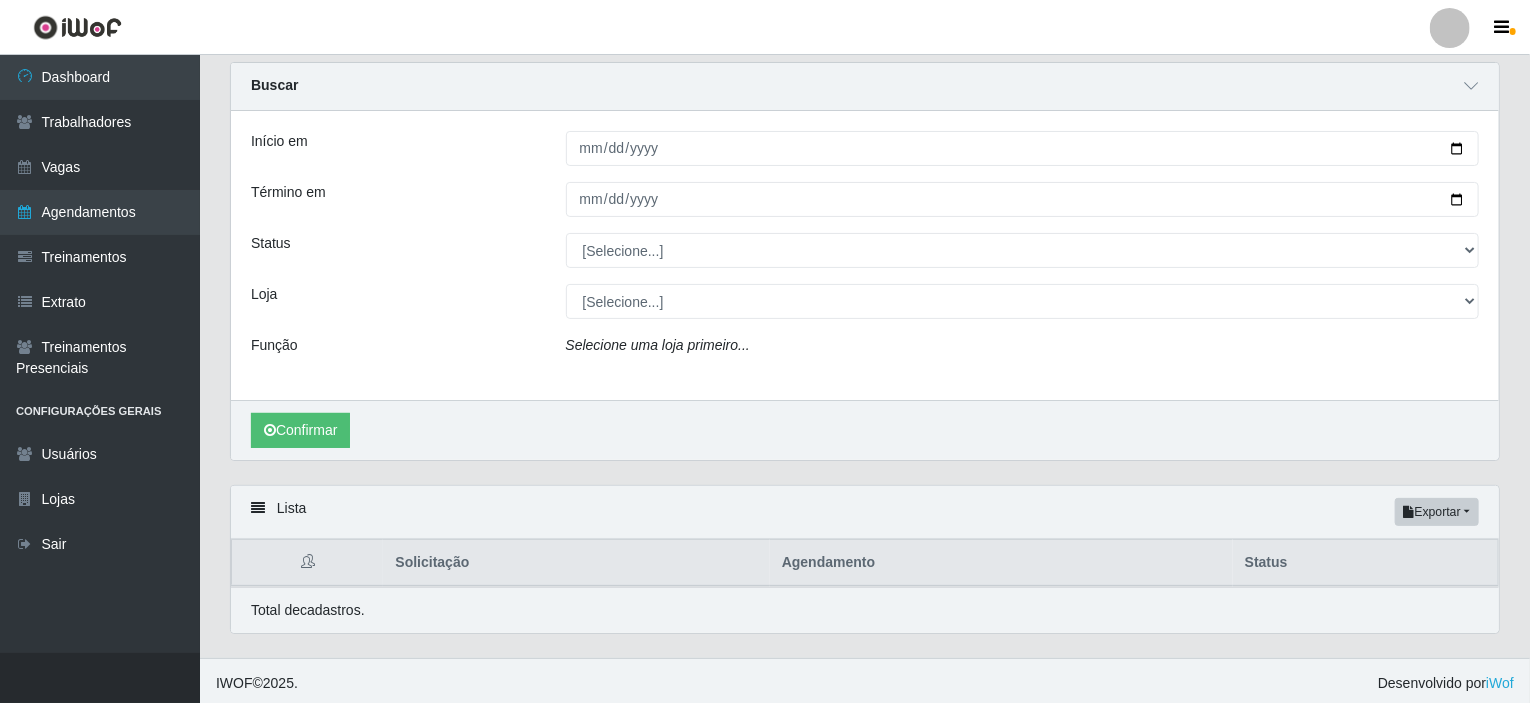 scroll, scrollTop: 65, scrollLeft: 0, axis: vertical 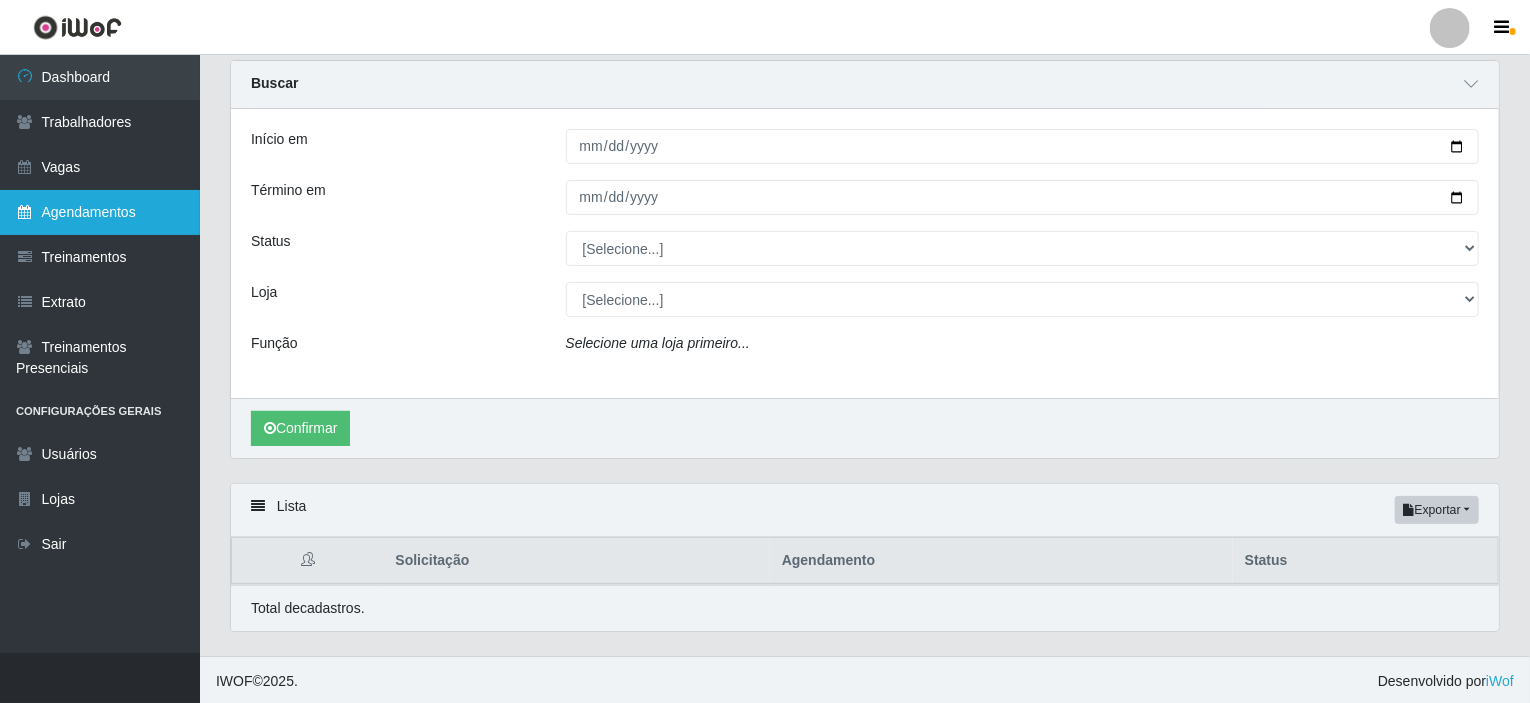 click on "Agendamentos" at bounding box center [100, 212] 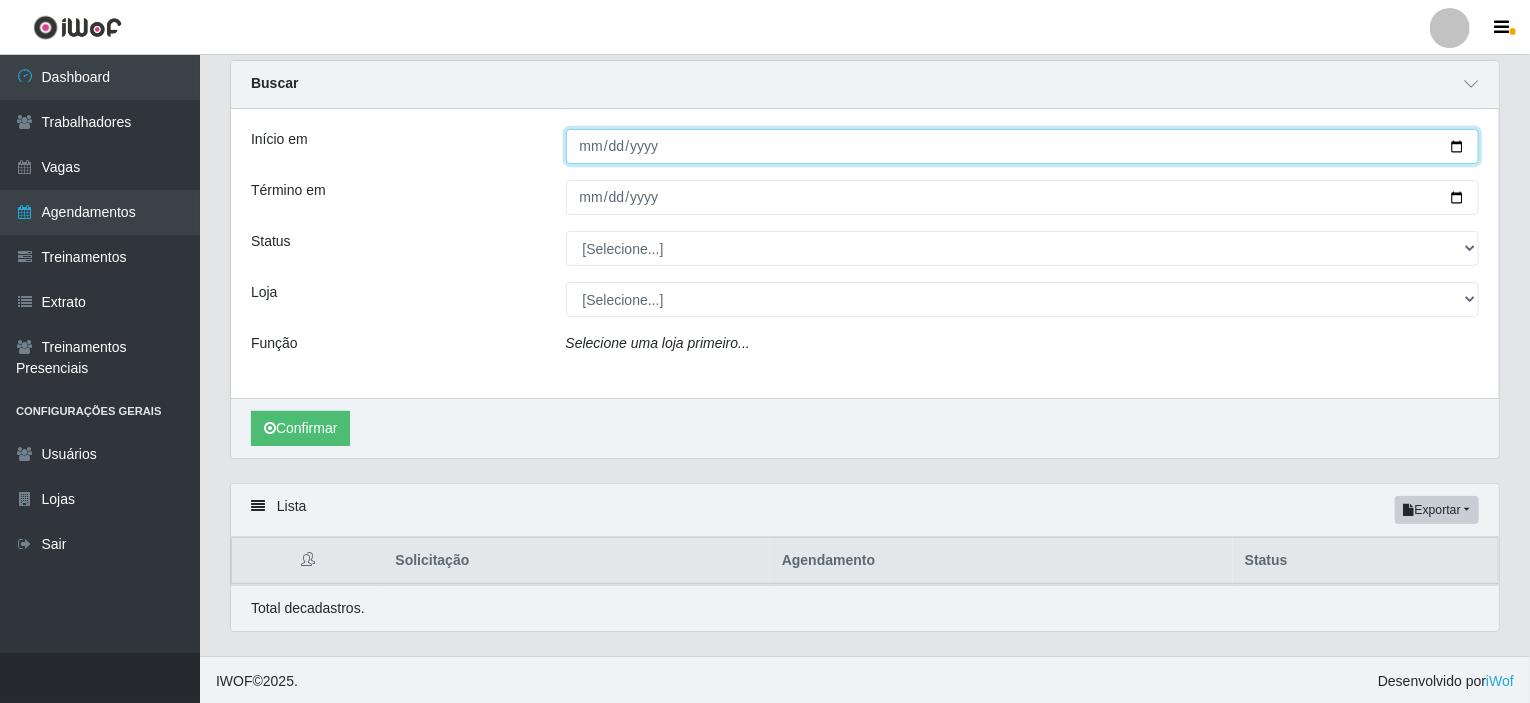 click on "Início em" at bounding box center [1023, 146] 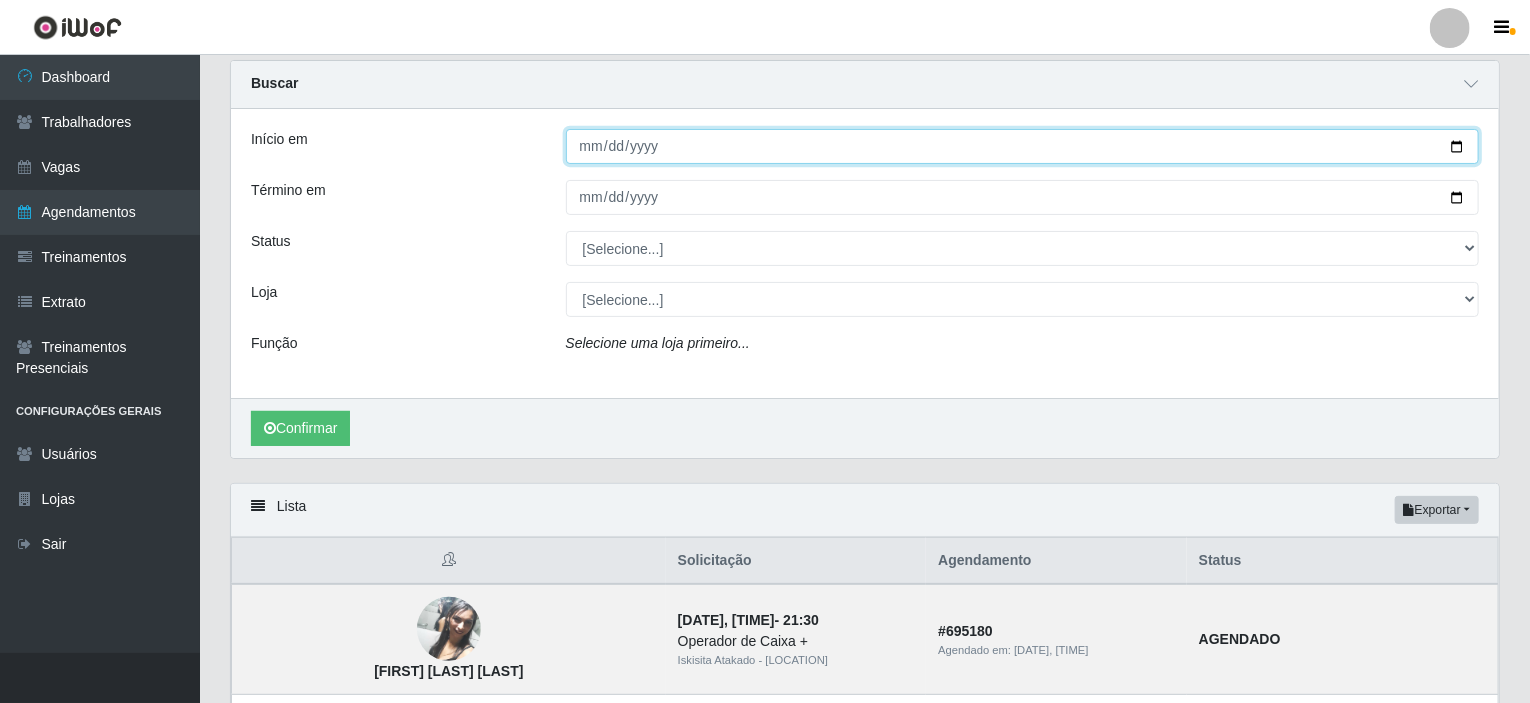 click on "Início em" at bounding box center (1023, 146) 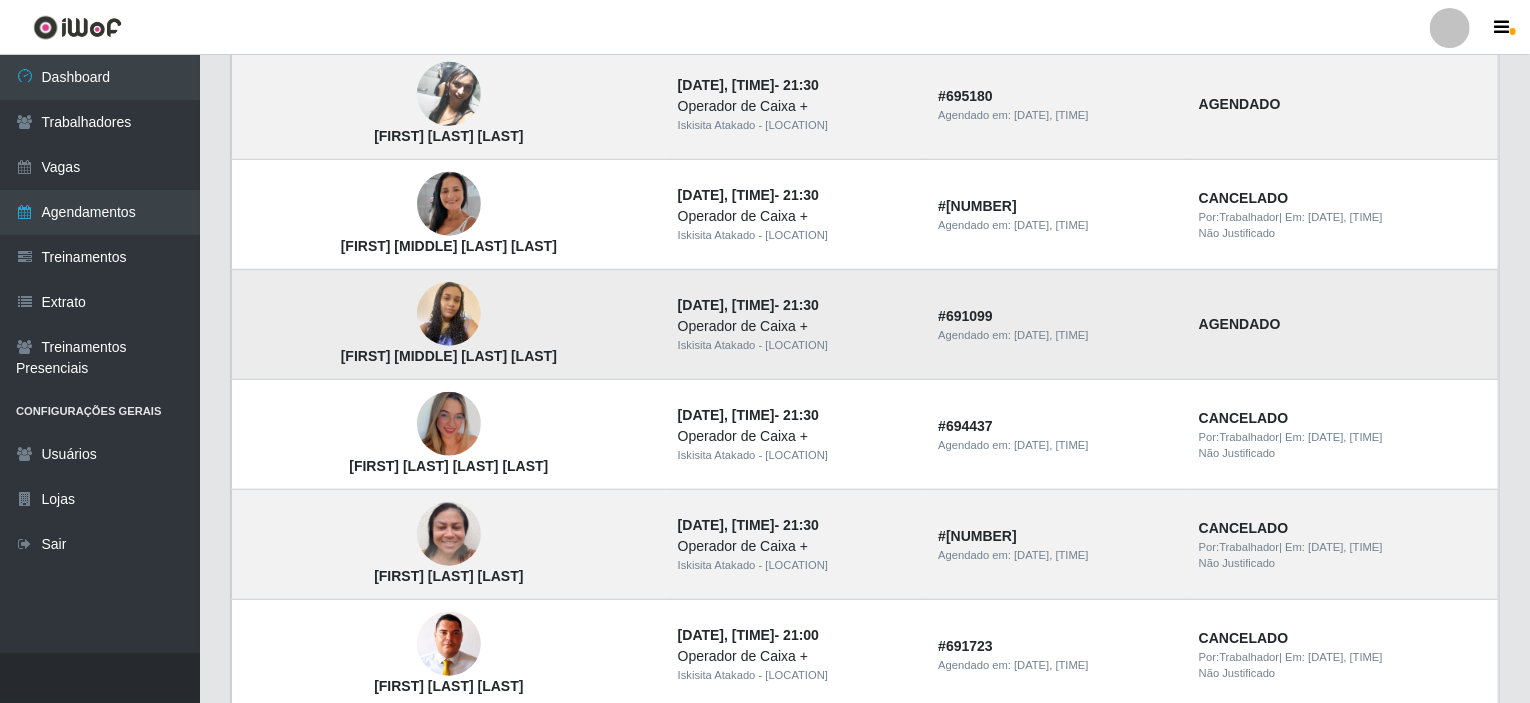 scroll, scrollTop: 665, scrollLeft: 0, axis: vertical 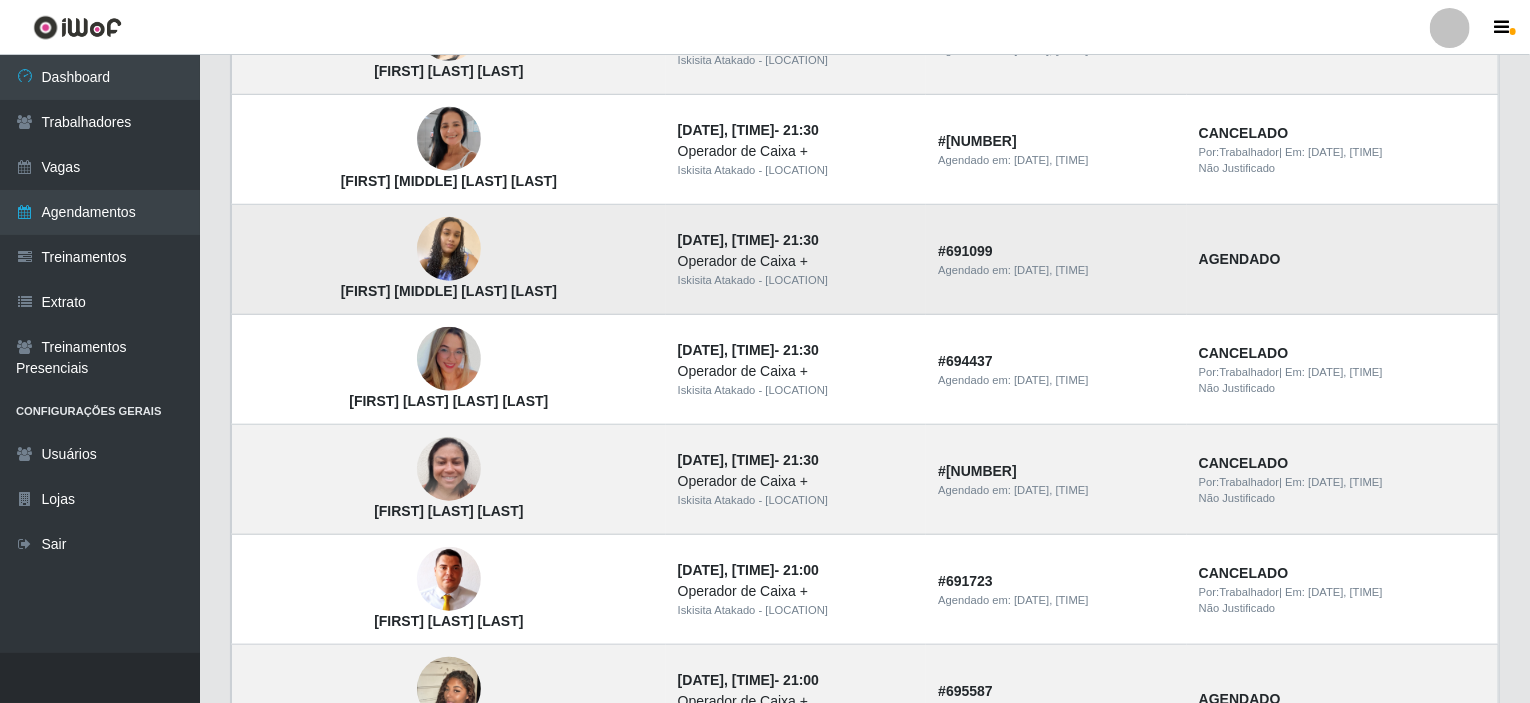 click on "AGENDADO" at bounding box center [1240, 259] 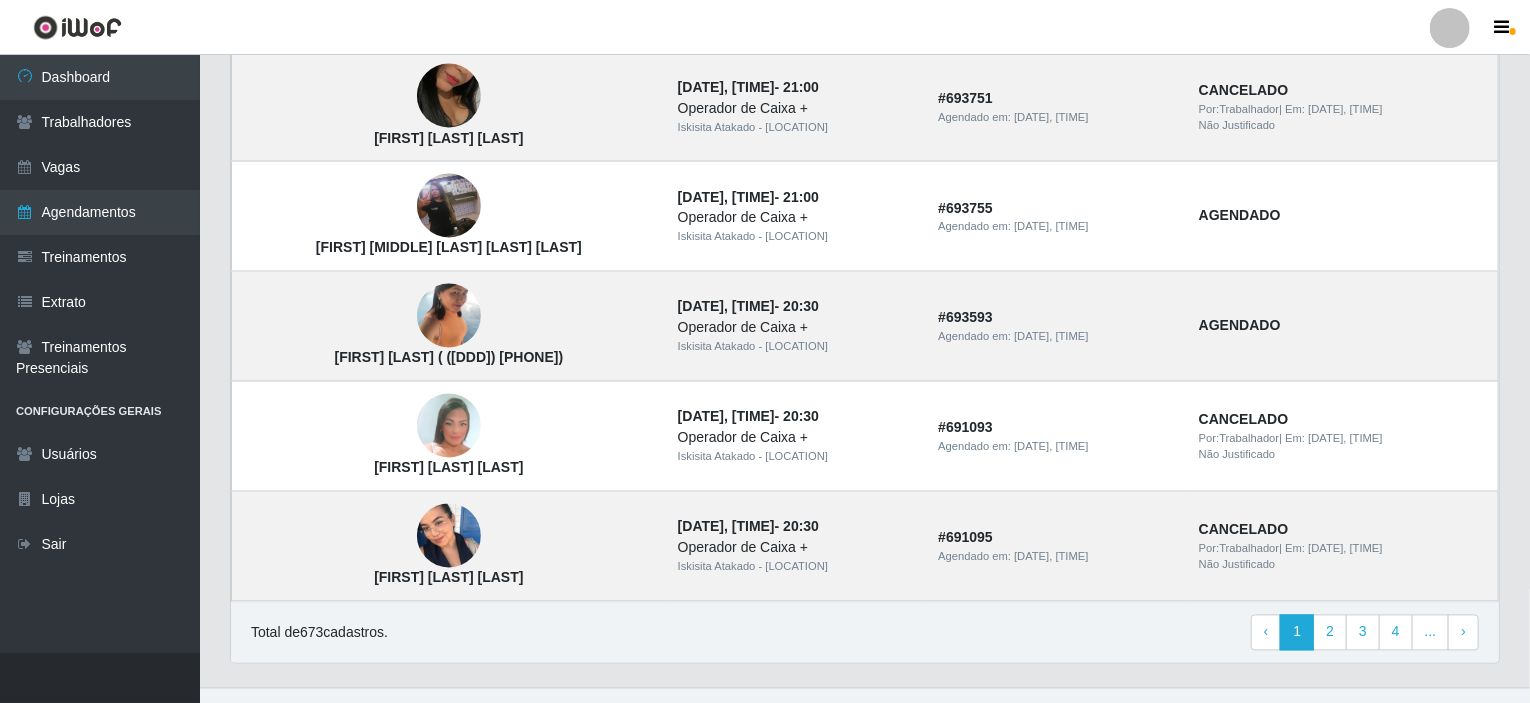scroll, scrollTop: 1727, scrollLeft: 0, axis: vertical 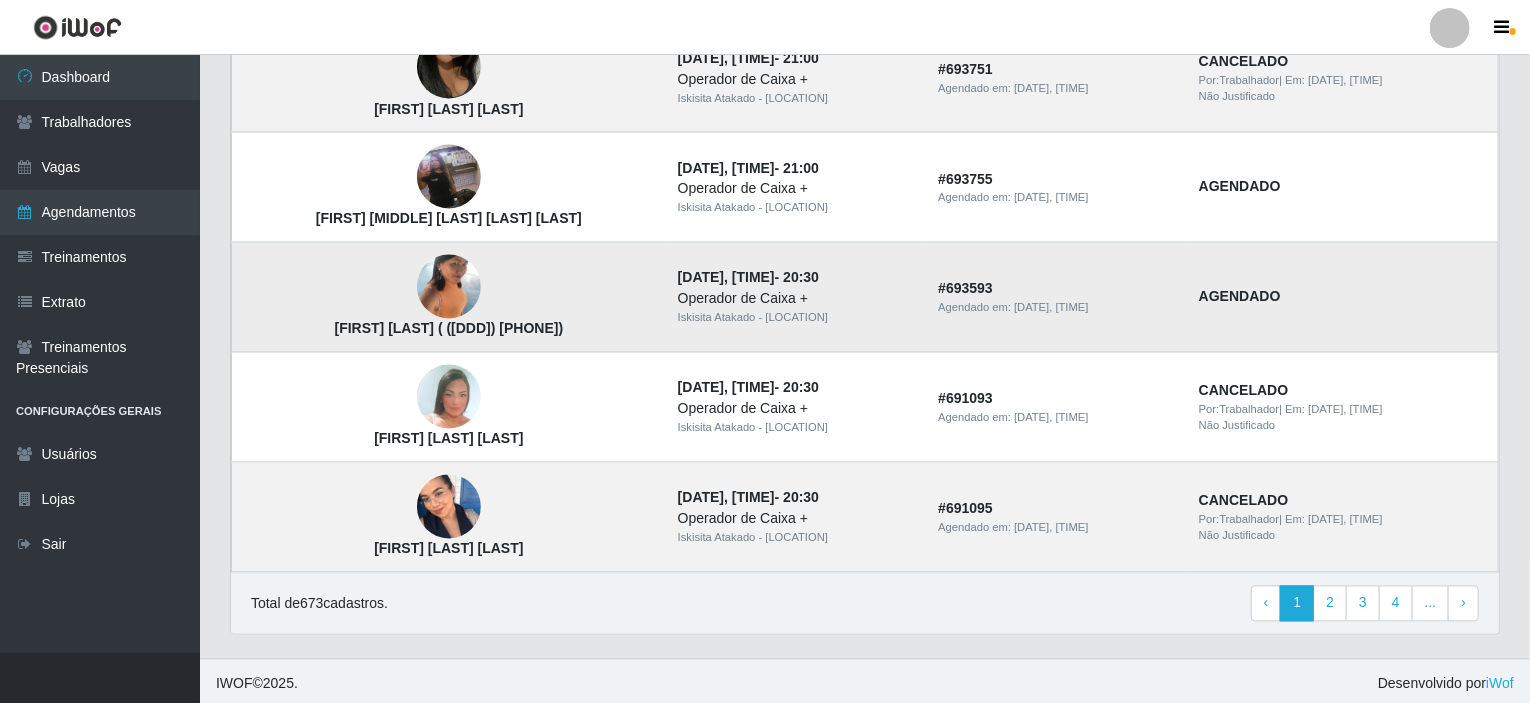 drag, startPoint x: 1252, startPoint y: 301, endPoint x: 1322, endPoint y: 291, distance: 70.71068 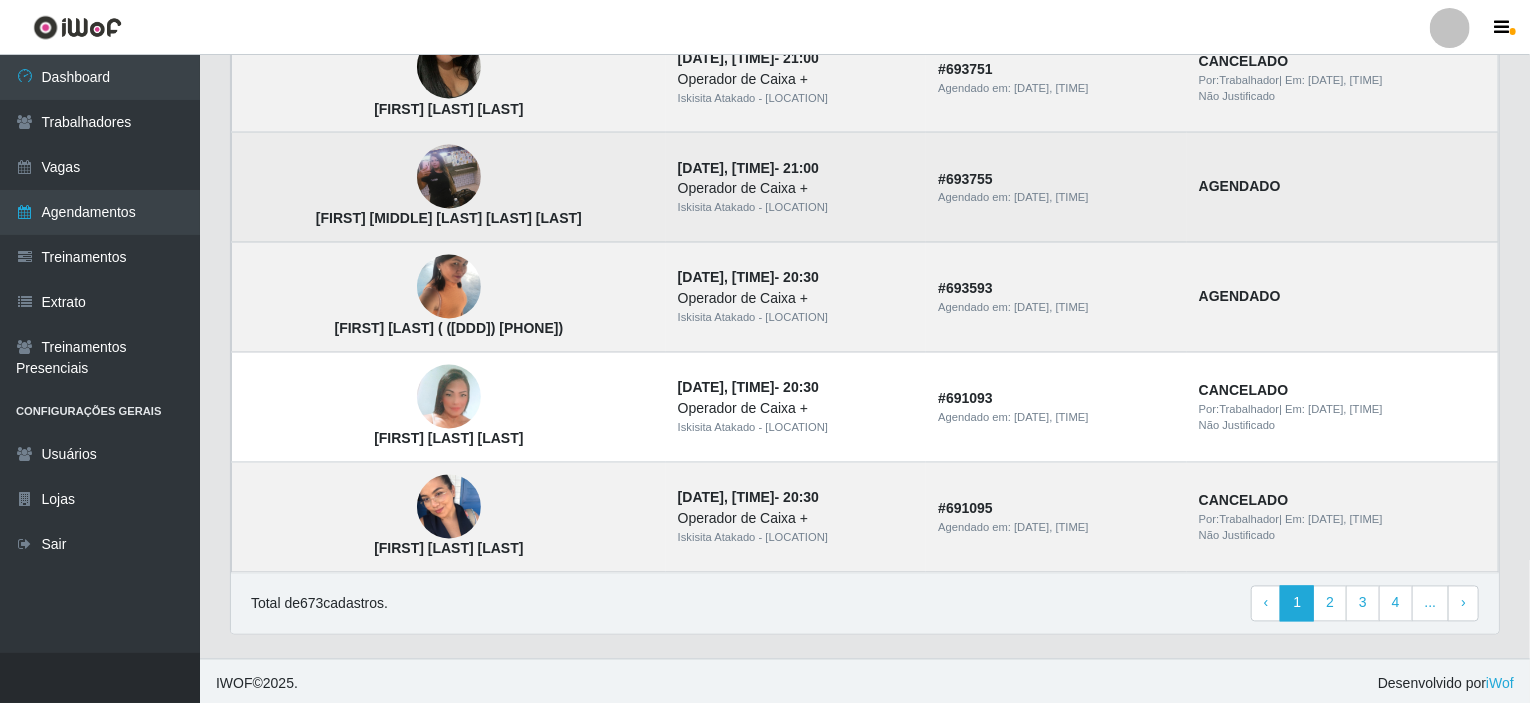 drag, startPoint x: 1116, startPoint y: 308, endPoint x: 1409, endPoint y: 230, distance: 303.20456 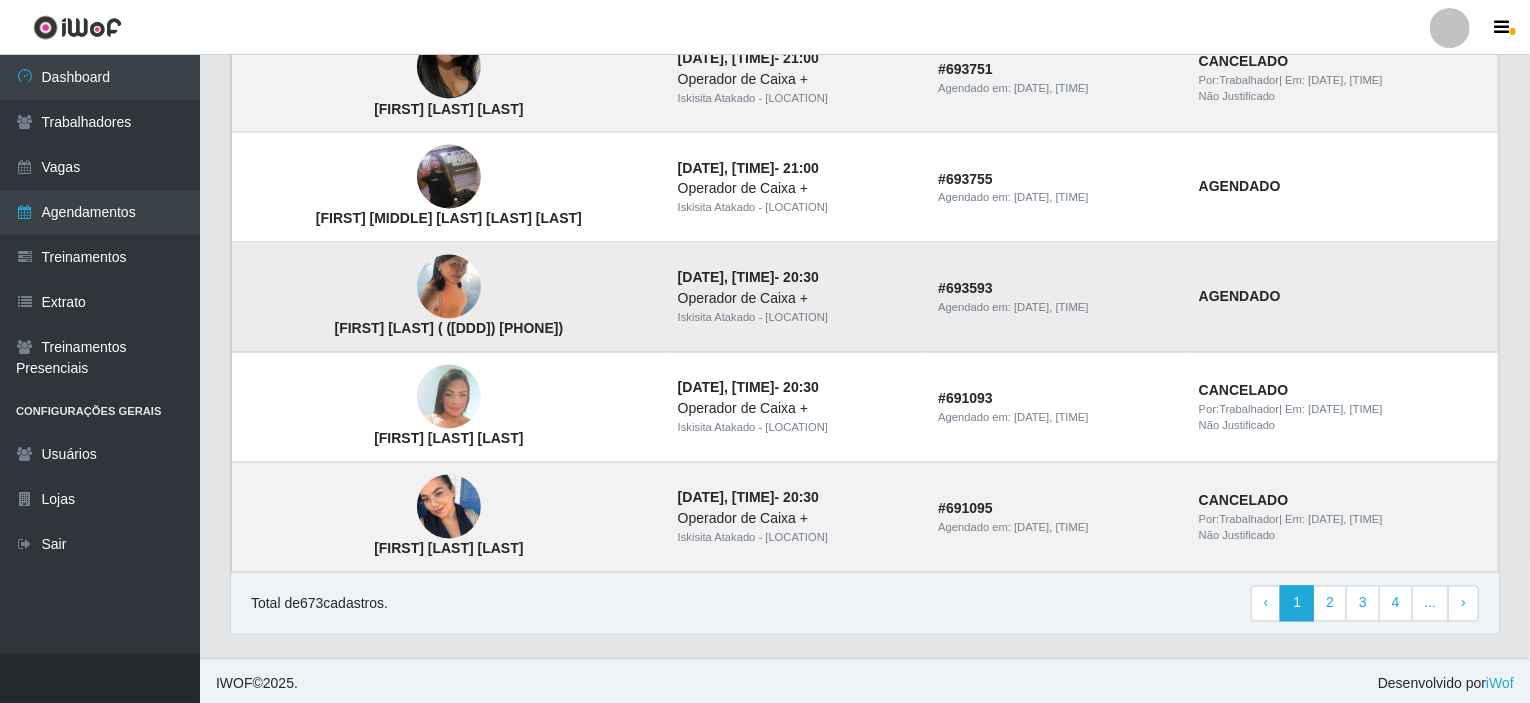 drag, startPoint x: 1343, startPoint y: 315, endPoint x: 1388, endPoint y: 297, distance: 48.466484 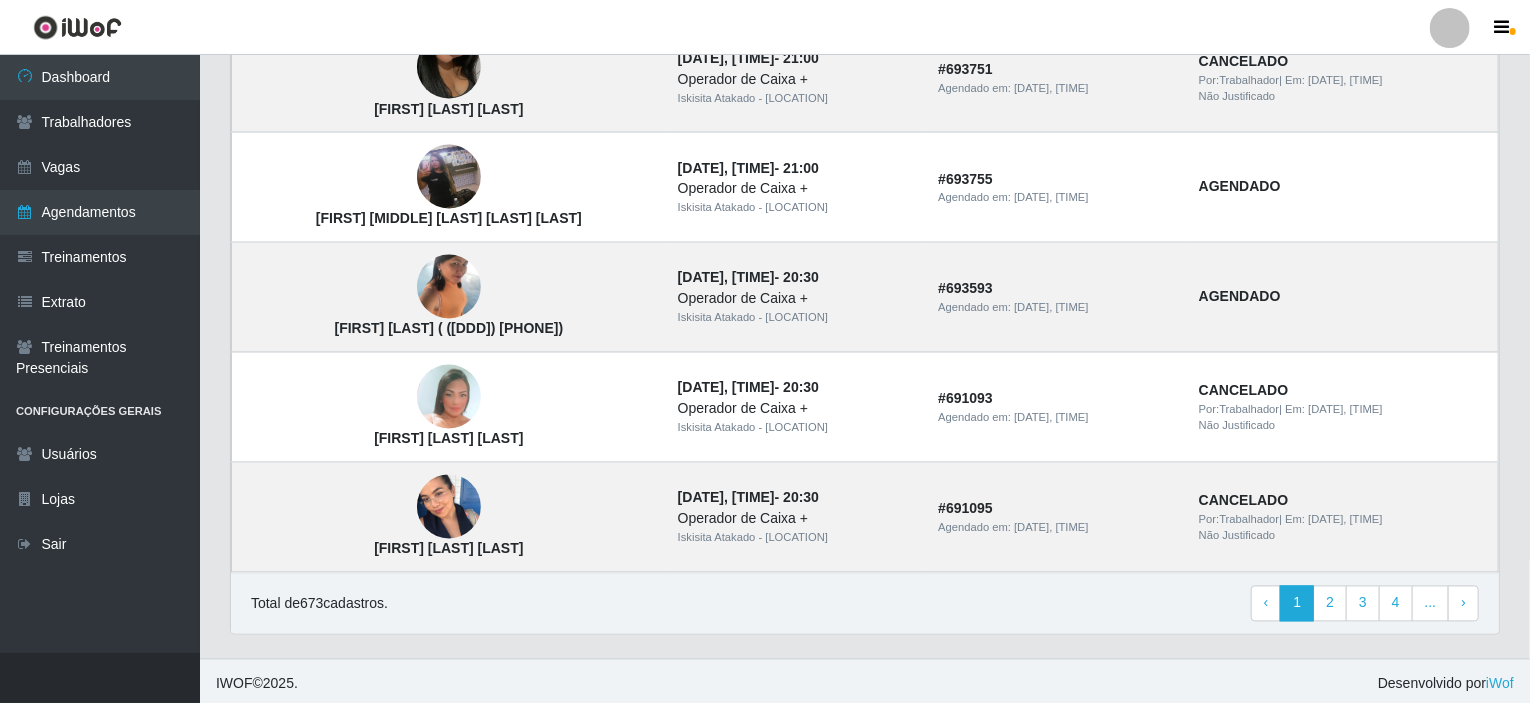 drag, startPoint x: 1491, startPoint y: 279, endPoint x: 1510, endPoint y: 357, distance: 80.280754 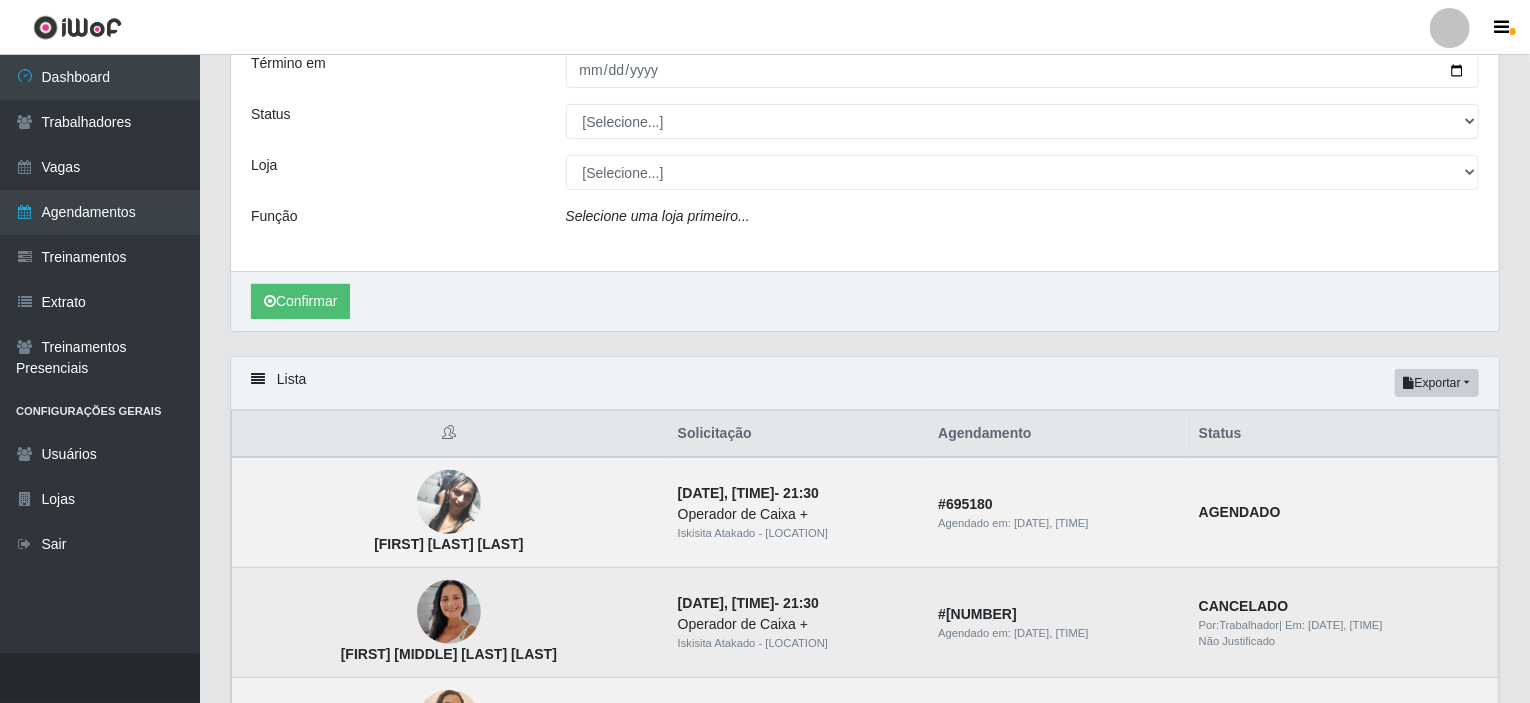 scroll, scrollTop: 0, scrollLeft: 0, axis: both 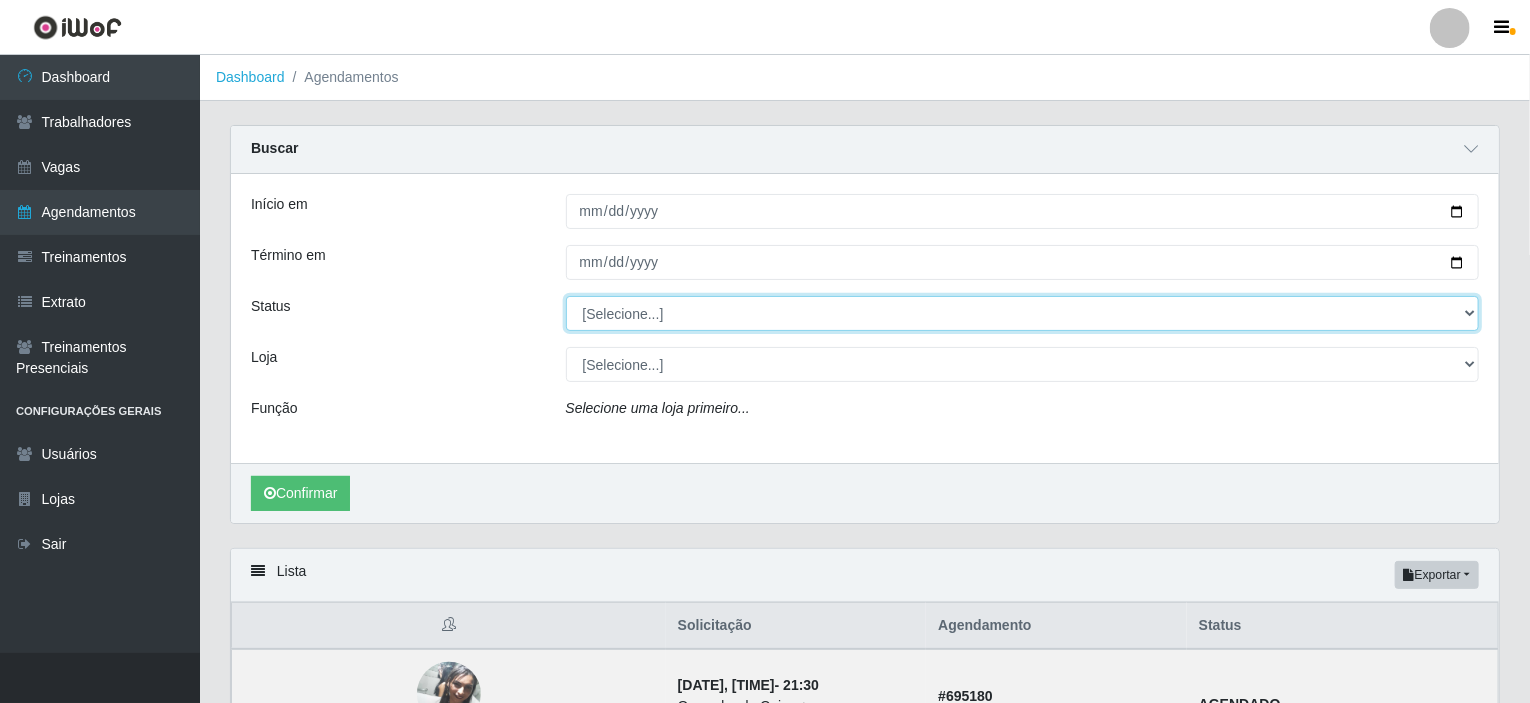 click on "[Selecione...] AGENDADO AGUARDANDO LIBERAR EM ANDAMENTO EM REVISÃO FINALIZADO CANCELADO FALTA" at bounding box center (1023, 313) 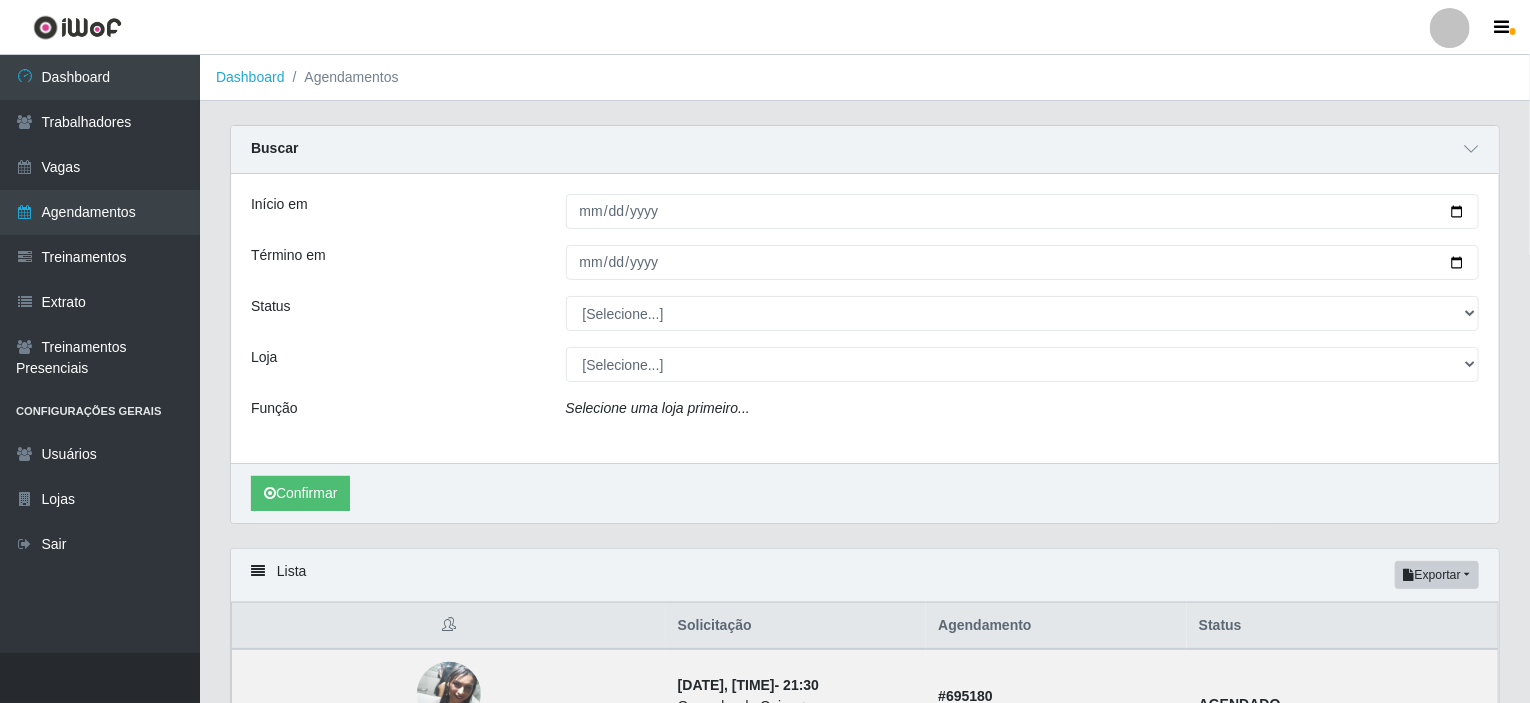 click on "Loja" at bounding box center [393, 364] 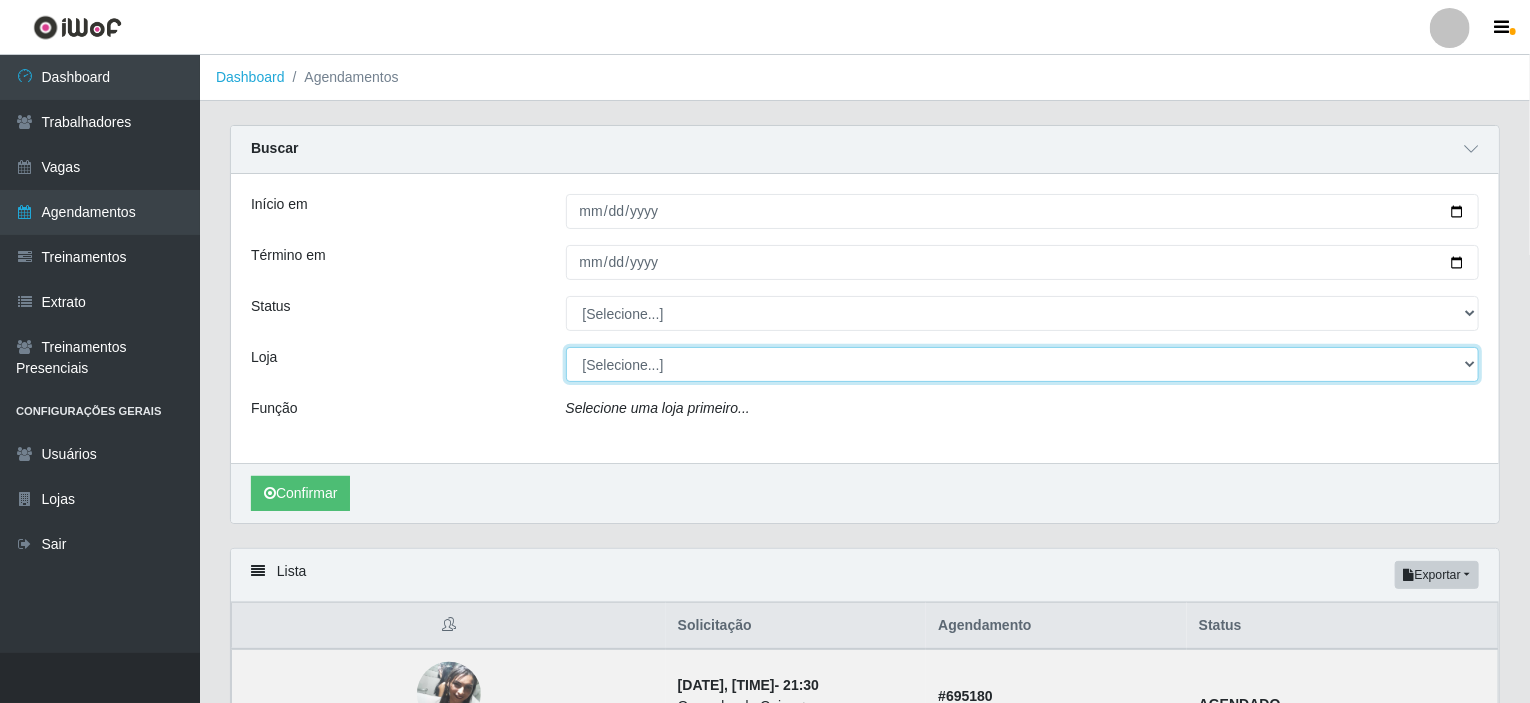 click on "[Selecione...] Iskisita Atakado - Shopping Midway Mall" at bounding box center (1023, 364) 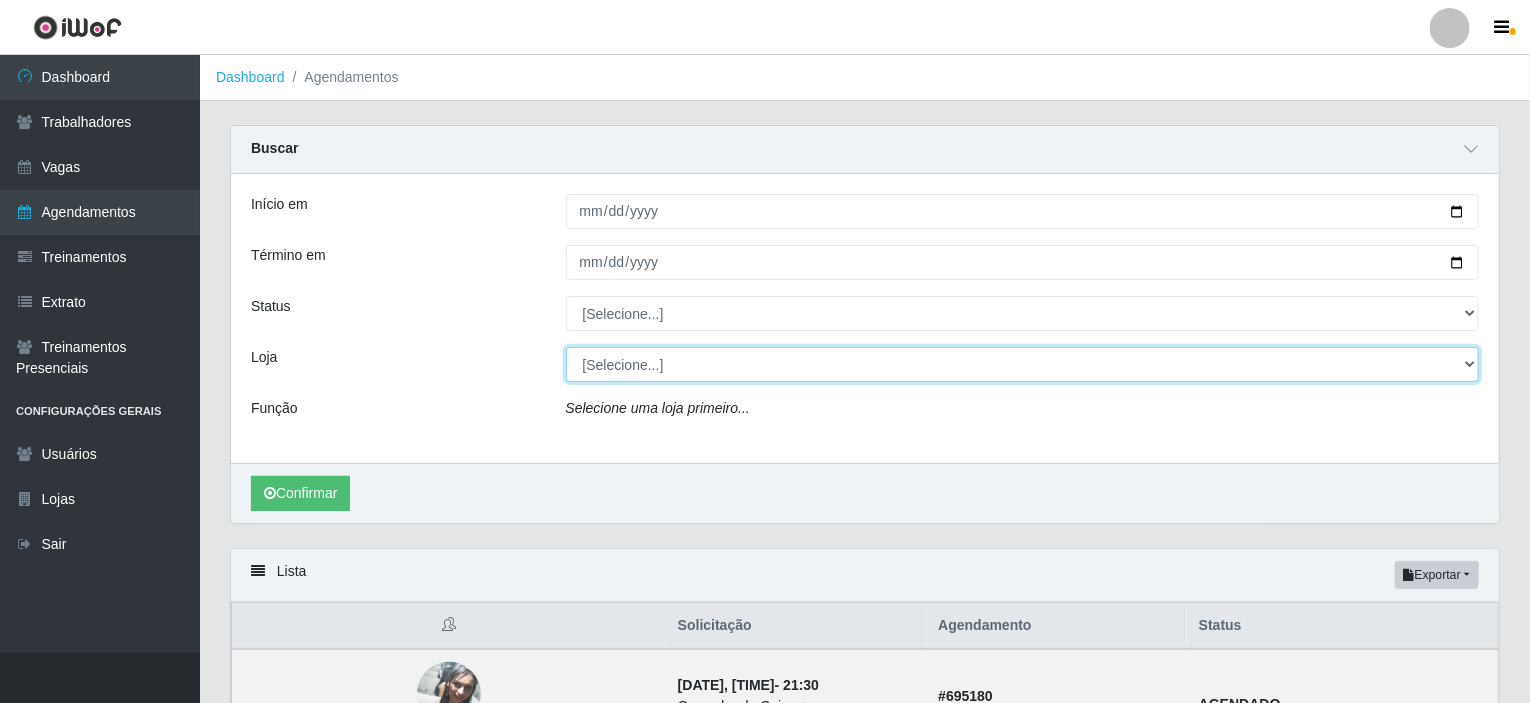 select on "424" 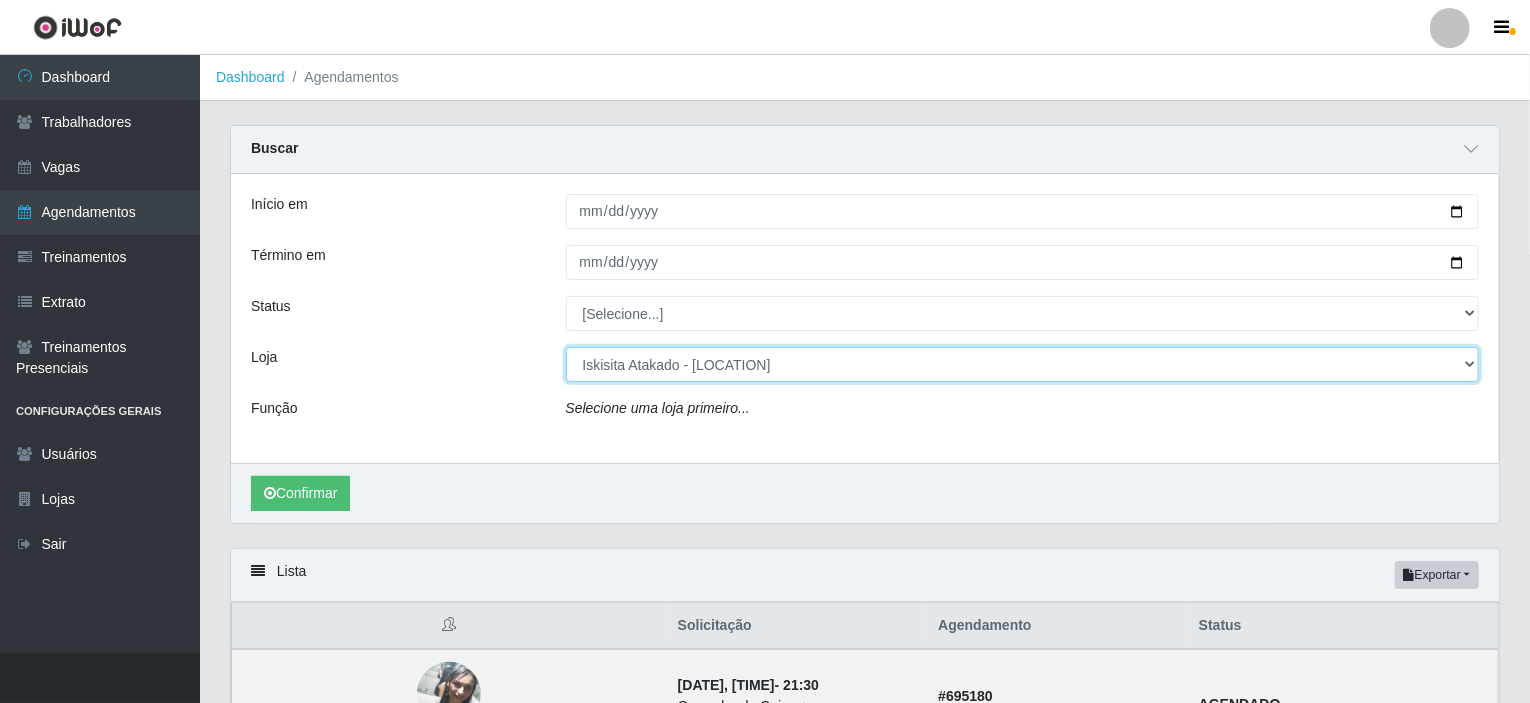 click on "[Selecione...] Iskisita Atakado - Shopping Midway Mall" at bounding box center (1023, 364) 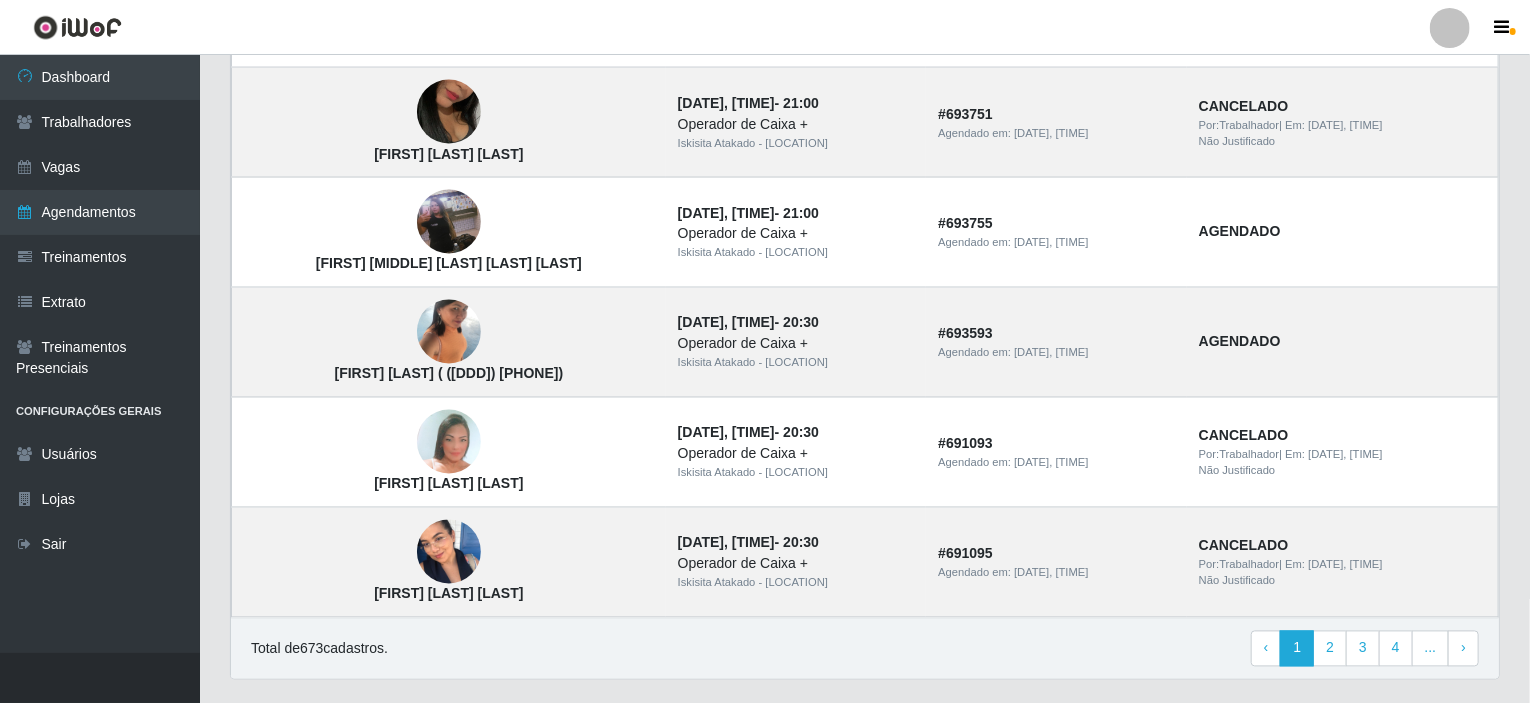scroll, scrollTop: 1732, scrollLeft: 0, axis: vertical 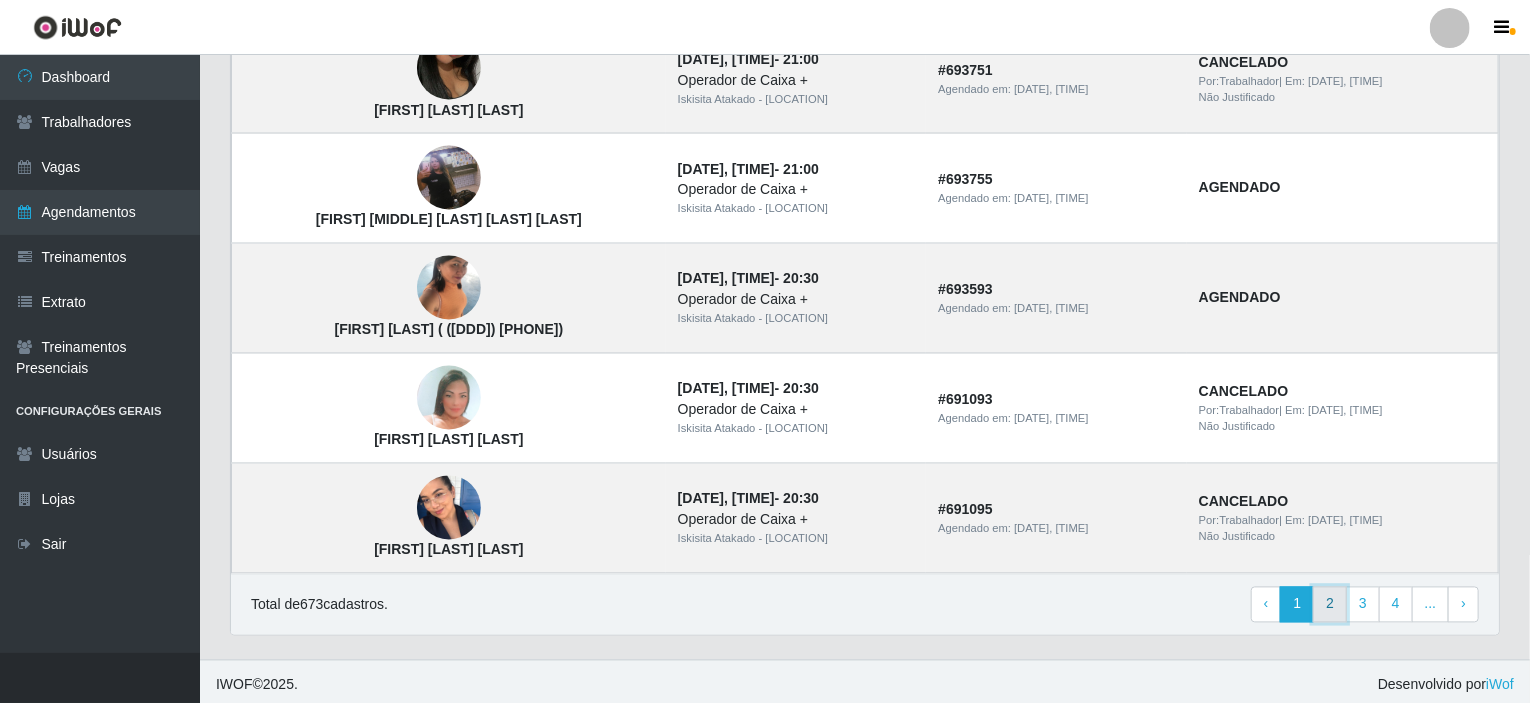 click on "2" at bounding box center [1330, 605] 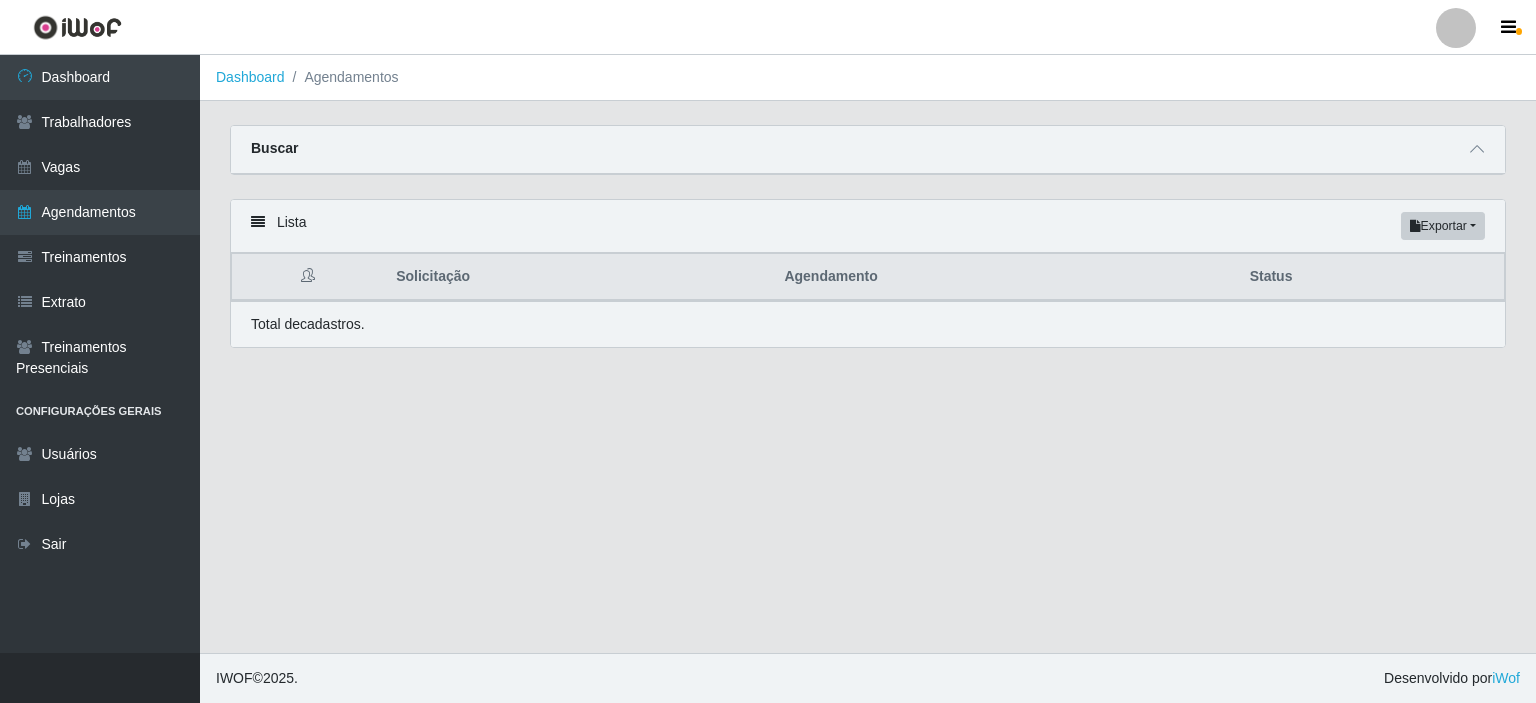 scroll, scrollTop: 0, scrollLeft: 0, axis: both 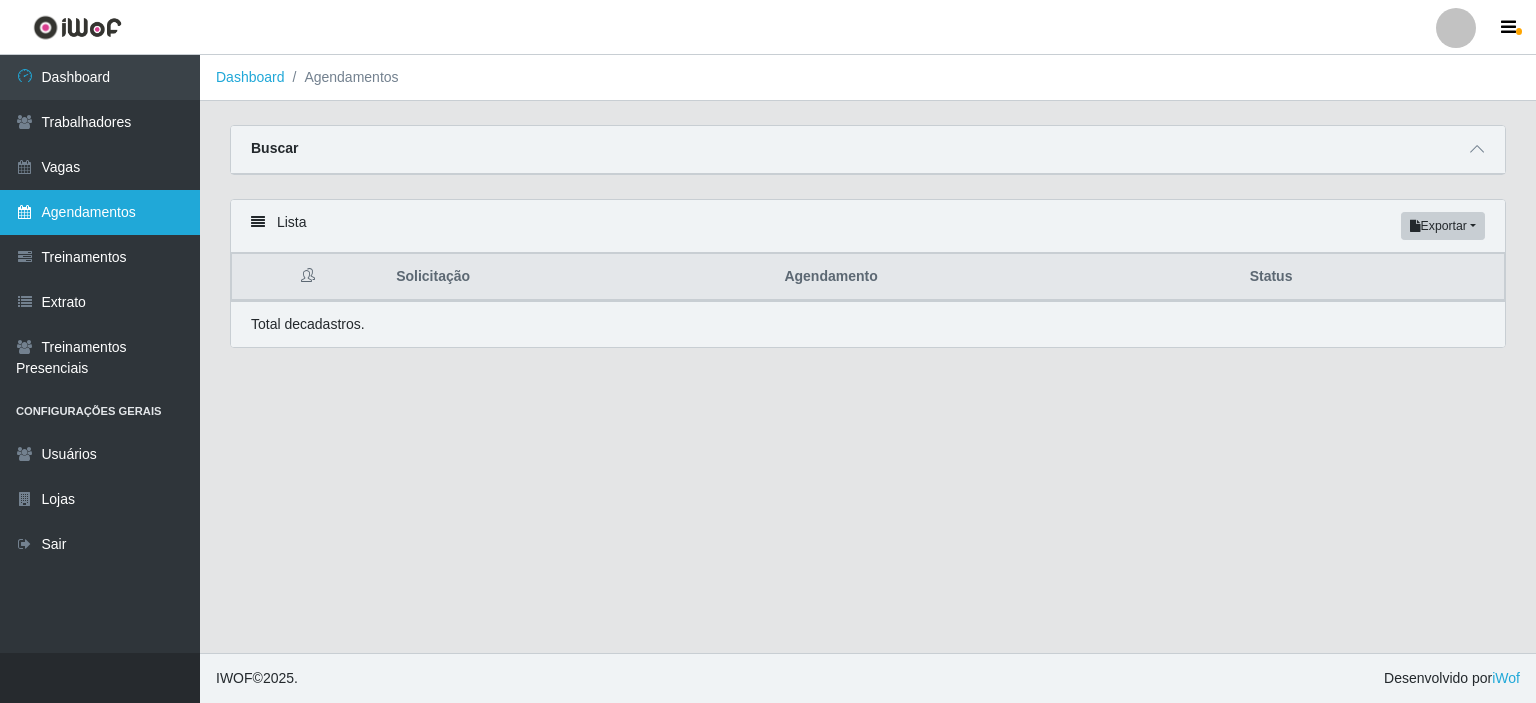 click on "Agendamentos" at bounding box center [100, 212] 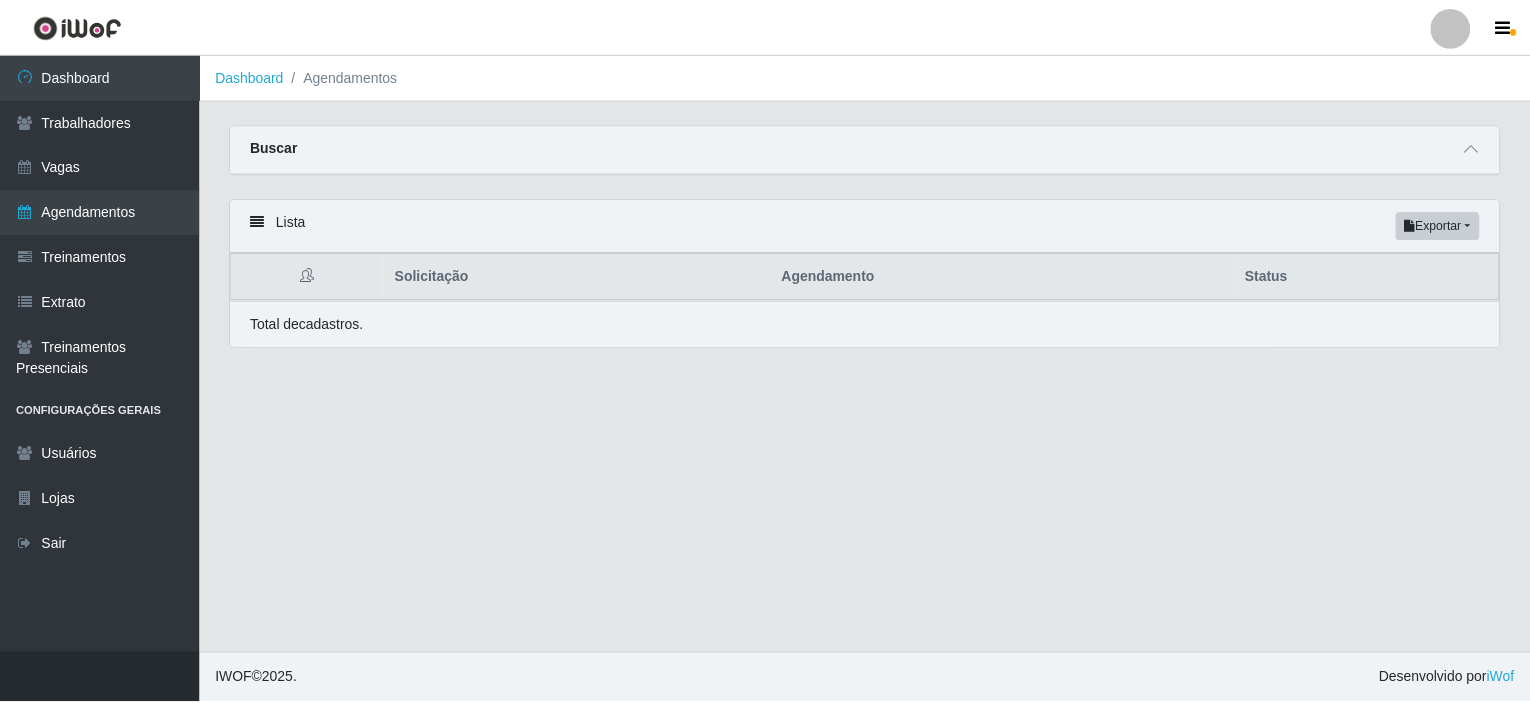 scroll, scrollTop: 0, scrollLeft: 0, axis: both 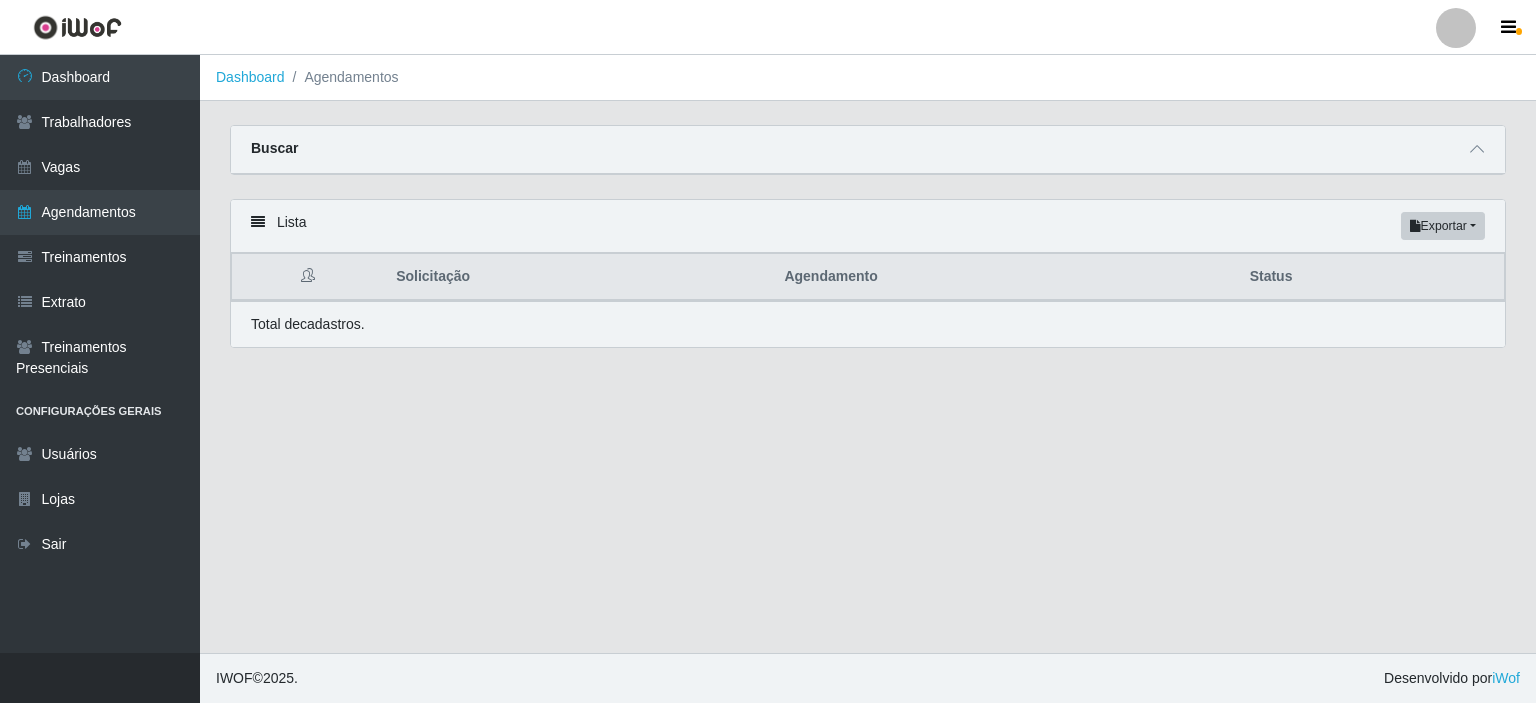 click on "Buscar" at bounding box center [868, 150] 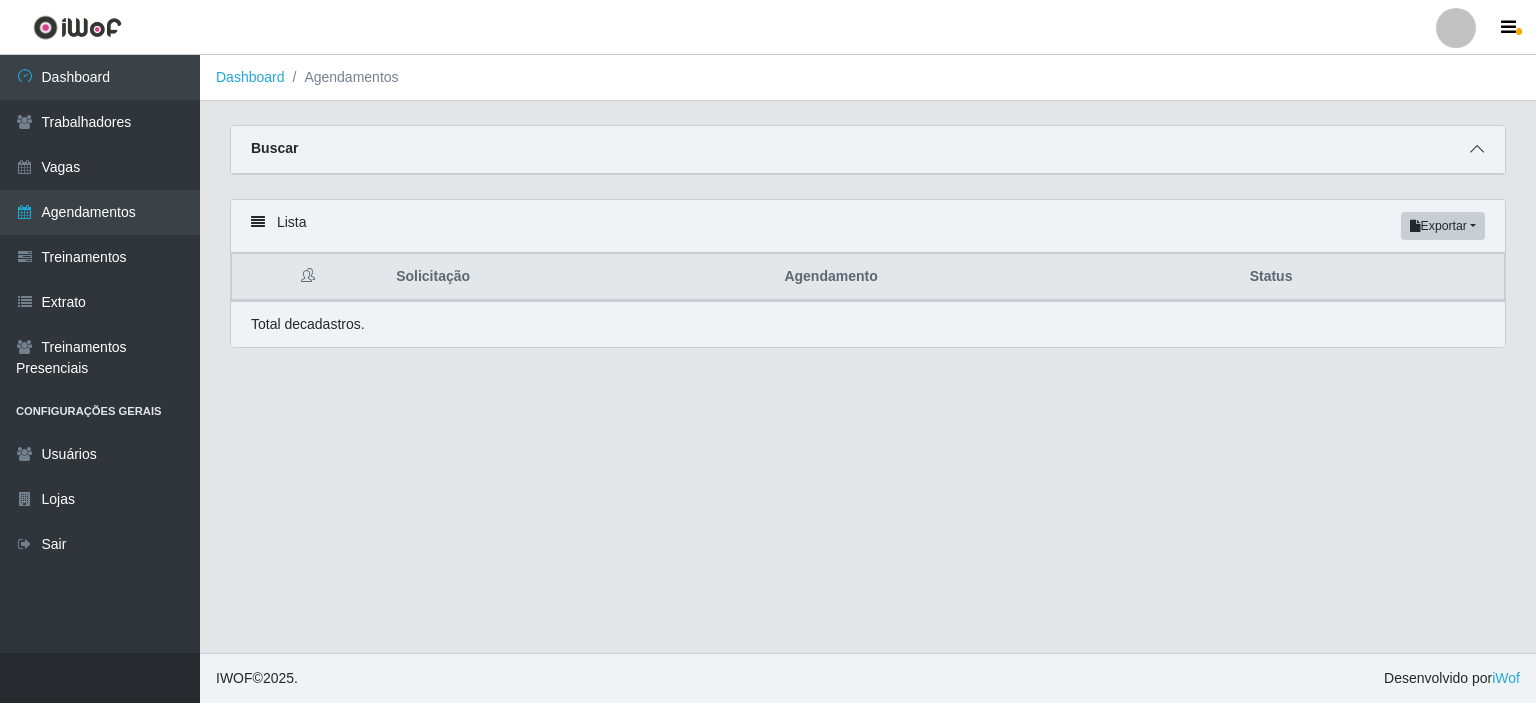 click at bounding box center [1477, 149] 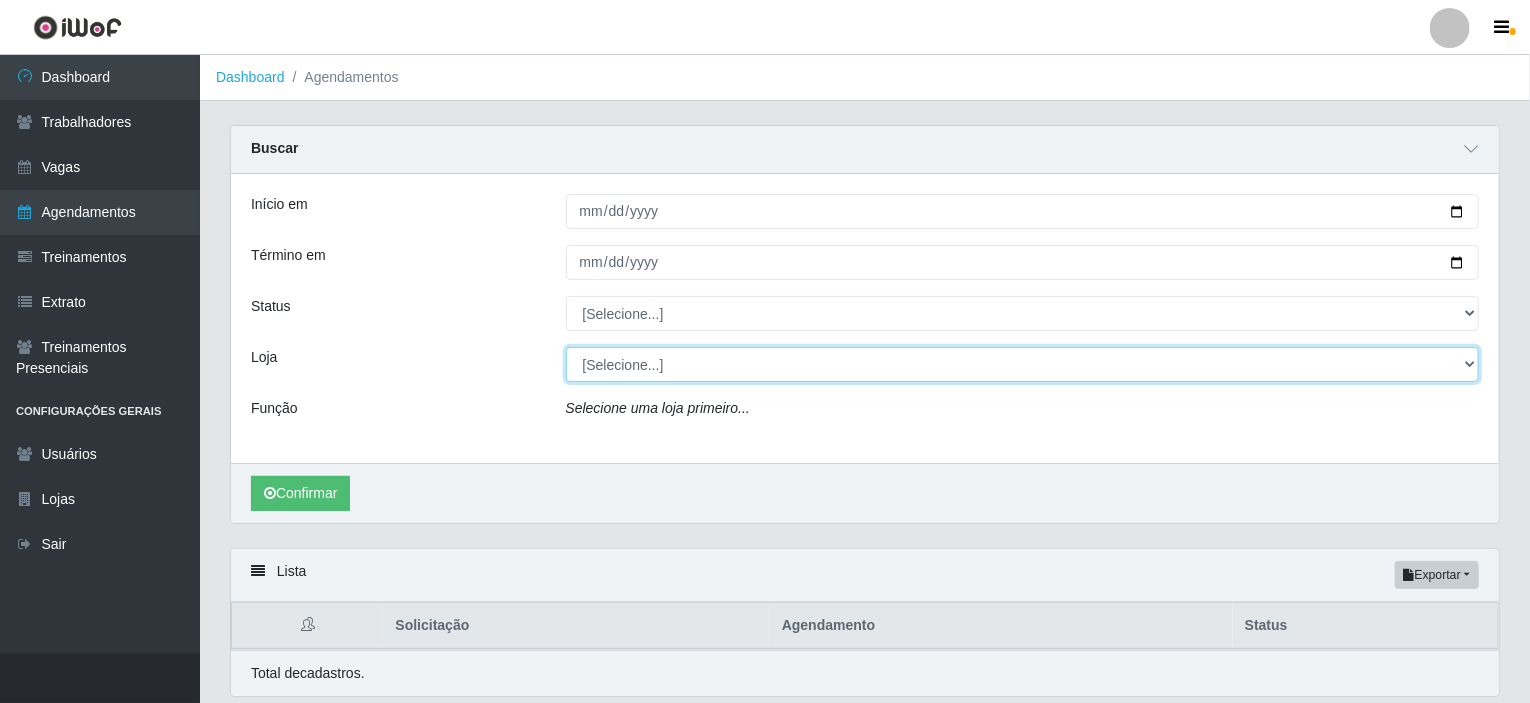 click on "[Selecione...] Iskisita Atakado - Shopping Midway Mall" at bounding box center (1023, 364) 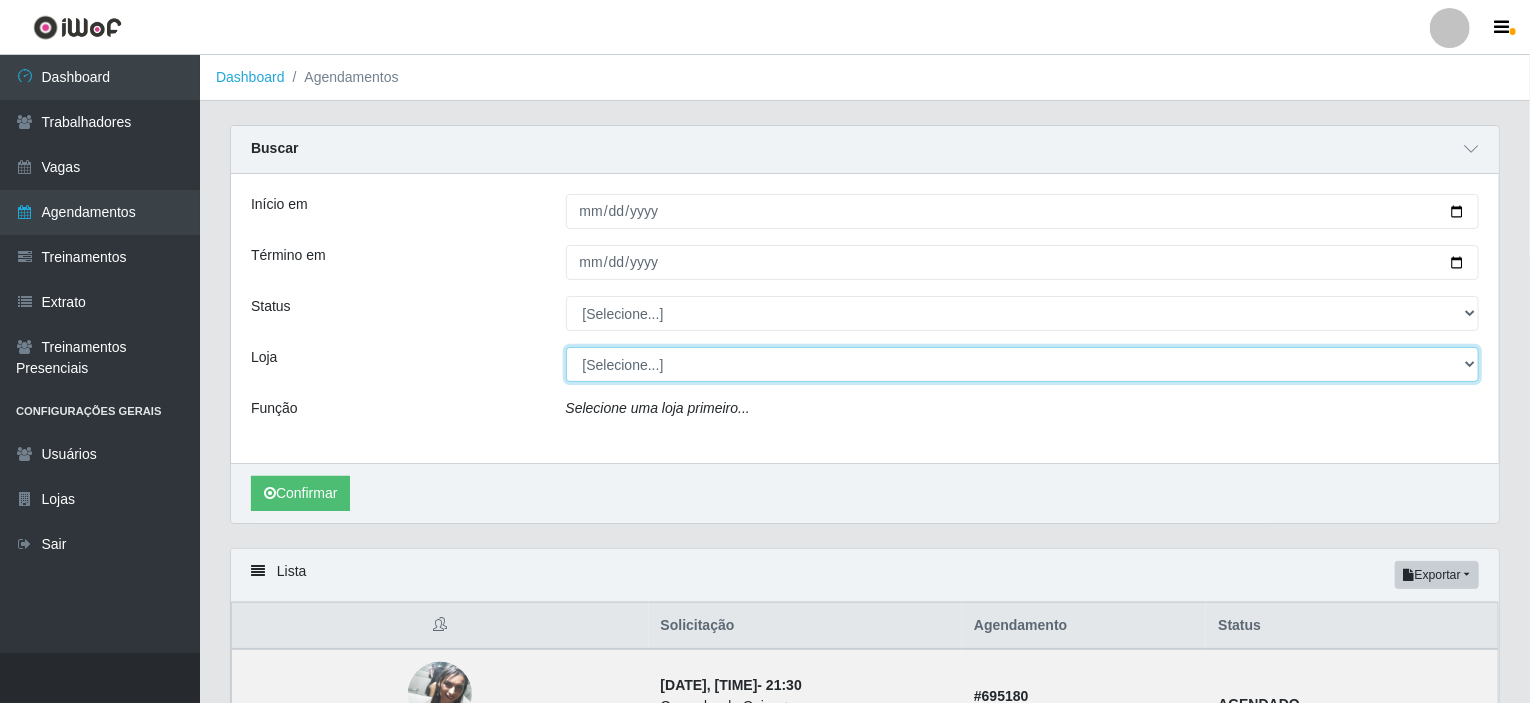 select on "424" 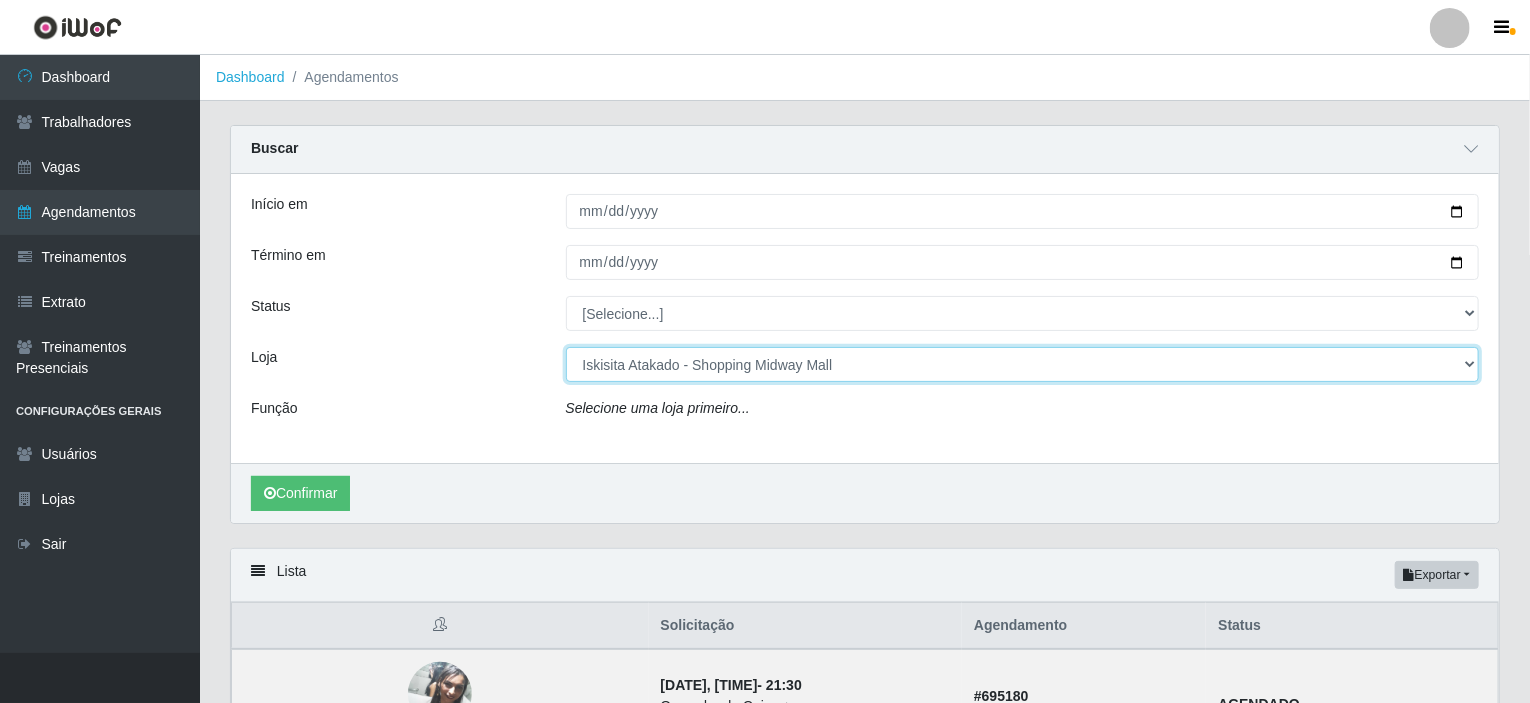 click on "[Selecione...] Iskisita Atakado - Shopping Midway Mall" at bounding box center [1023, 364] 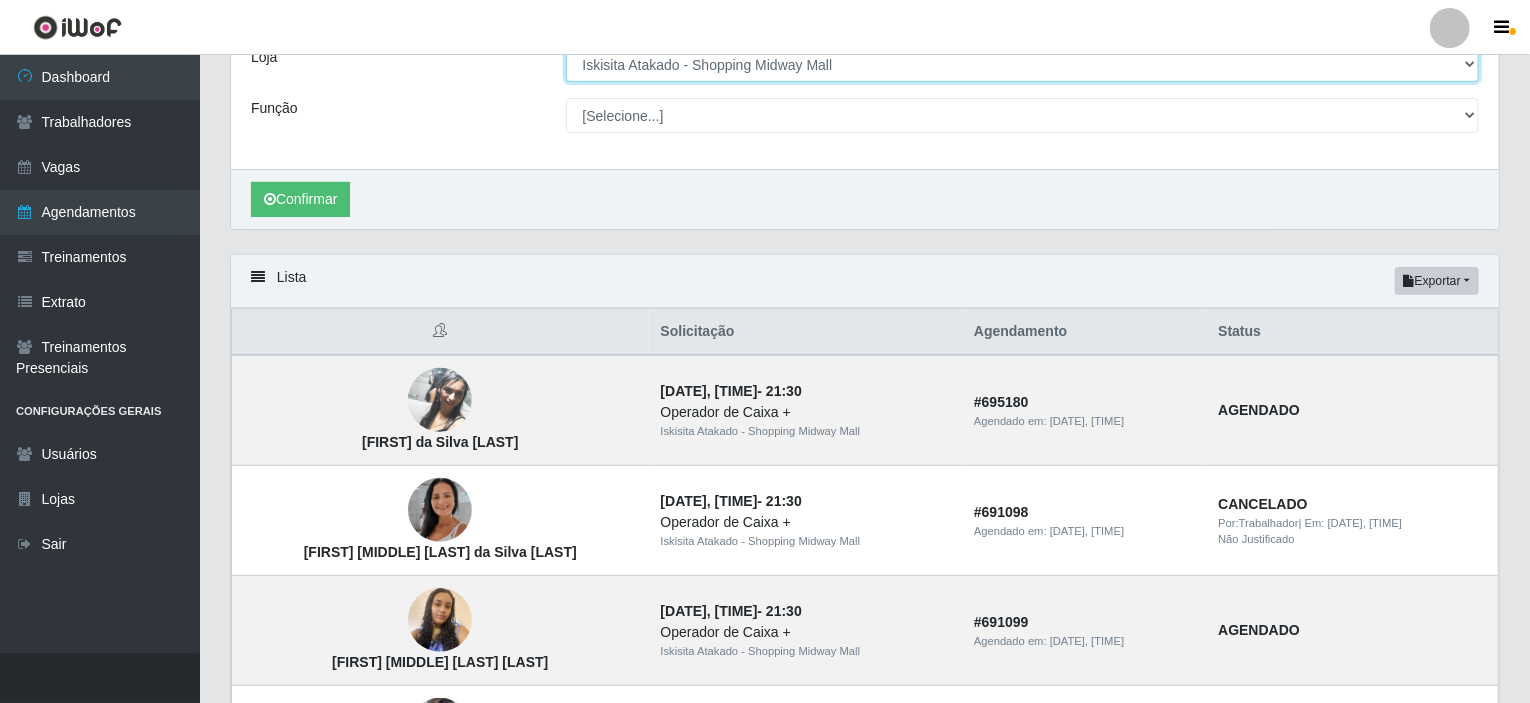 scroll, scrollTop: 0, scrollLeft: 0, axis: both 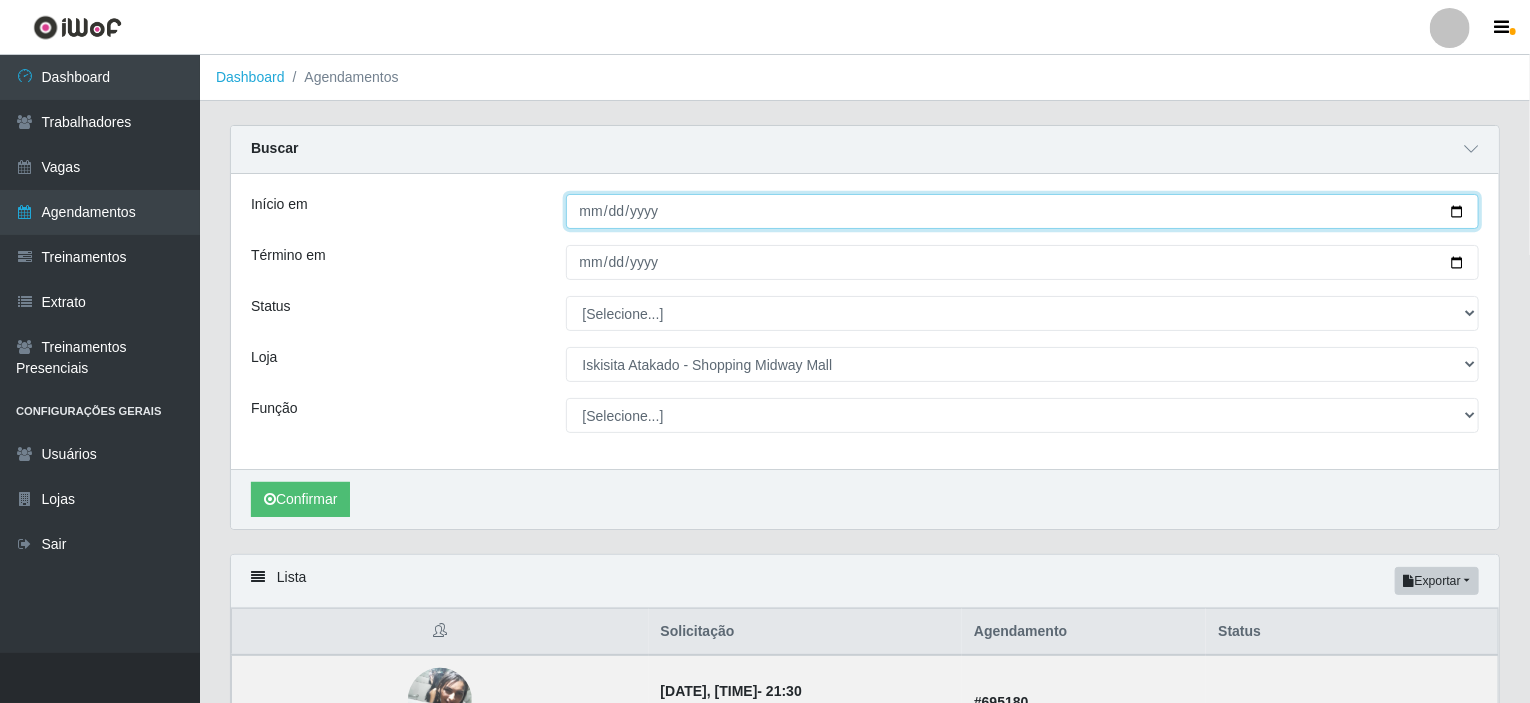 click on "Início em" at bounding box center [1023, 211] 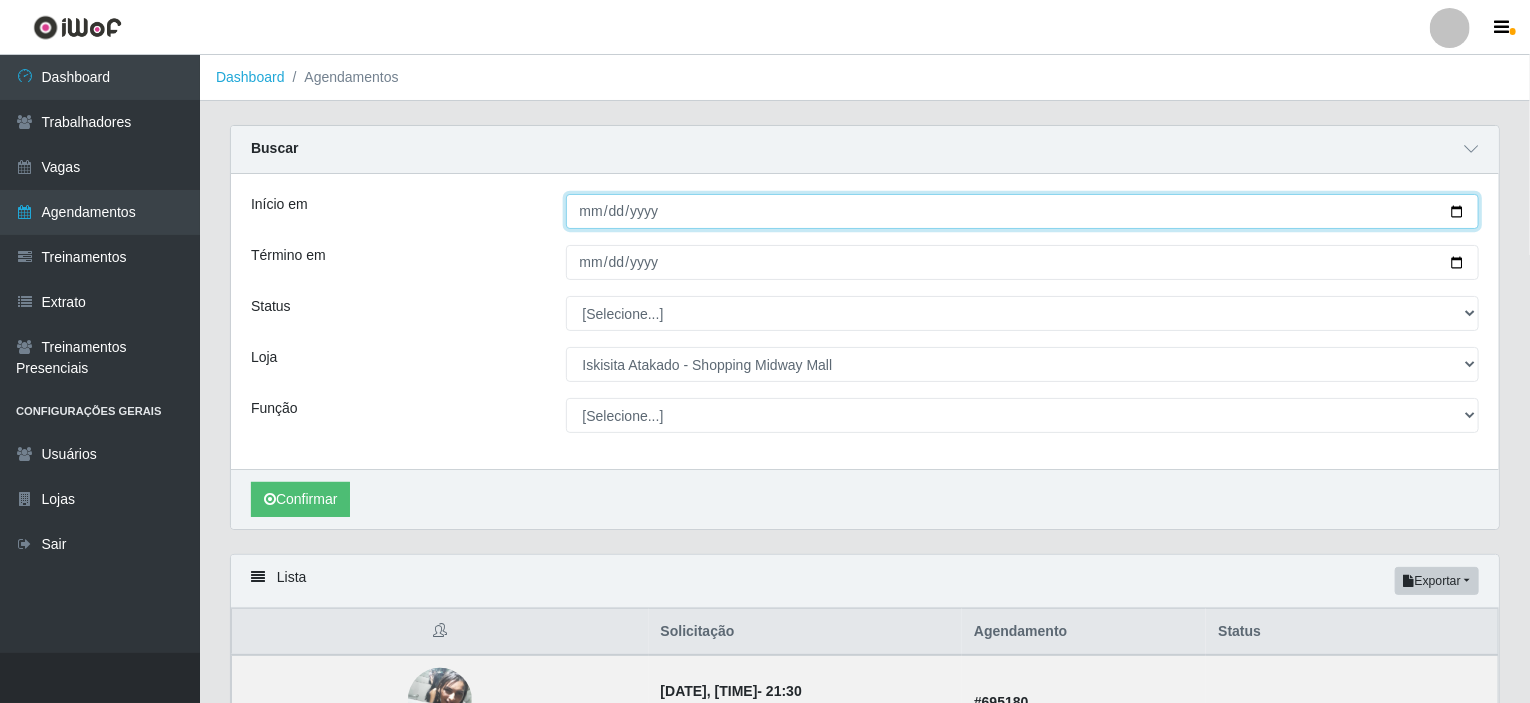 click on "Início em" at bounding box center [1023, 211] 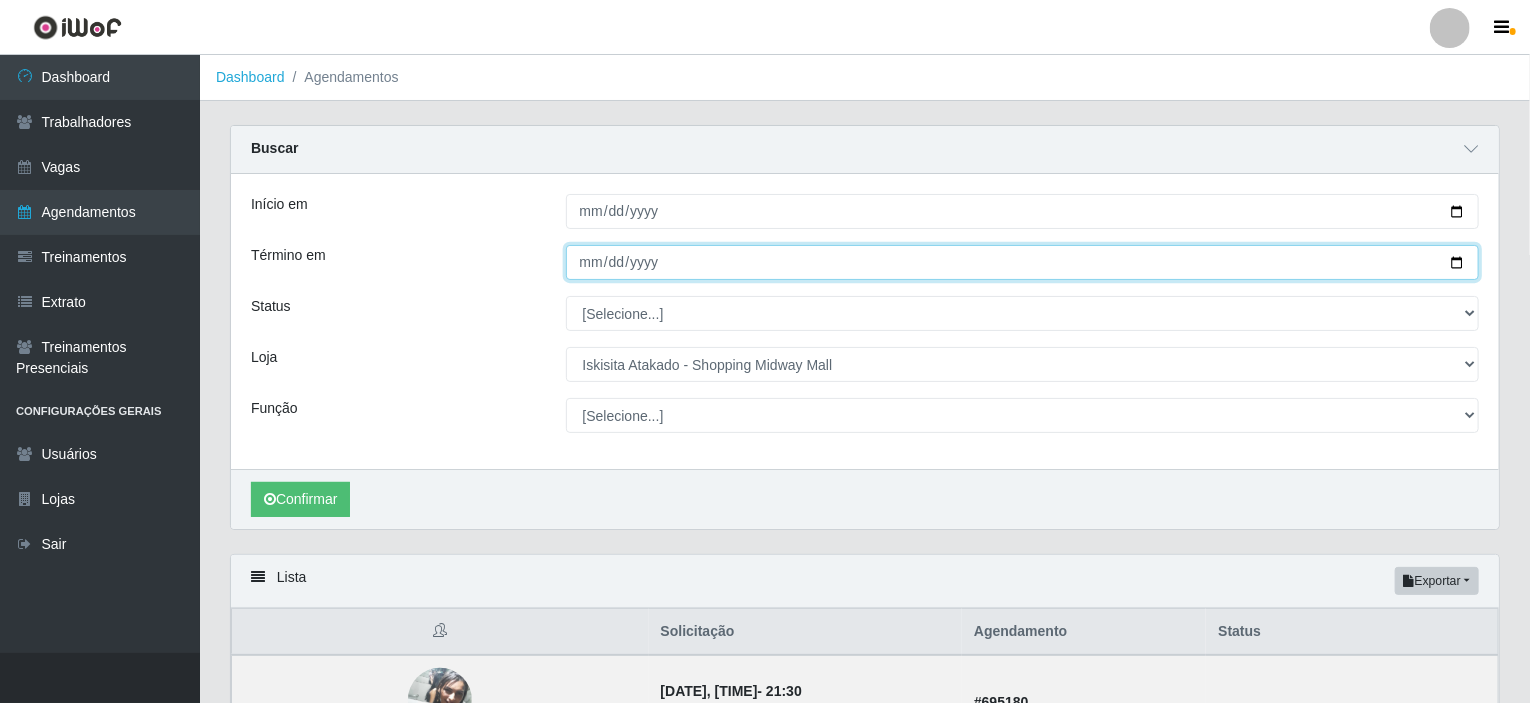 click on "Término em" at bounding box center [1023, 262] 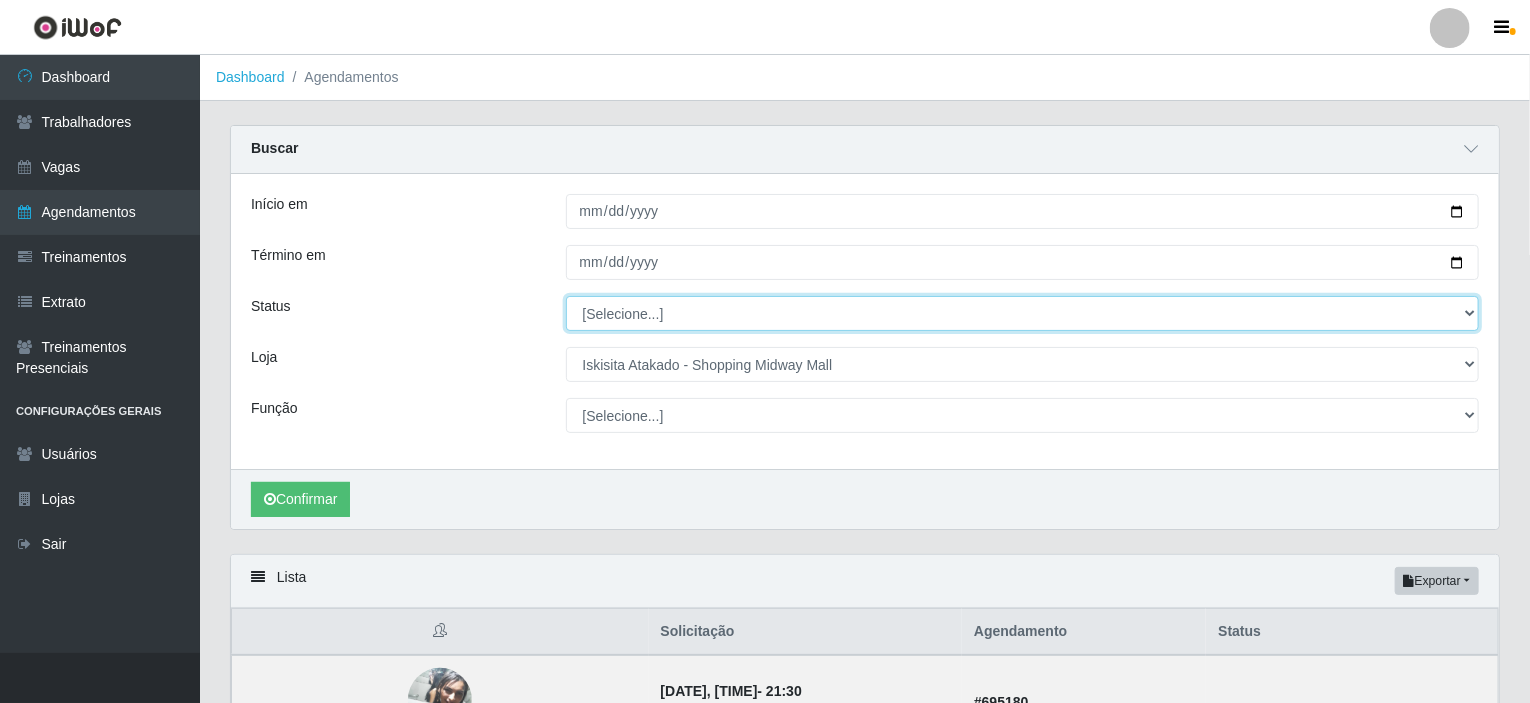 click on "[Selecione...] AGENDADO AGUARDANDO LIBERAR EM ANDAMENTO EM REVISÃO FINALIZADO CANCELADO FALTA" at bounding box center [1023, 313] 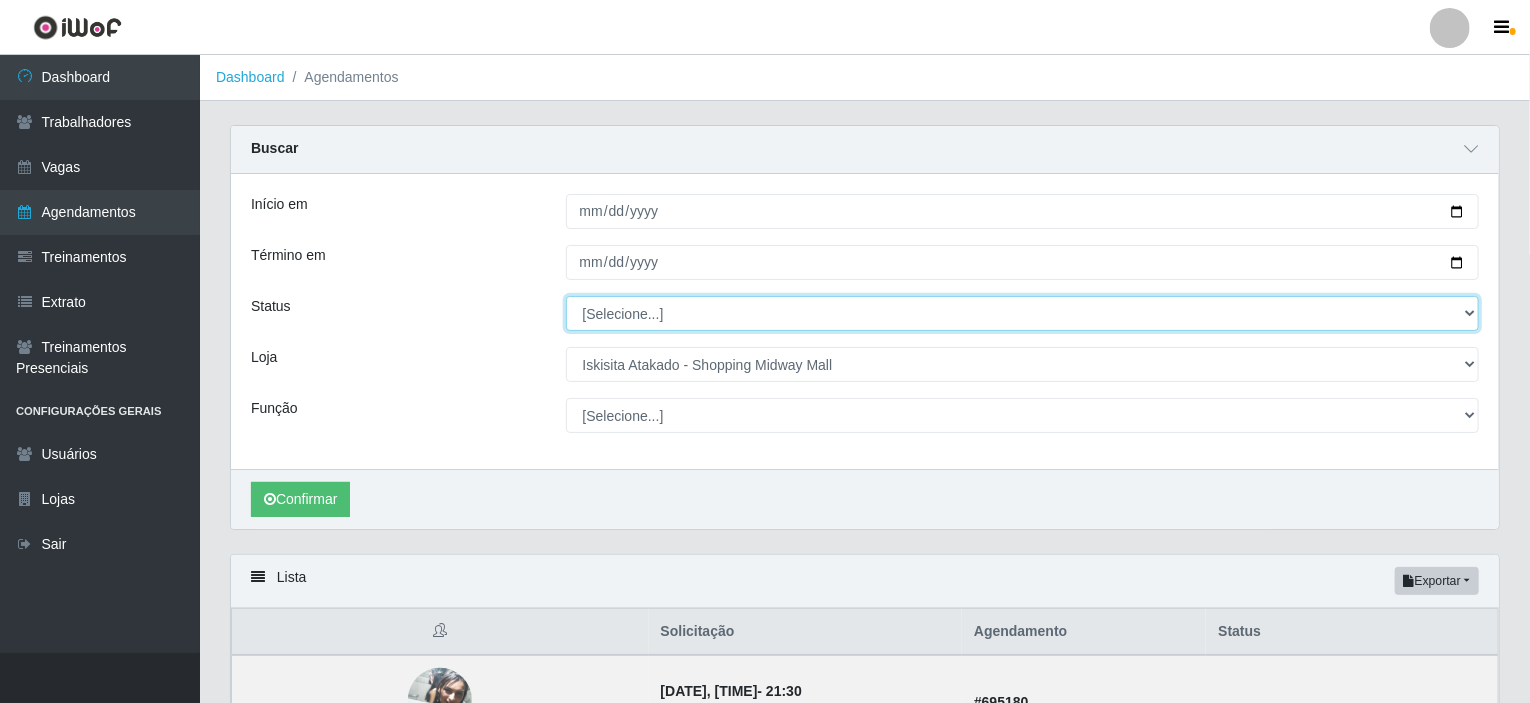 select on "AGENDADO" 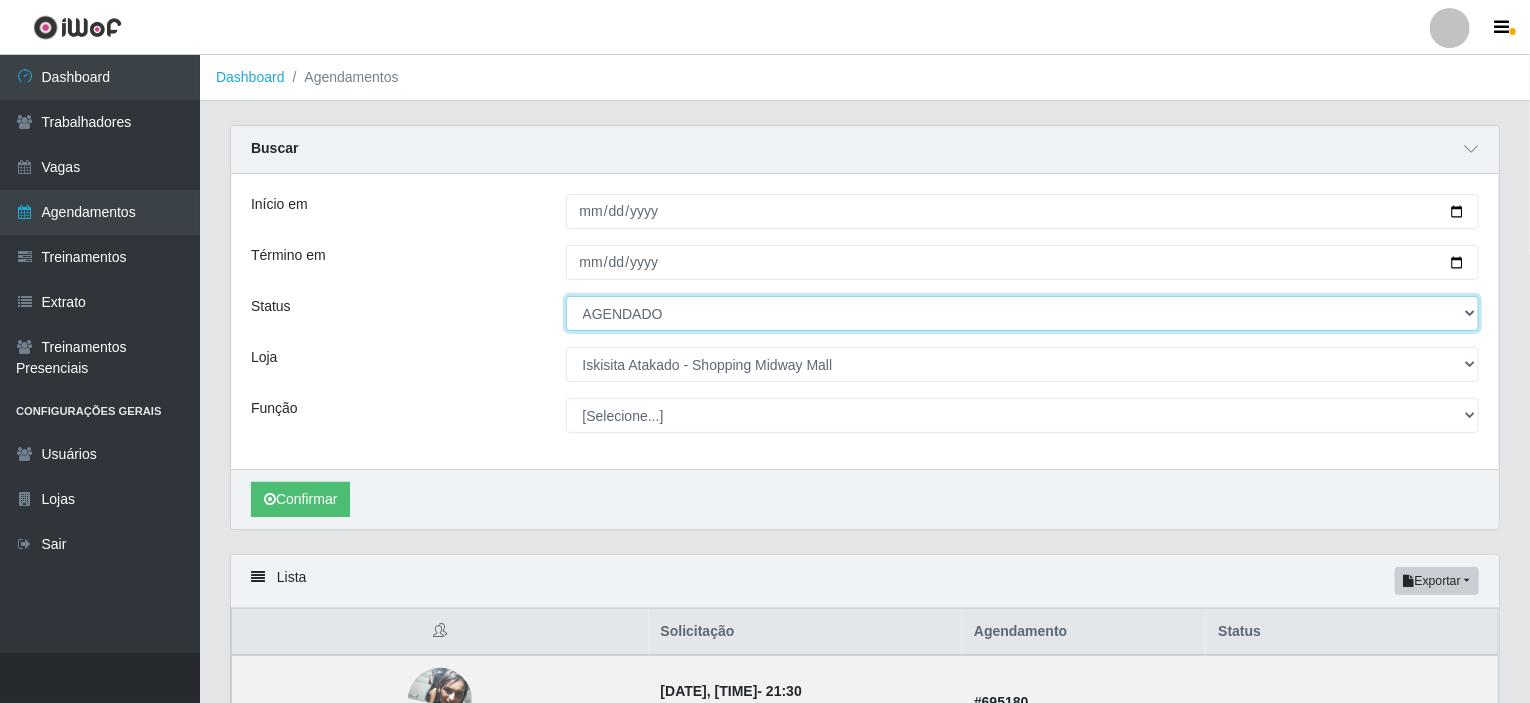 click on "[Selecione...] AGENDADO AGUARDANDO LIBERAR EM ANDAMENTO EM REVISÃO FINALIZADO CANCELADO FALTA" at bounding box center (1023, 313) 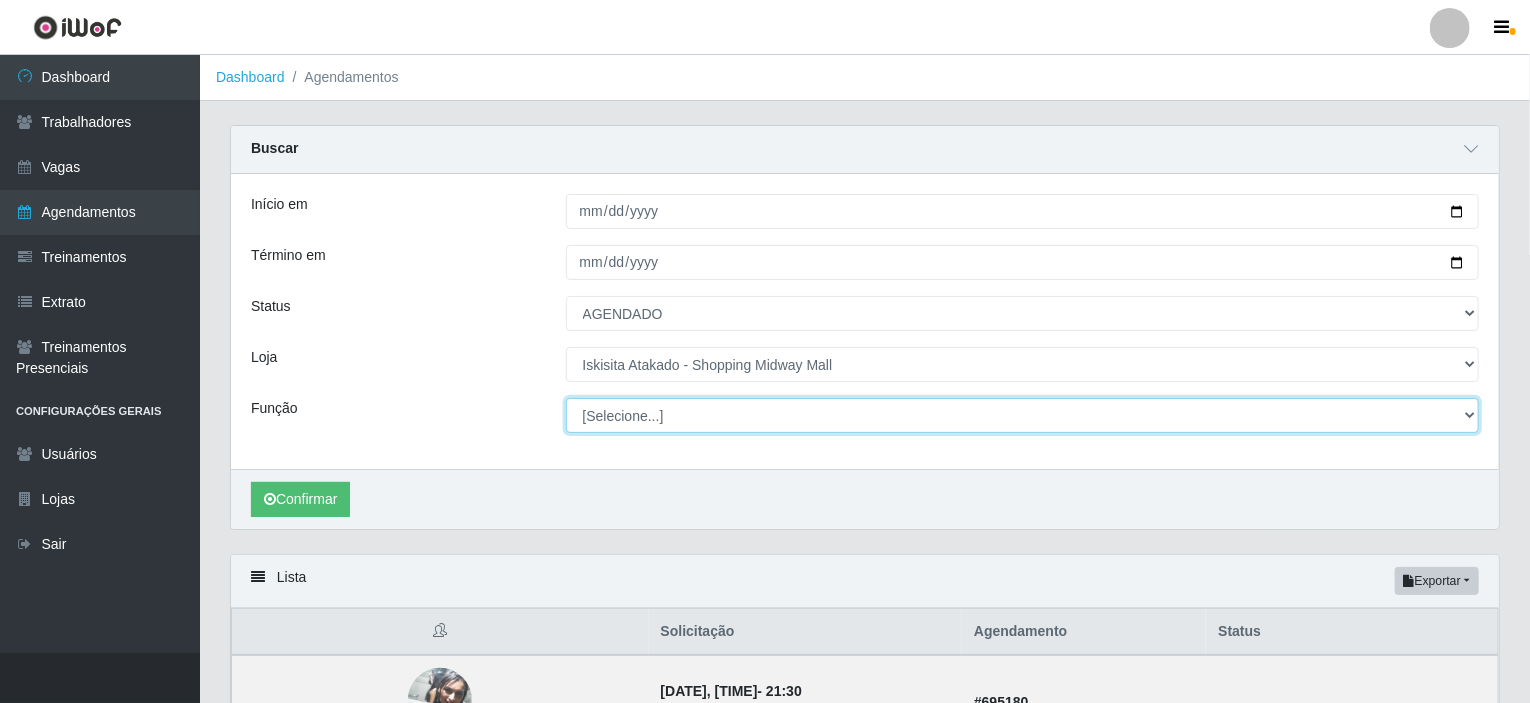 click on "[Selecione...] Auxiliar de Estacionamento Auxiliar de Estacionamento + Auxiliar de Estacionamento ++ Auxiliar de Estoque Auxiliar de Estoque + Auxiliar de Estoque ++ Operador de Caixa Operador de Caixa + Operador de Caixa ++ Repositor  Repositor + Repositor ++" at bounding box center (1023, 415) 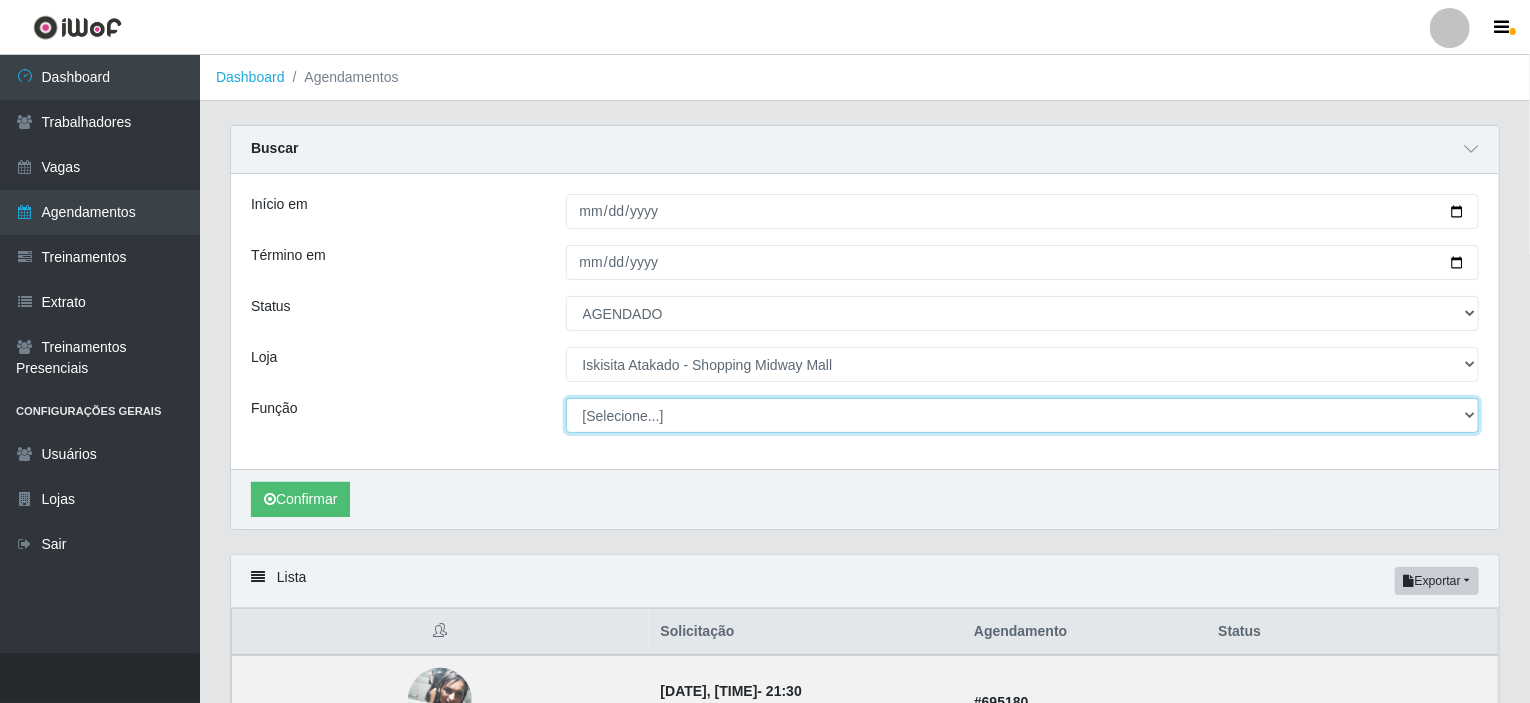 select on "22" 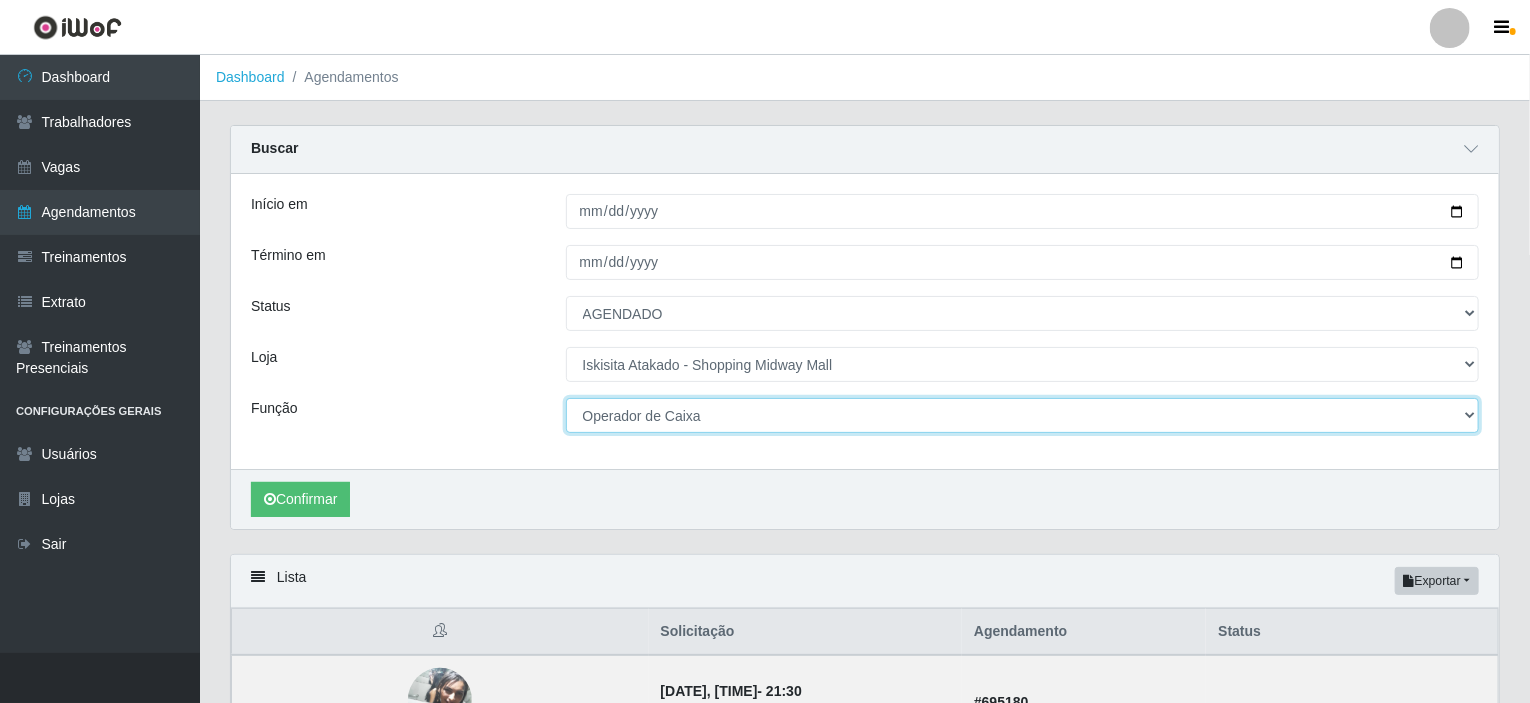 click on "[Selecione...] Auxiliar de Estacionamento Auxiliar de Estacionamento + Auxiliar de Estacionamento ++ Auxiliar de Estoque Auxiliar de Estoque + Auxiliar de Estoque ++ Operador de Caixa Operador de Caixa + Operador de Caixa ++ Repositor  Repositor + Repositor ++" at bounding box center (1023, 415) 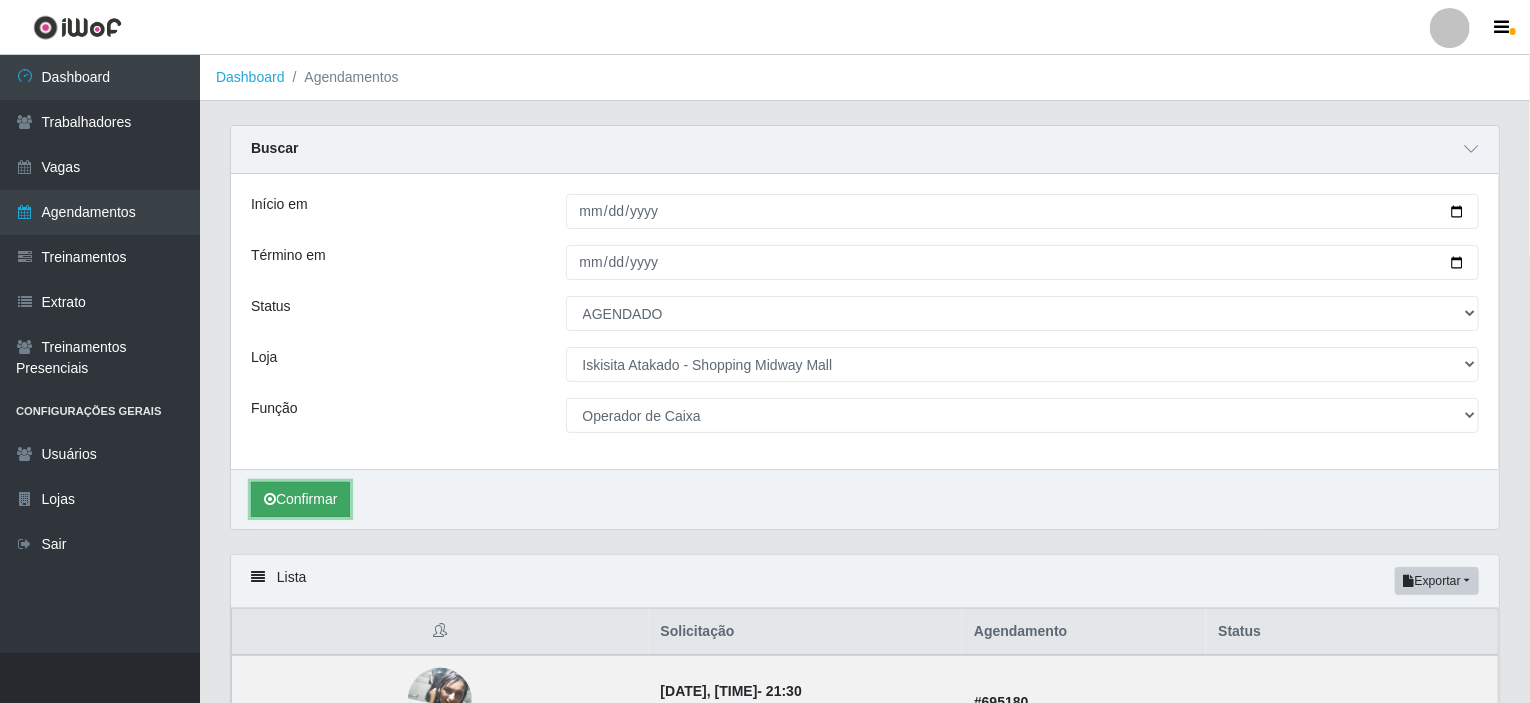 click on "Confirmar" at bounding box center (300, 499) 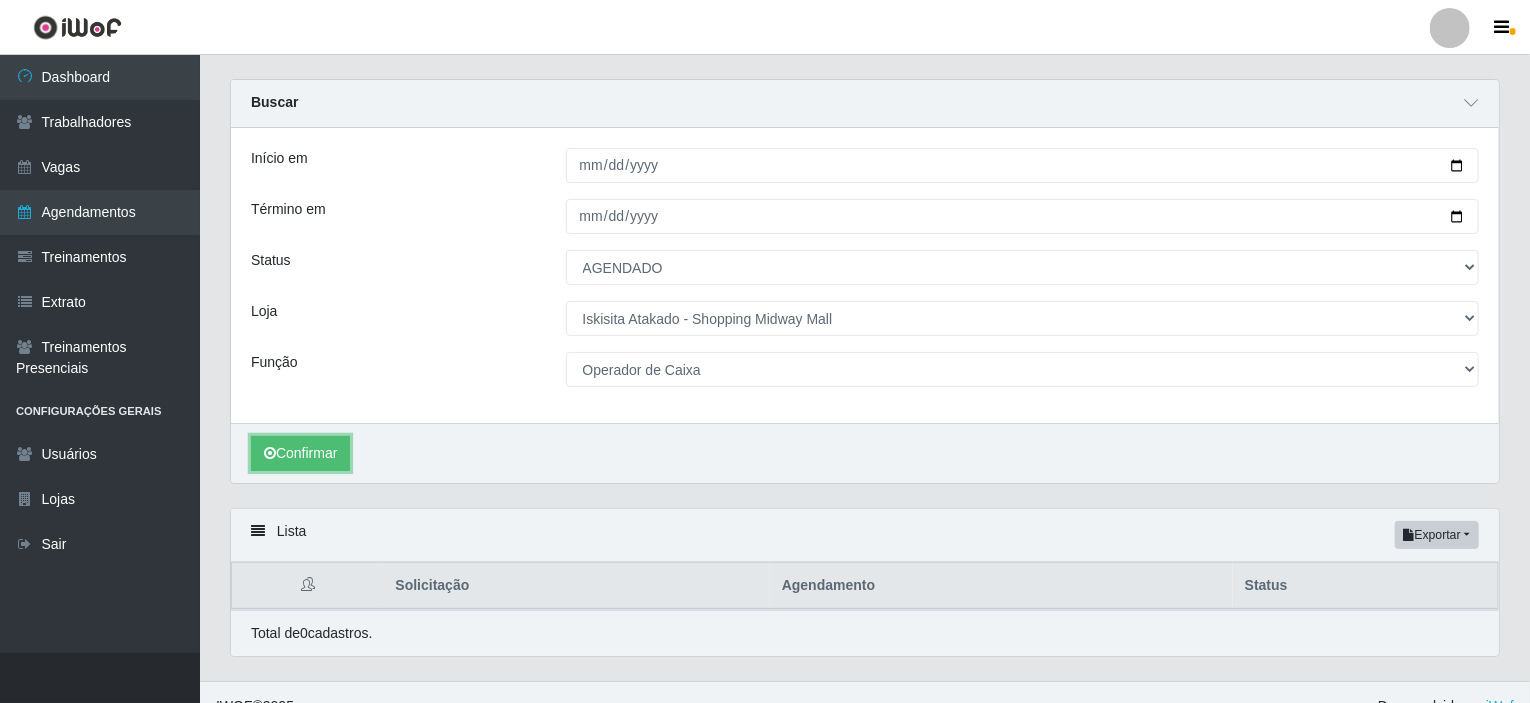 scroll, scrollTop: 72, scrollLeft: 0, axis: vertical 